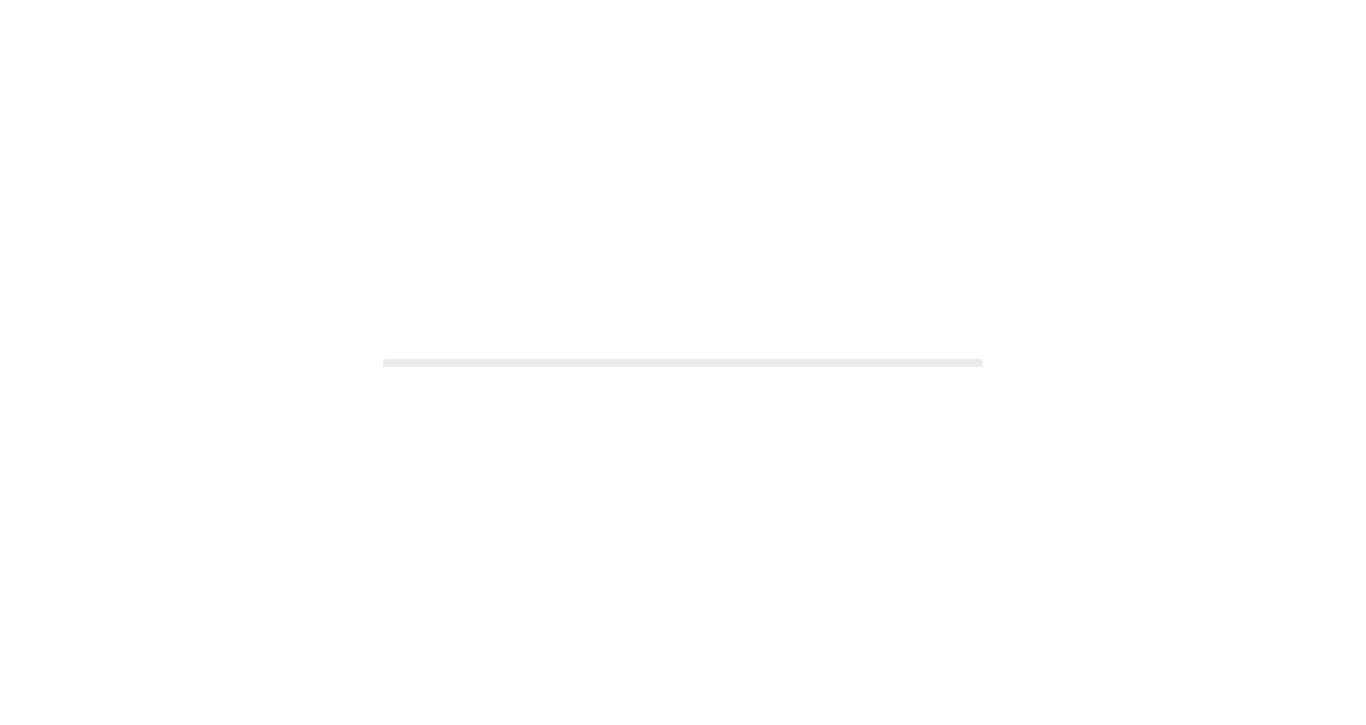scroll, scrollTop: 0, scrollLeft: 0, axis: both 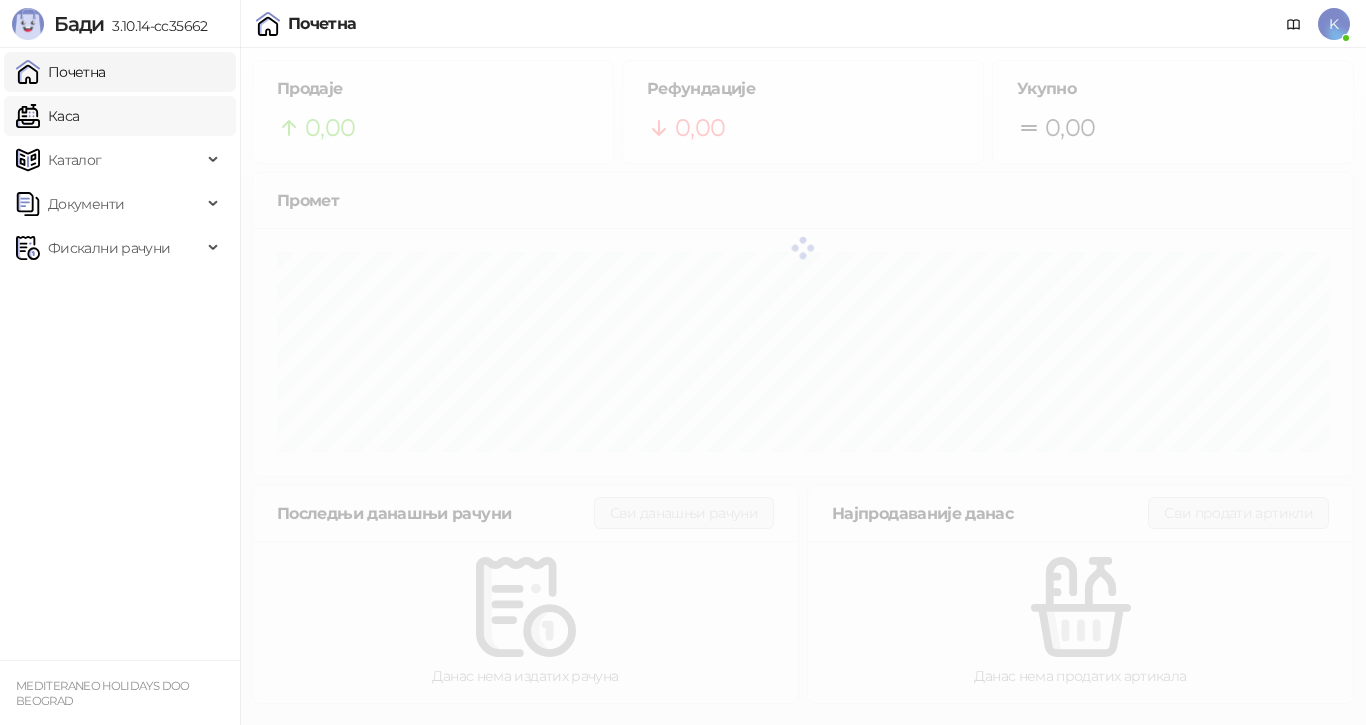 click on "Каса" at bounding box center (47, 116) 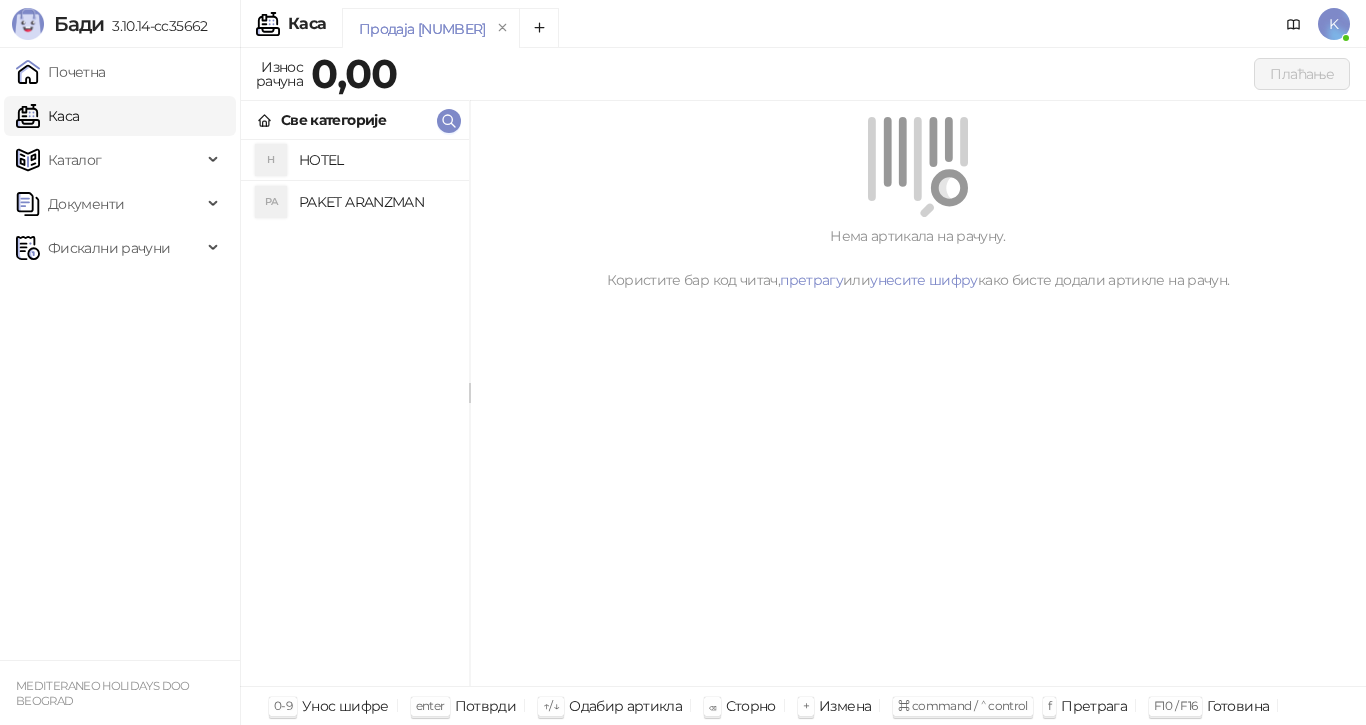 click on "PAKET ARANZMAN" at bounding box center [376, 202] 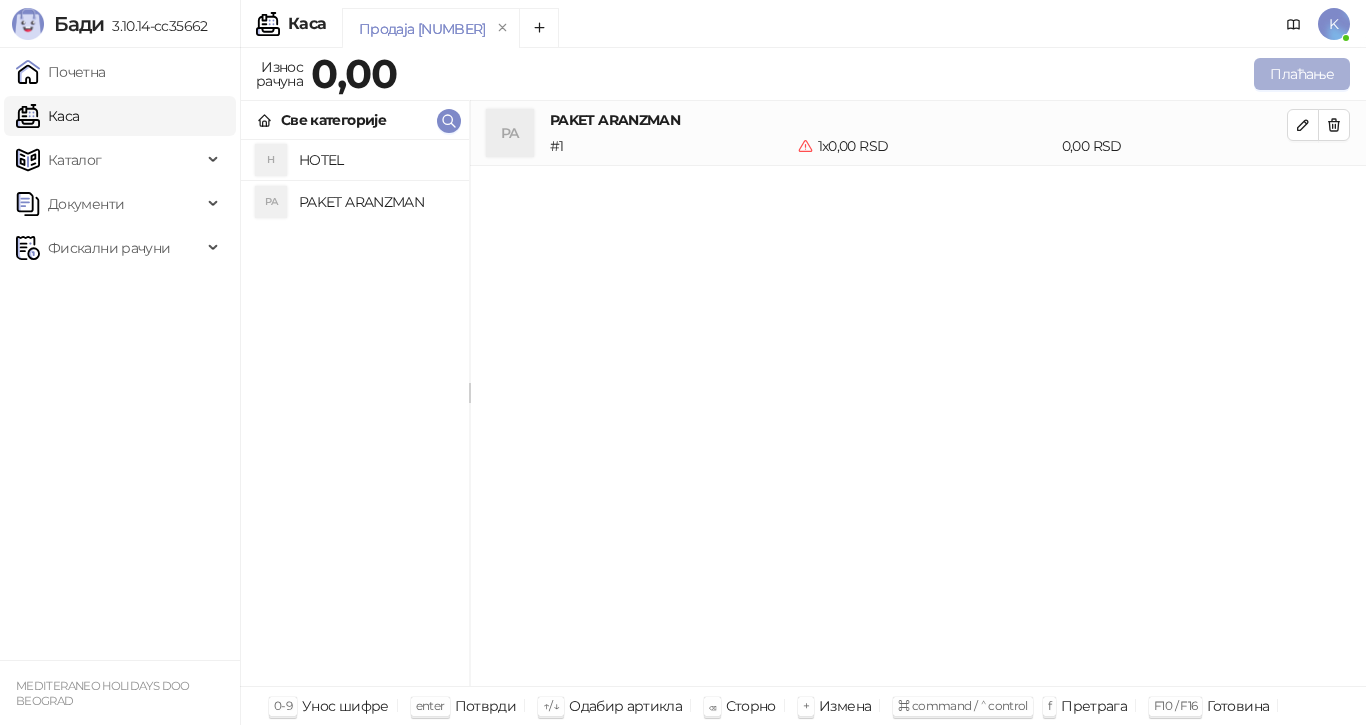 click on "Плаћање" at bounding box center [1302, 74] 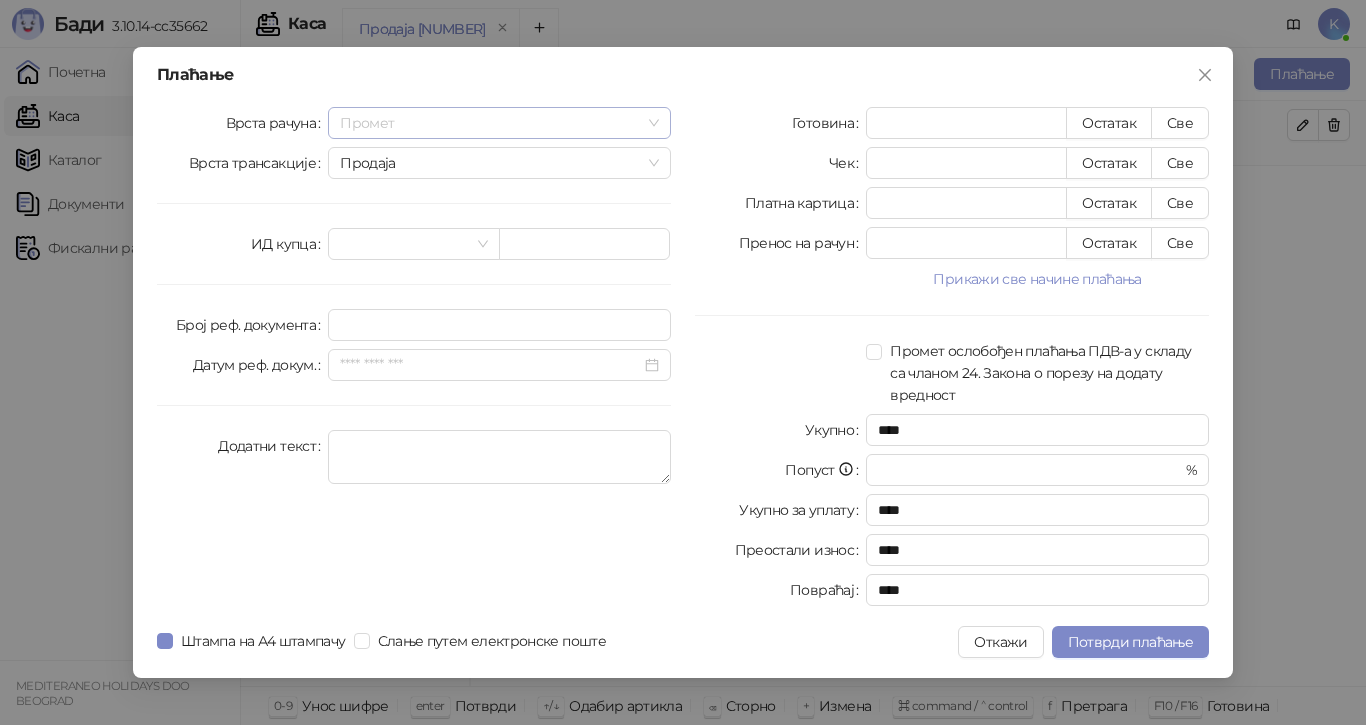 click on "Промет" at bounding box center [499, 123] 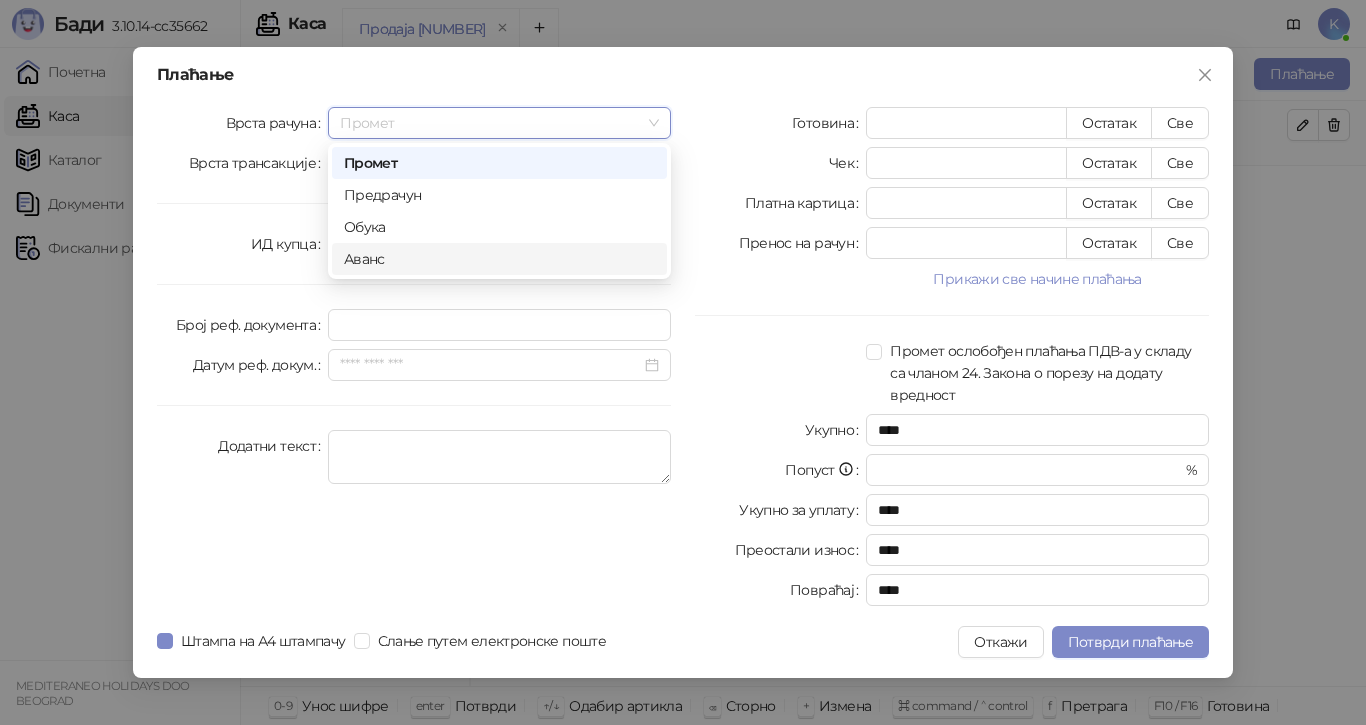 click on "Аванс" at bounding box center [499, 259] 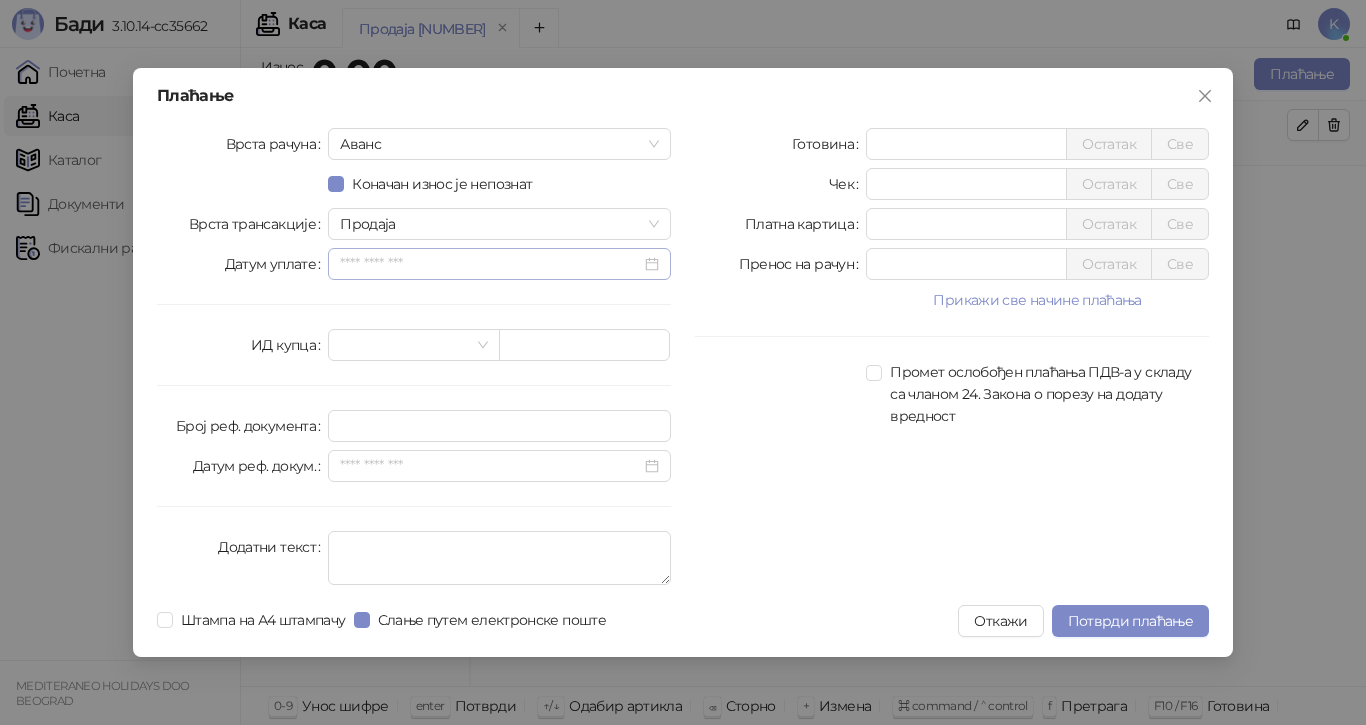 click at bounding box center [499, 264] 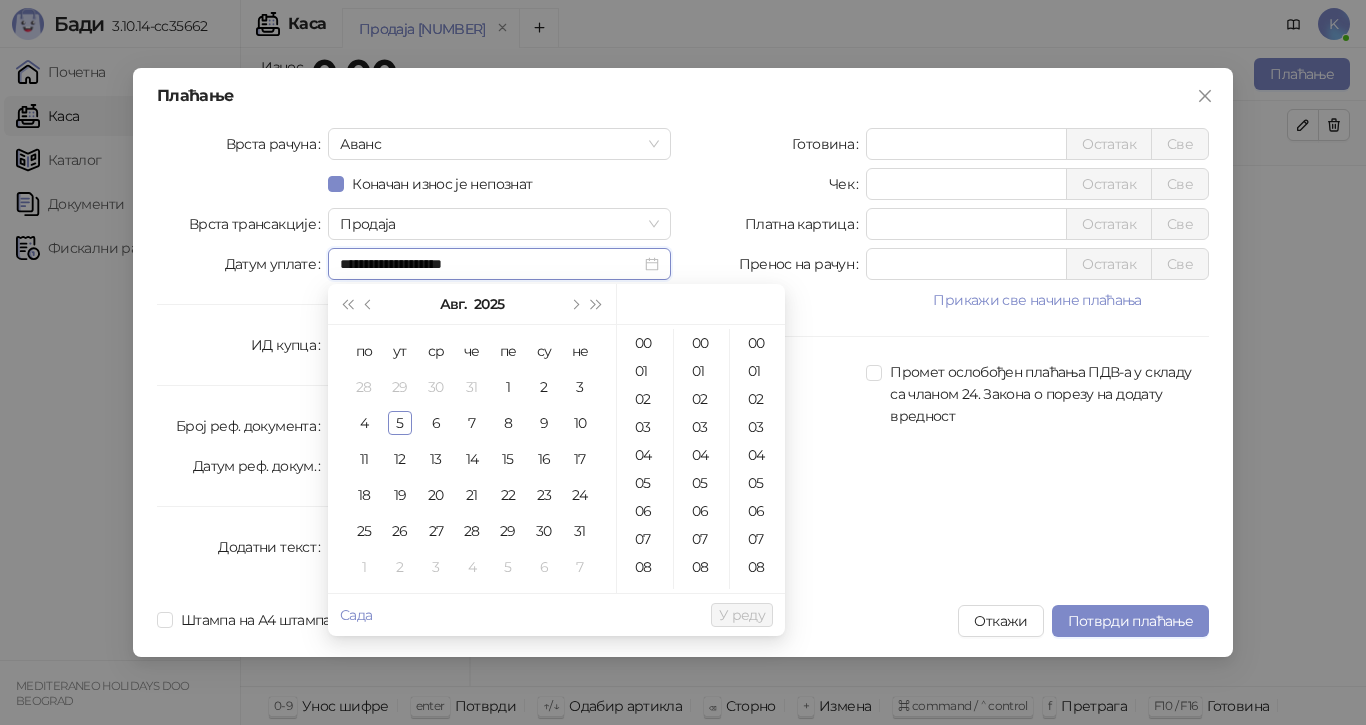 type on "**********" 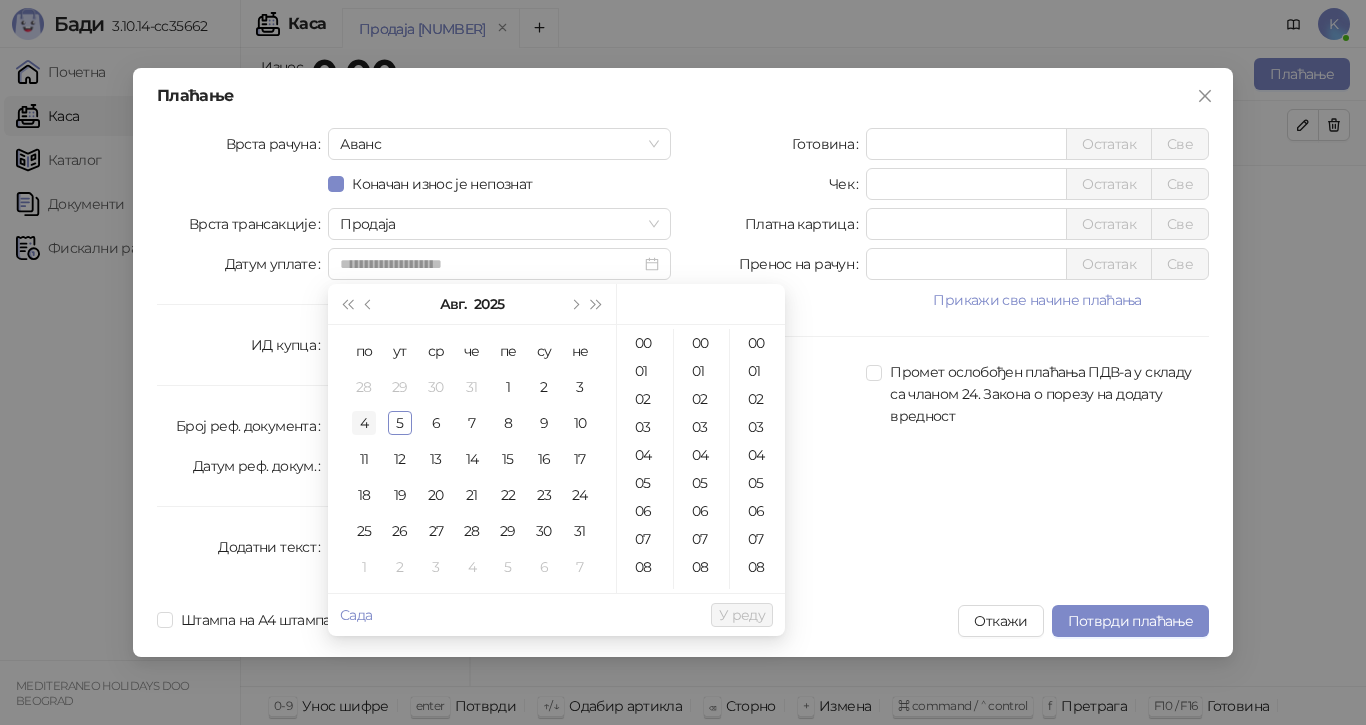 click on "4" at bounding box center [364, 423] 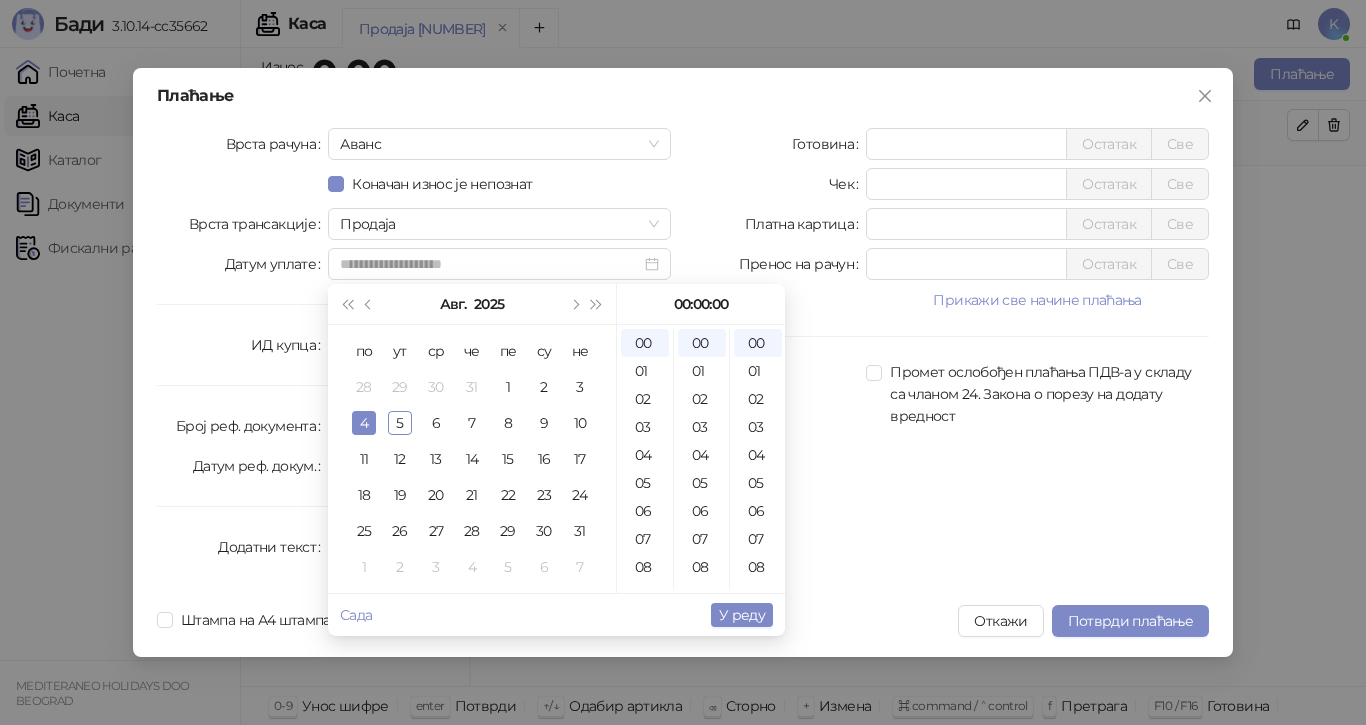 type on "**********" 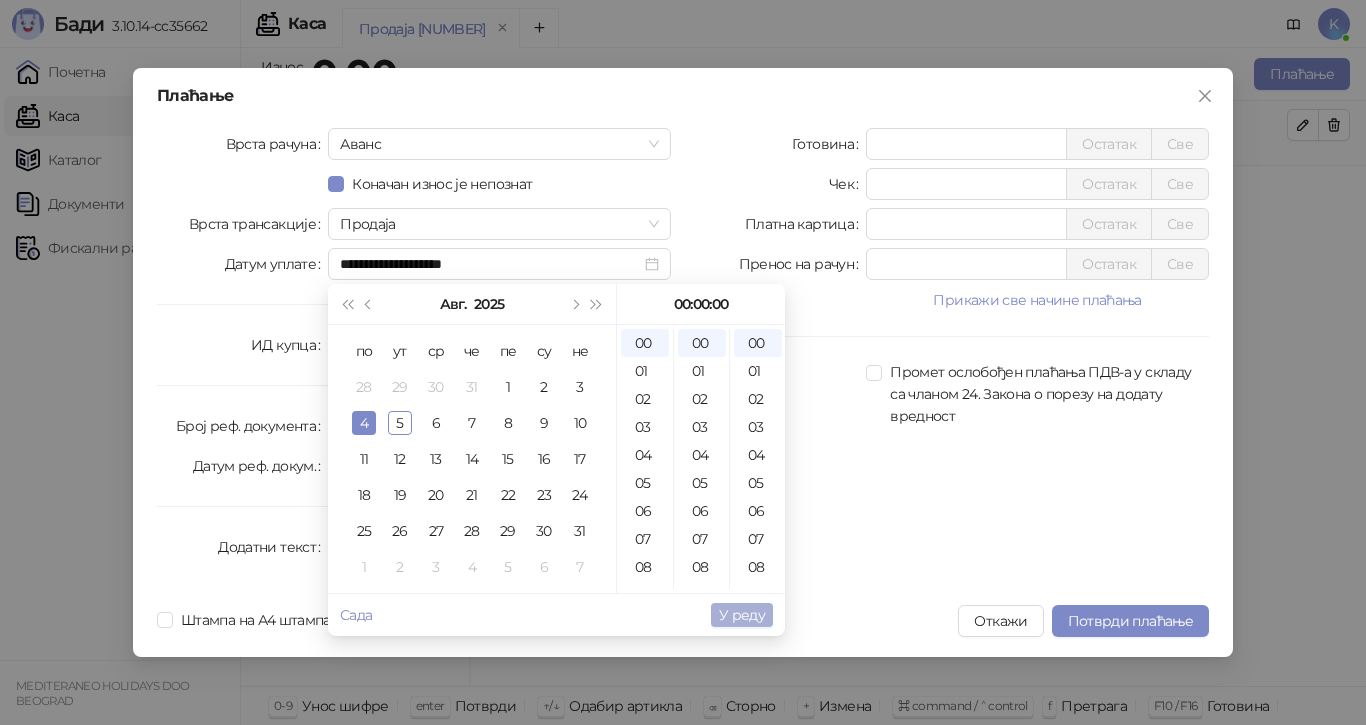 click on "У реду" at bounding box center [742, 615] 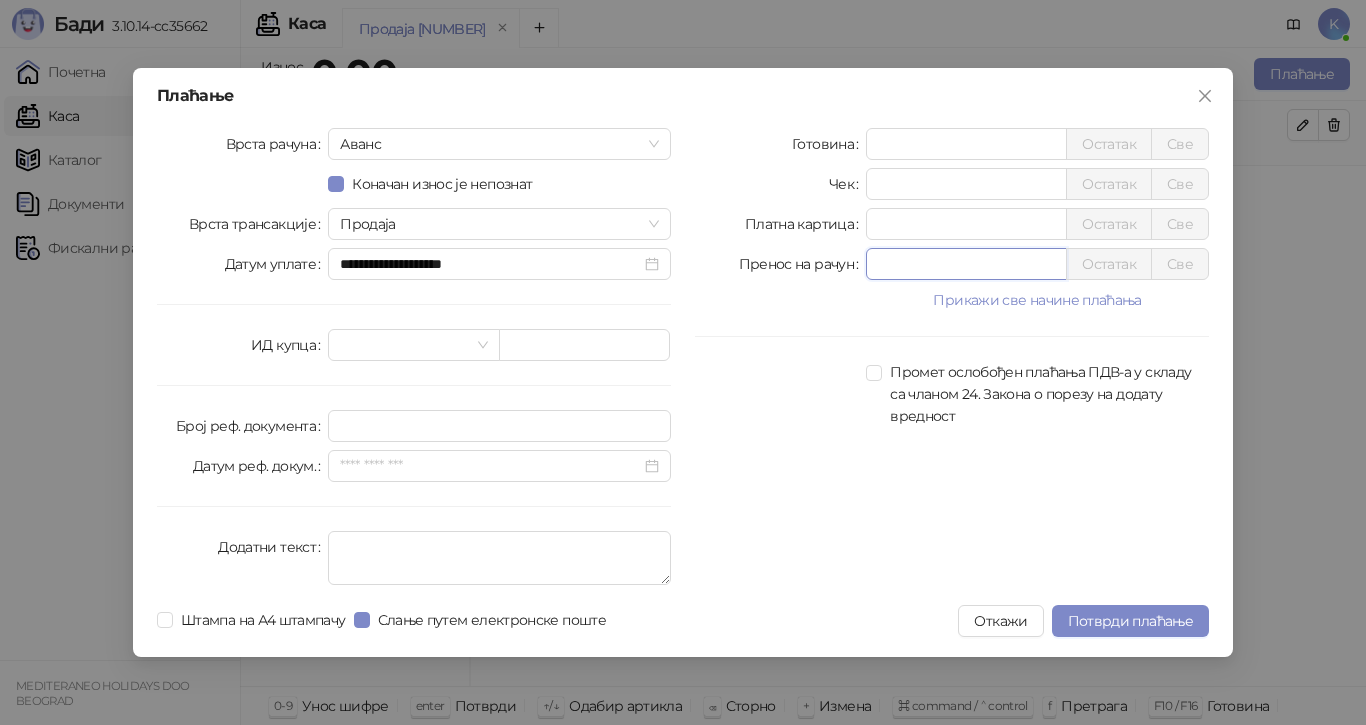 drag, startPoint x: 872, startPoint y: 263, endPoint x: 855, endPoint y: 273, distance: 19.723083 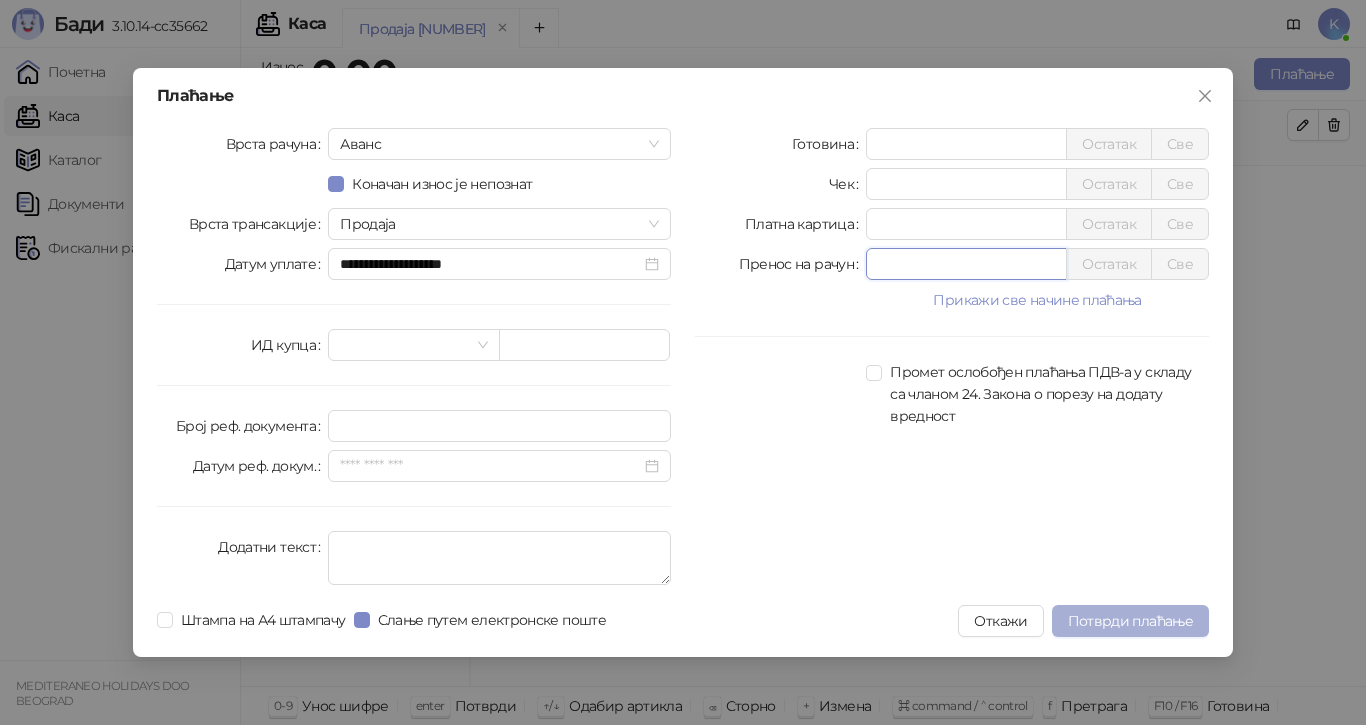 type on "******" 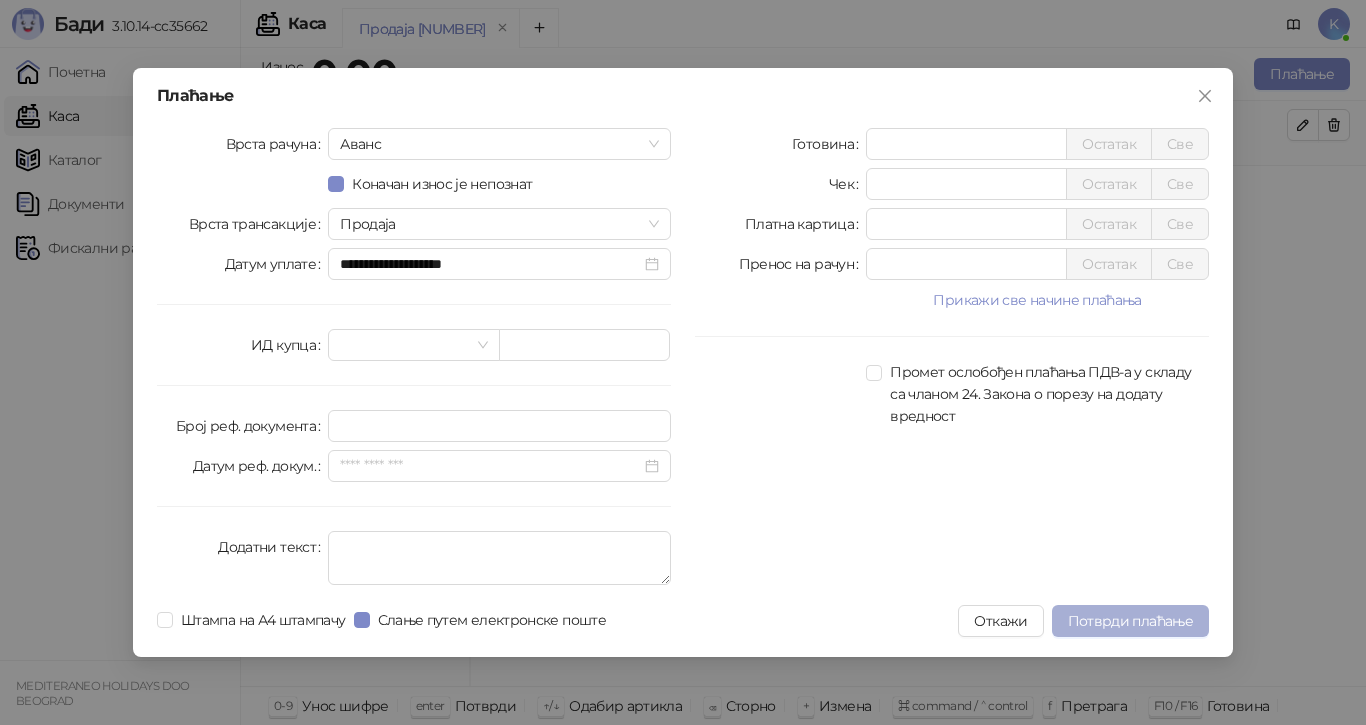 click on "Потврди плаћање" at bounding box center (1130, 621) 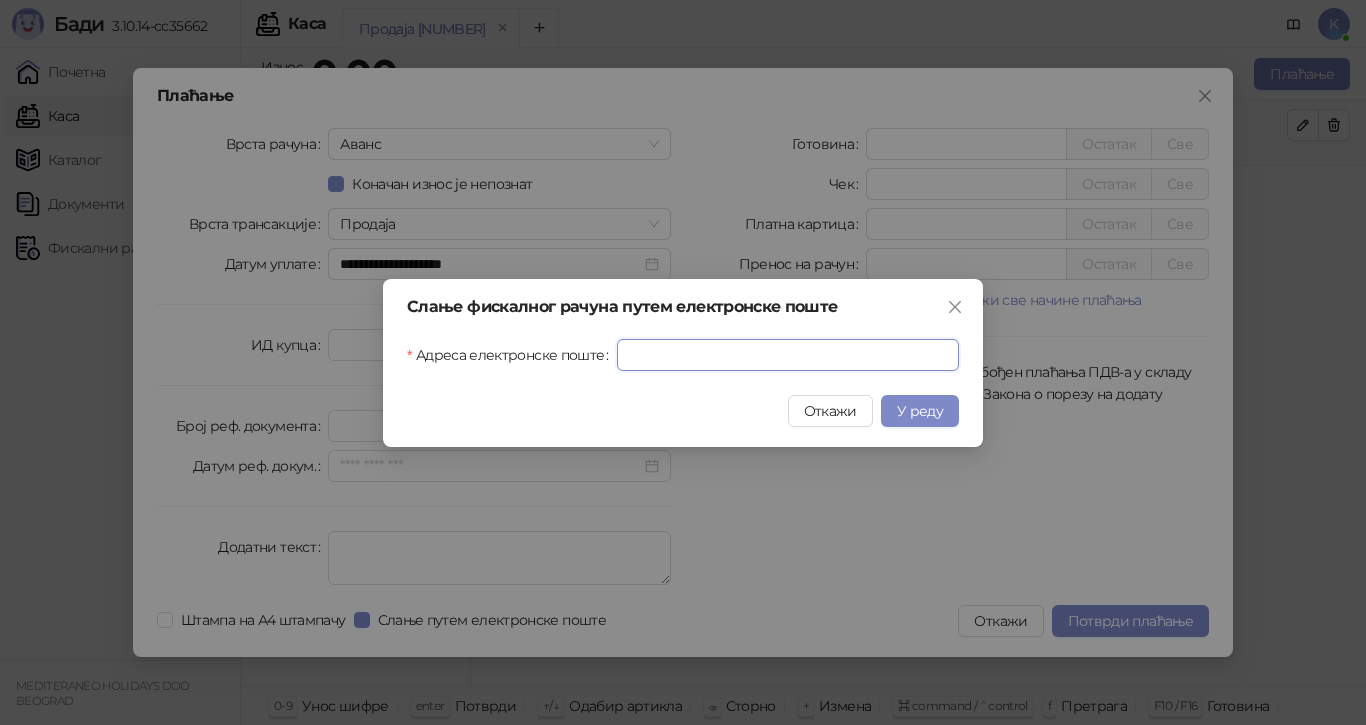 drag, startPoint x: 686, startPoint y: 356, endPoint x: 679, endPoint y: 399, distance: 43.56604 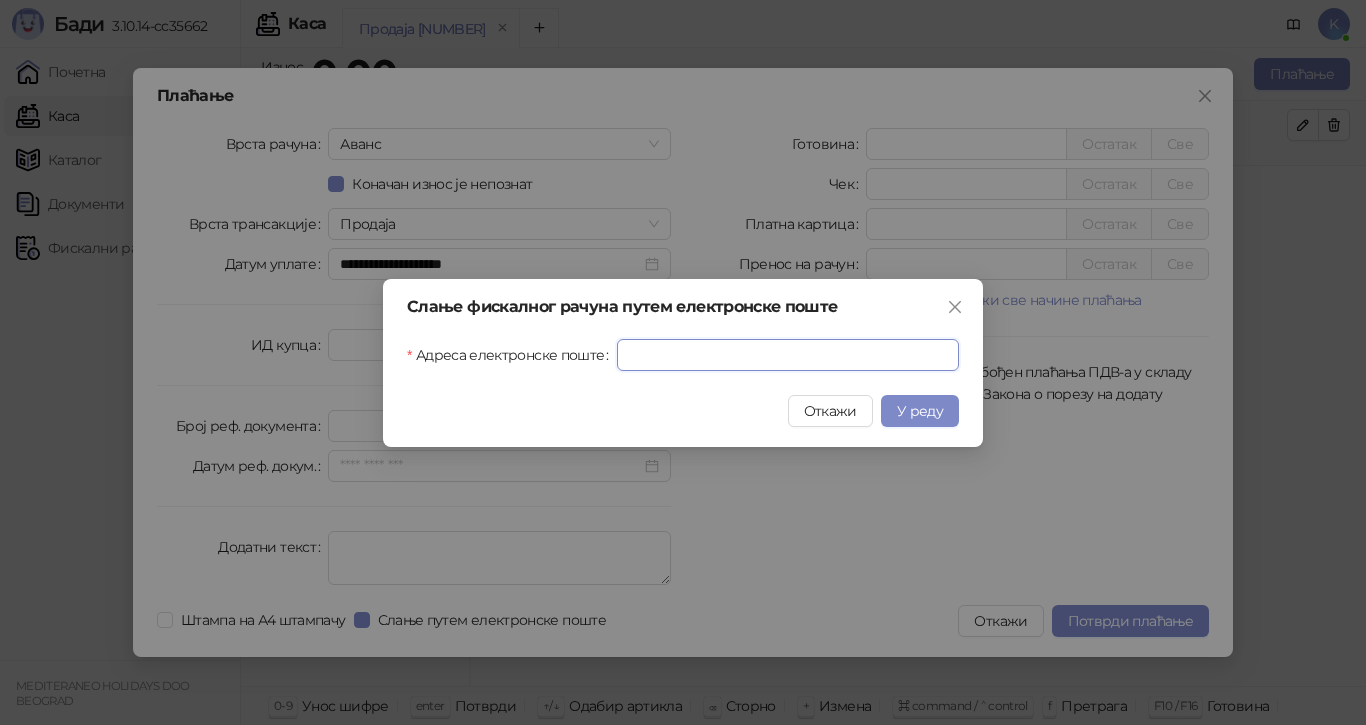 paste on "**********" 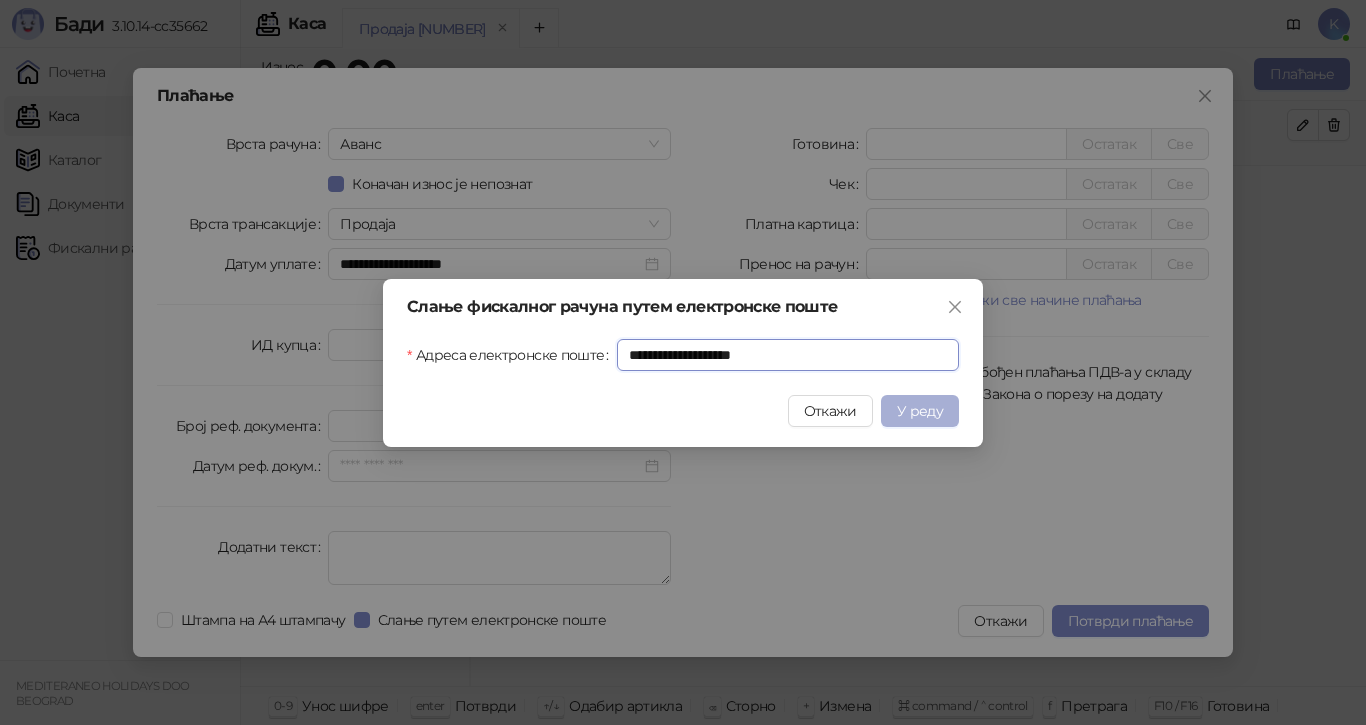 type on "**********" 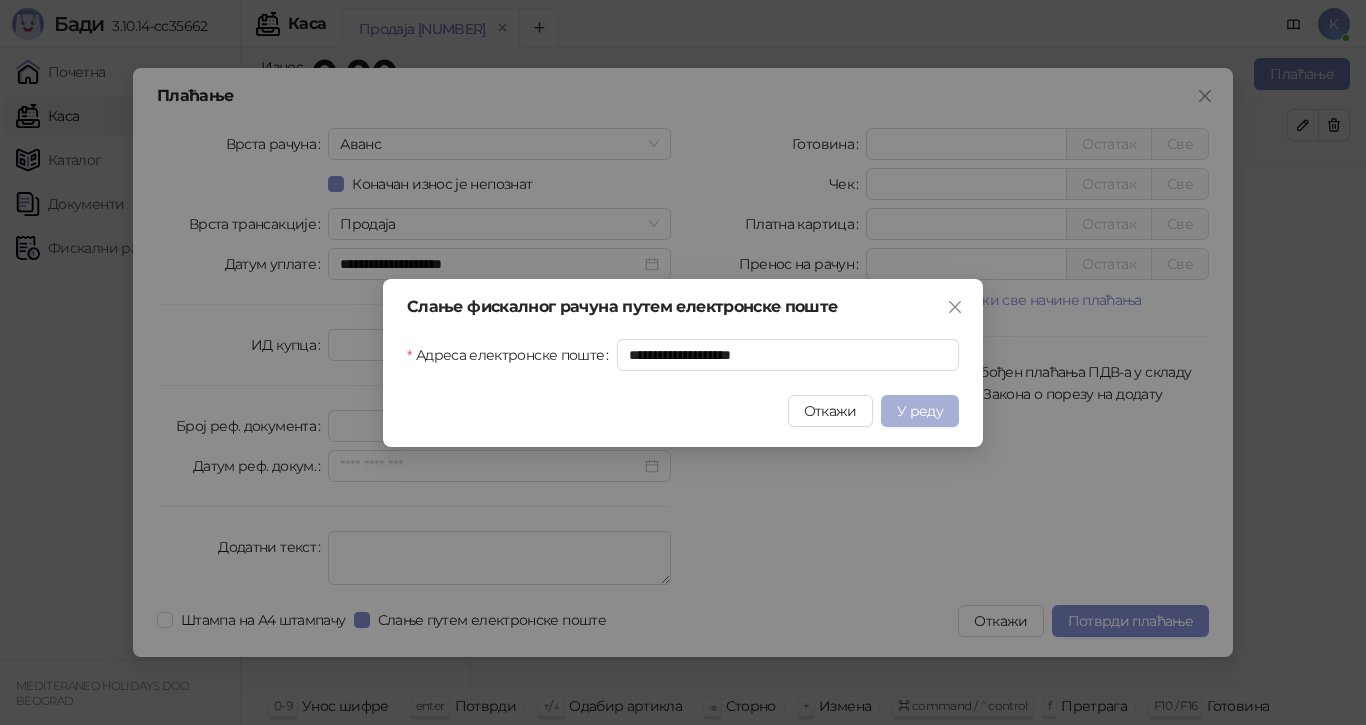 click on "У реду" at bounding box center [920, 411] 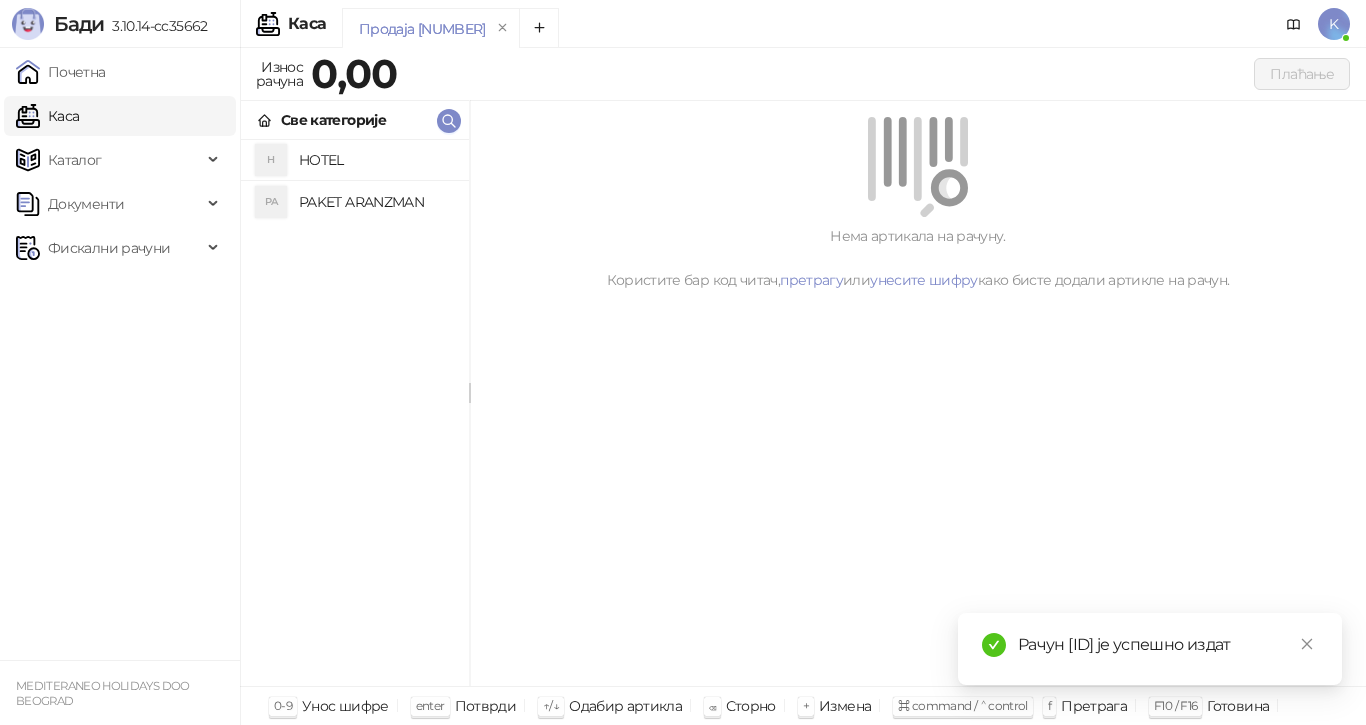 drag, startPoint x: 1270, startPoint y: 621, endPoint x: 1070, endPoint y: 620, distance: 200.0025 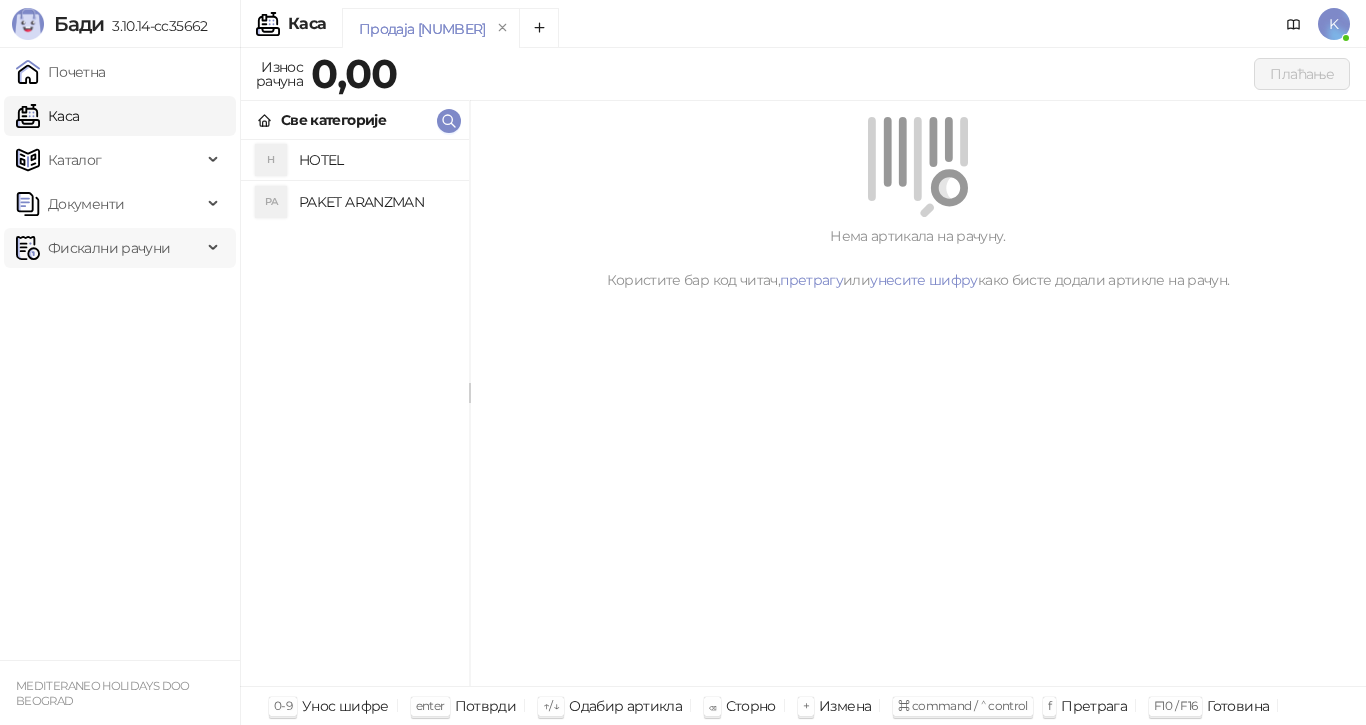 click on "Фискални рачуни" at bounding box center [109, 248] 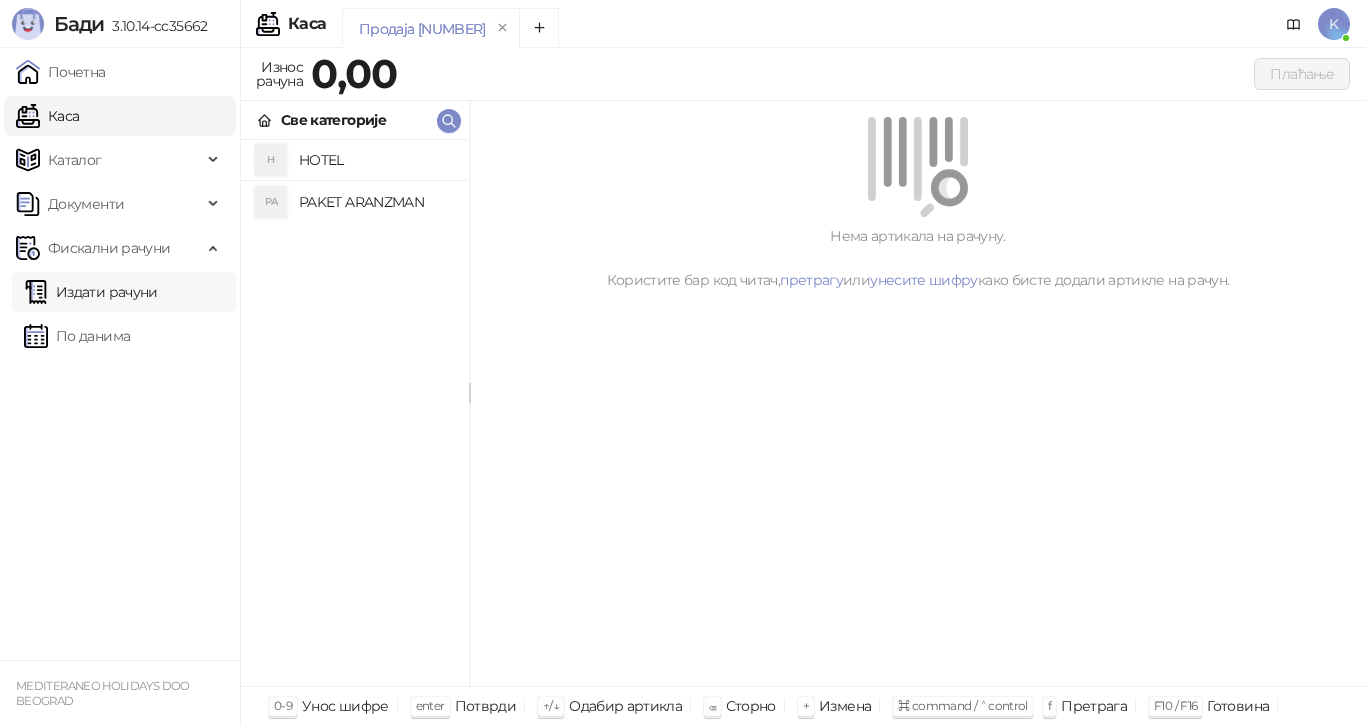 drag, startPoint x: 153, startPoint y: 294, endPoint x: 180, endPoint y: 295, distance: 27.018513 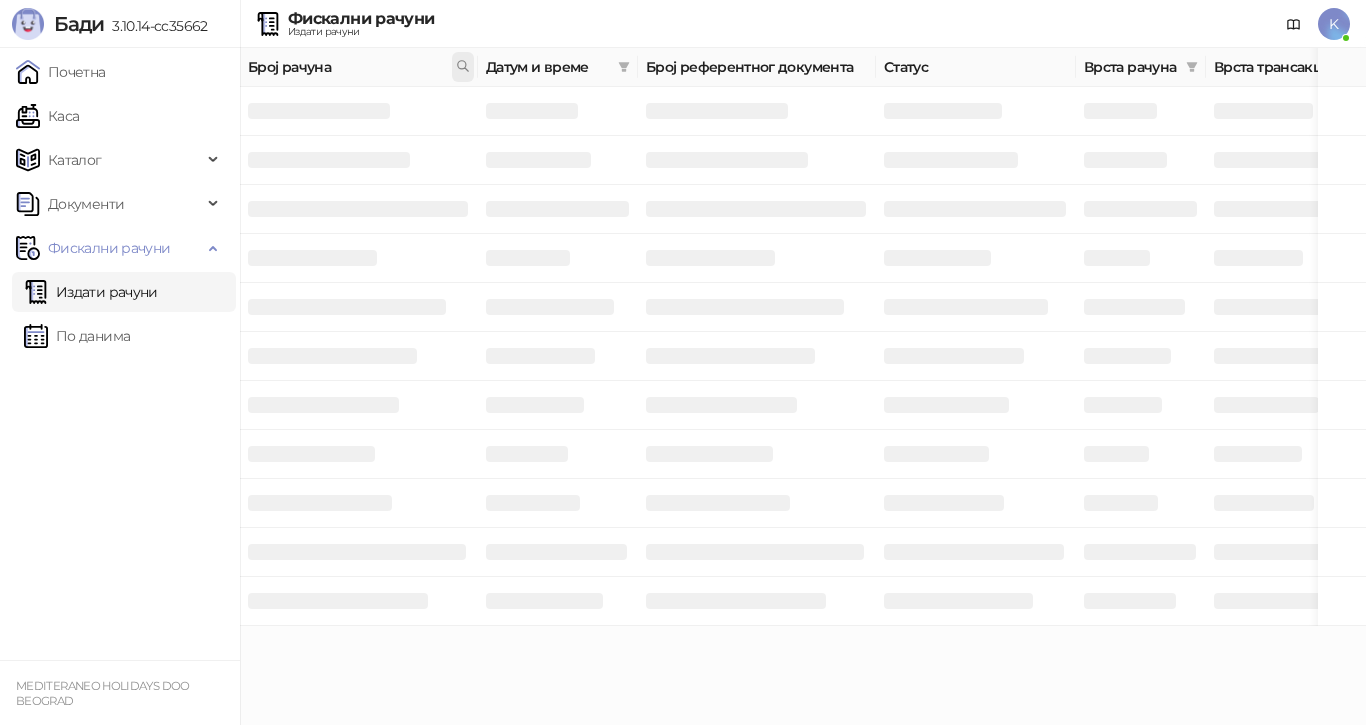 click 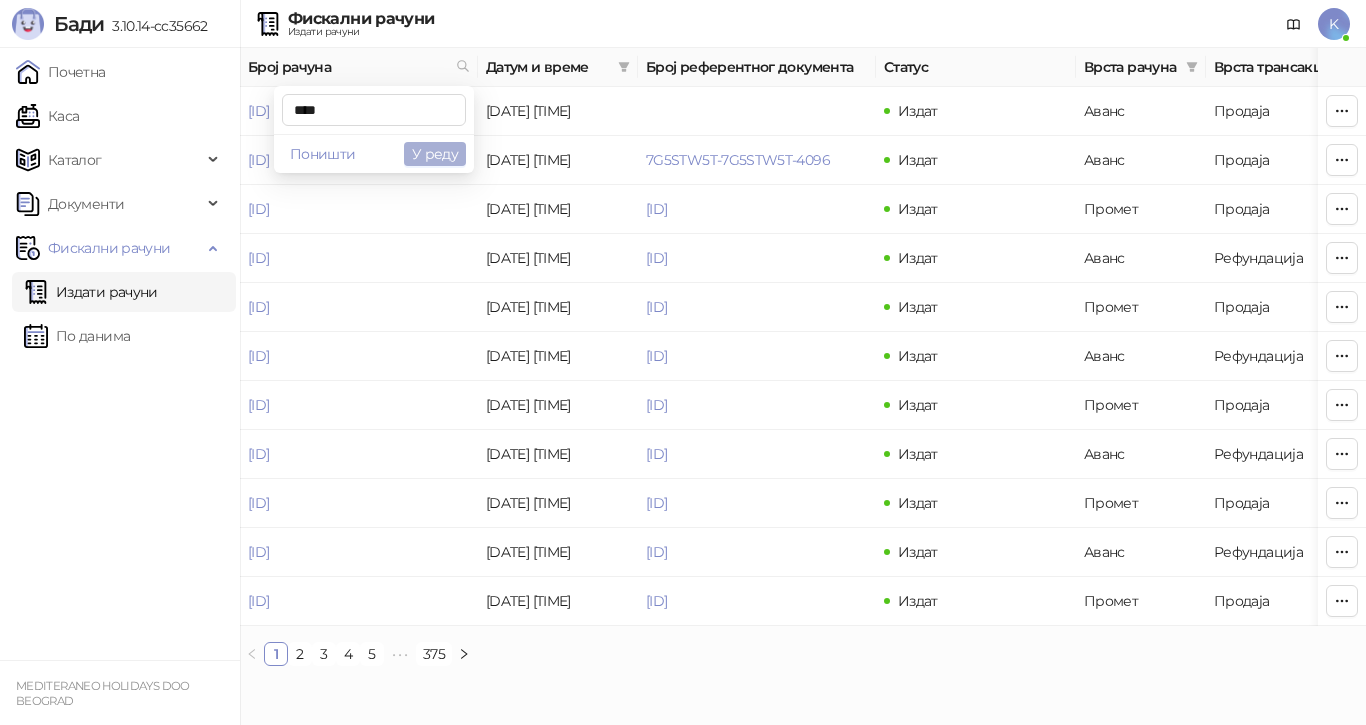 type on "****" 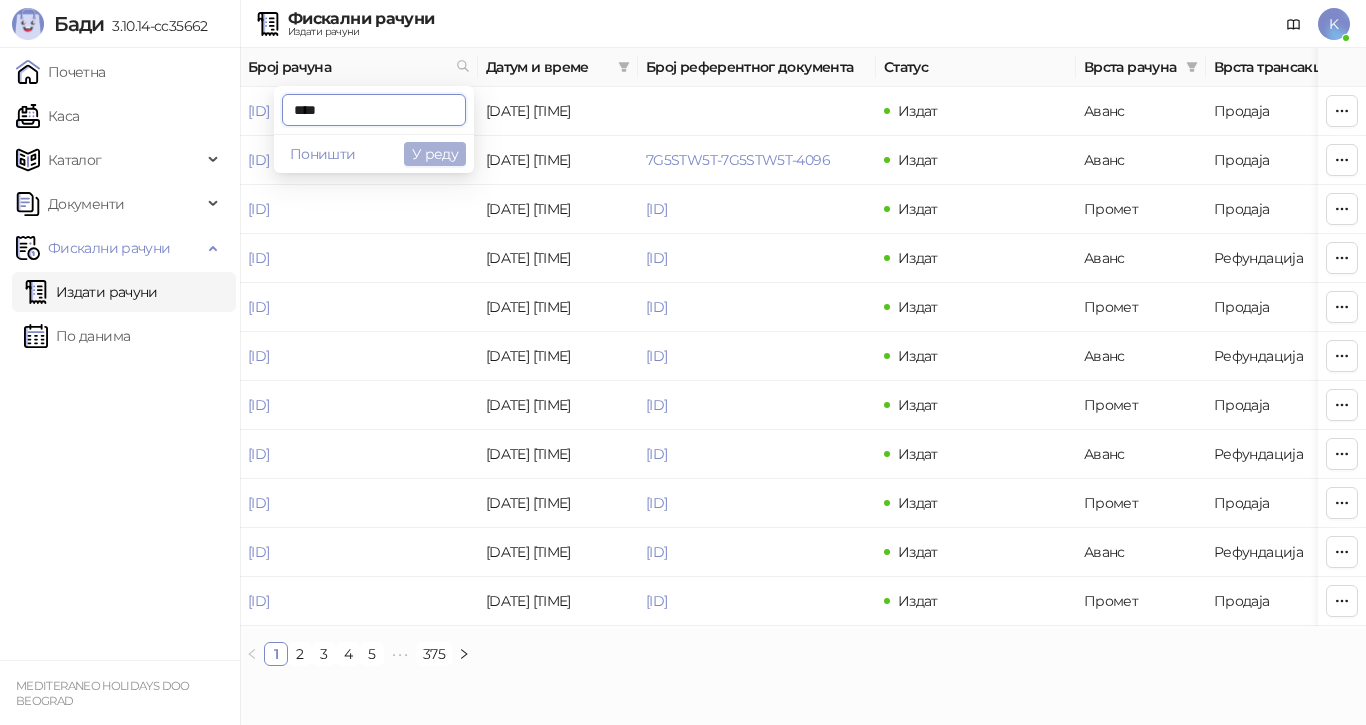 click on "У реду" at bounding box center [435, 154] 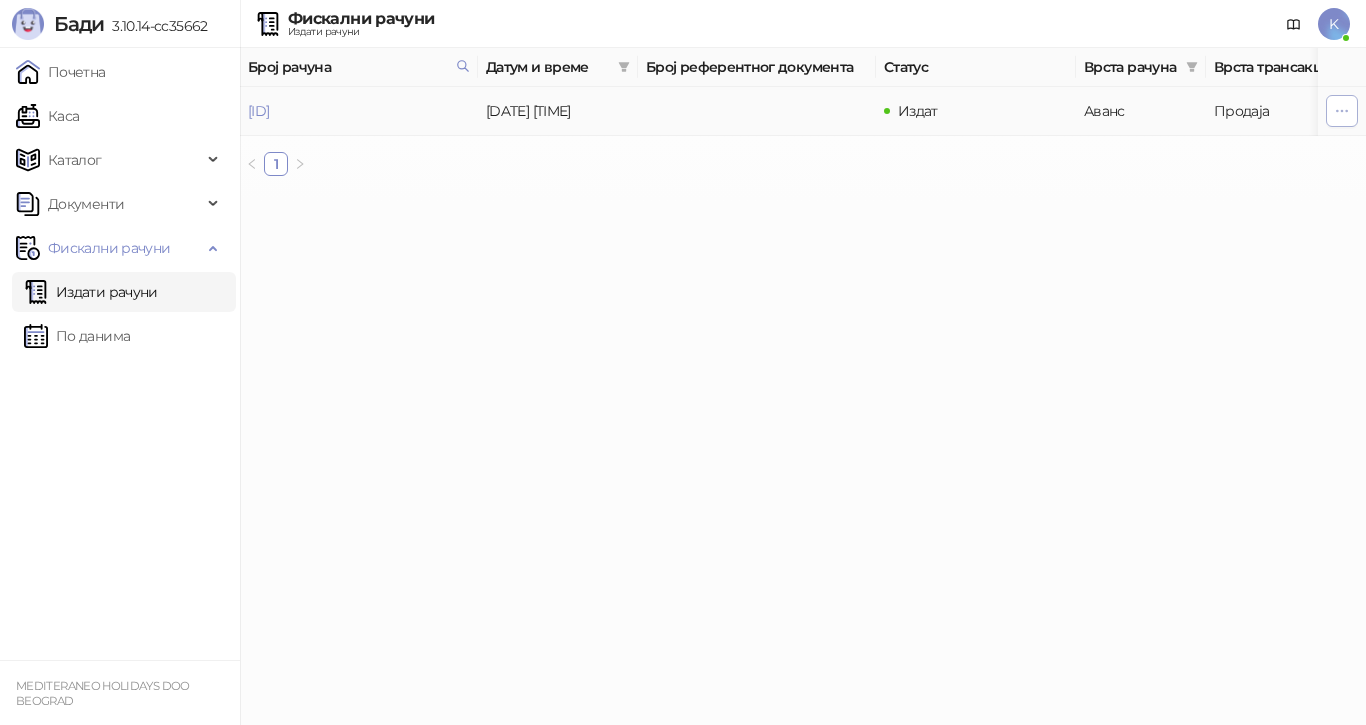 click at bounding box center (1342, 111) 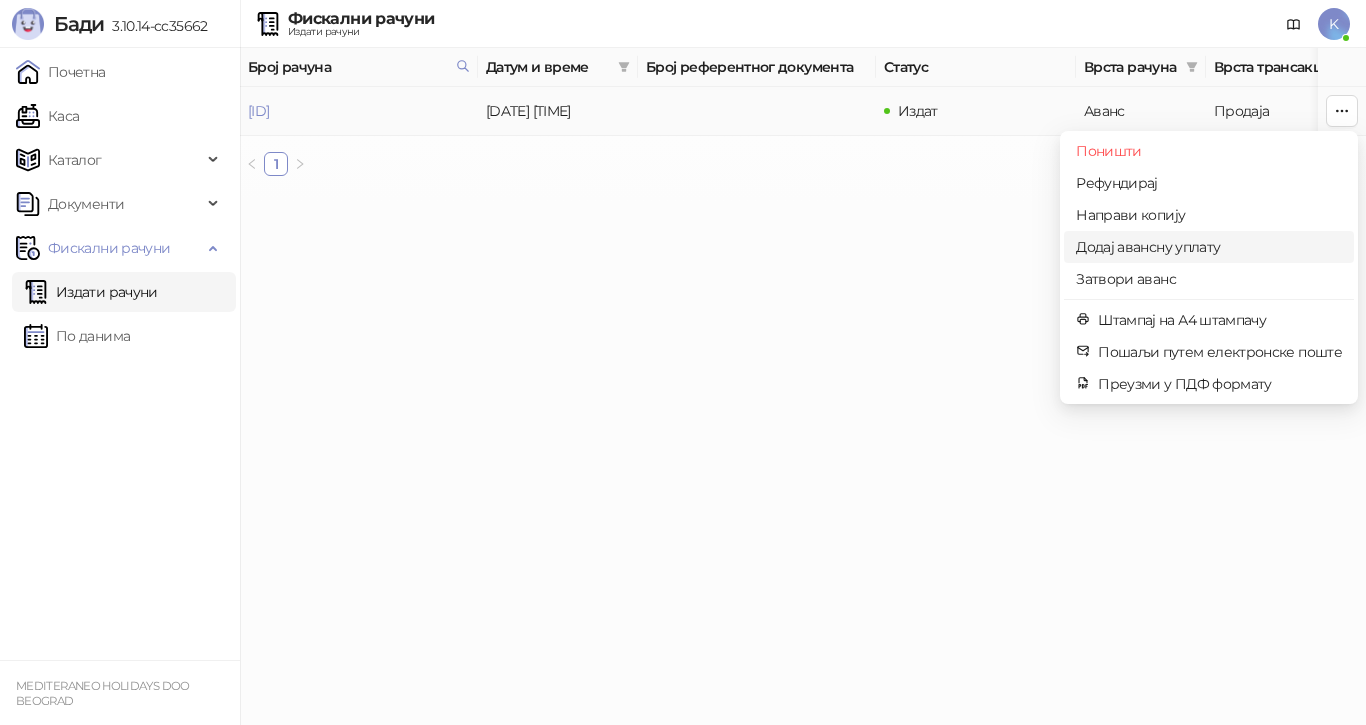 click on "Додај авансну уплату" at bounding box center [1209, 247] 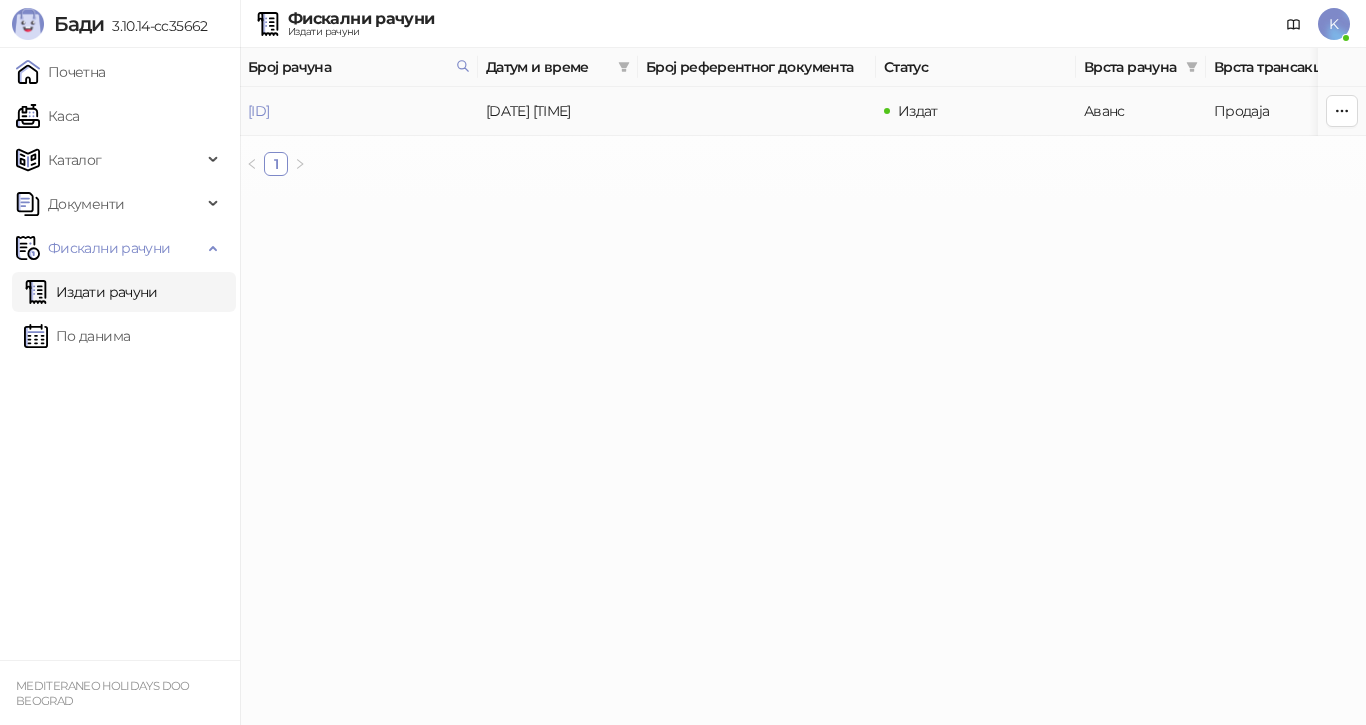 type on "**********" 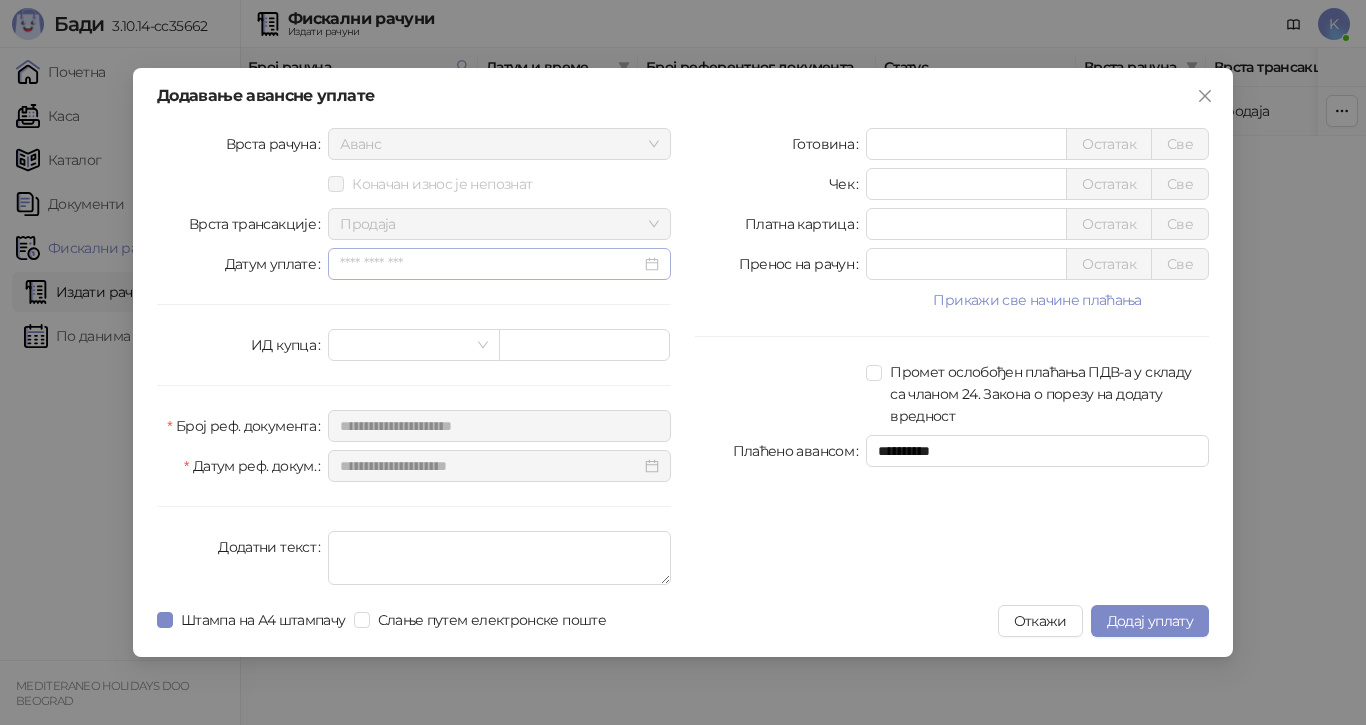 click at bounding box center (499, 264) 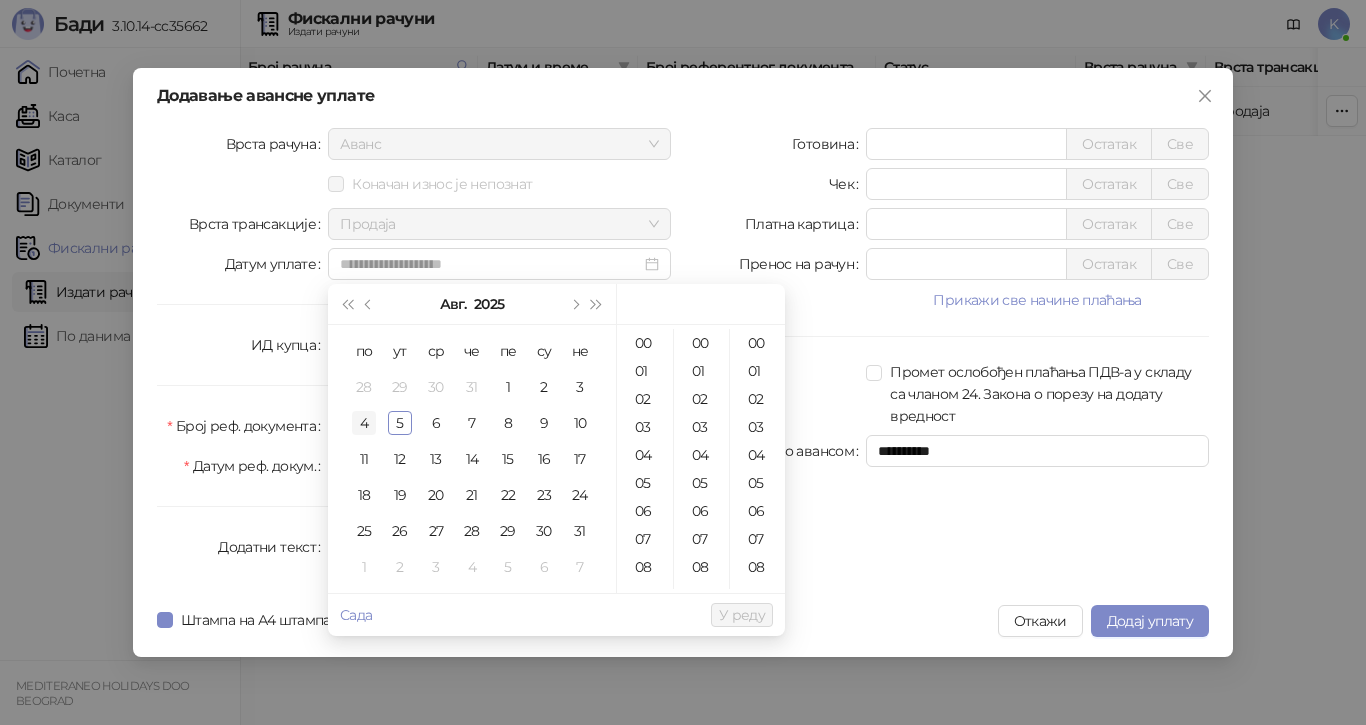 drag, startPoint x: 366, startPoint y: 424, endPoint x: 374, endPoint y: 414, distance: 12.806249 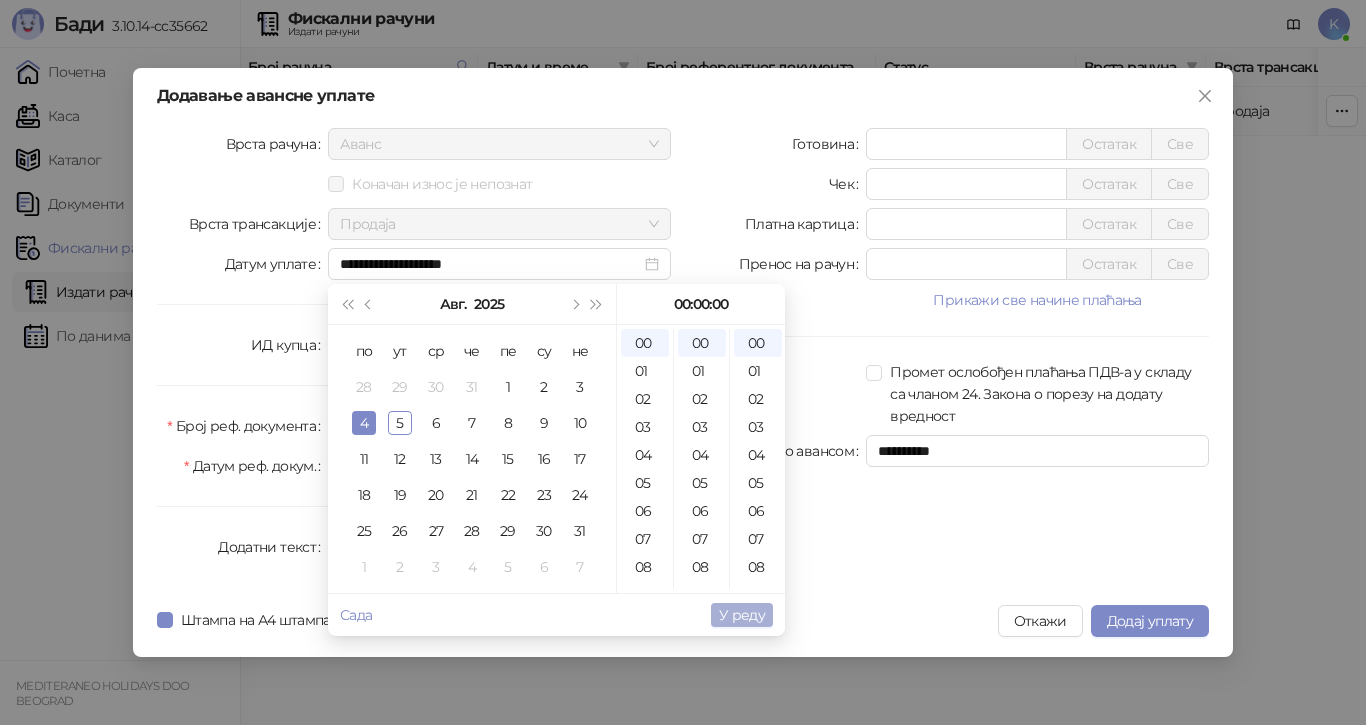 type on "**********" 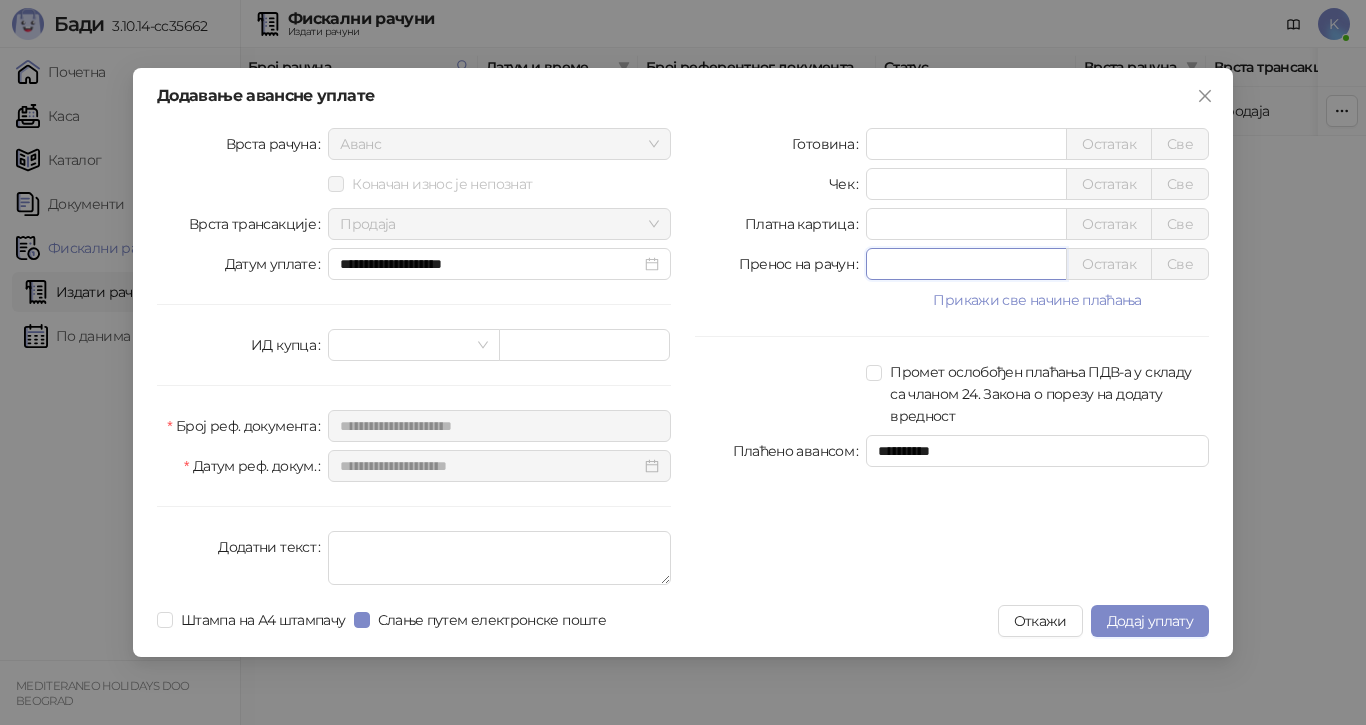 drag, startPoint x: 863, startPoint y: 265, endPoint x: 830, endPoint y: 270, distance: 33.37664 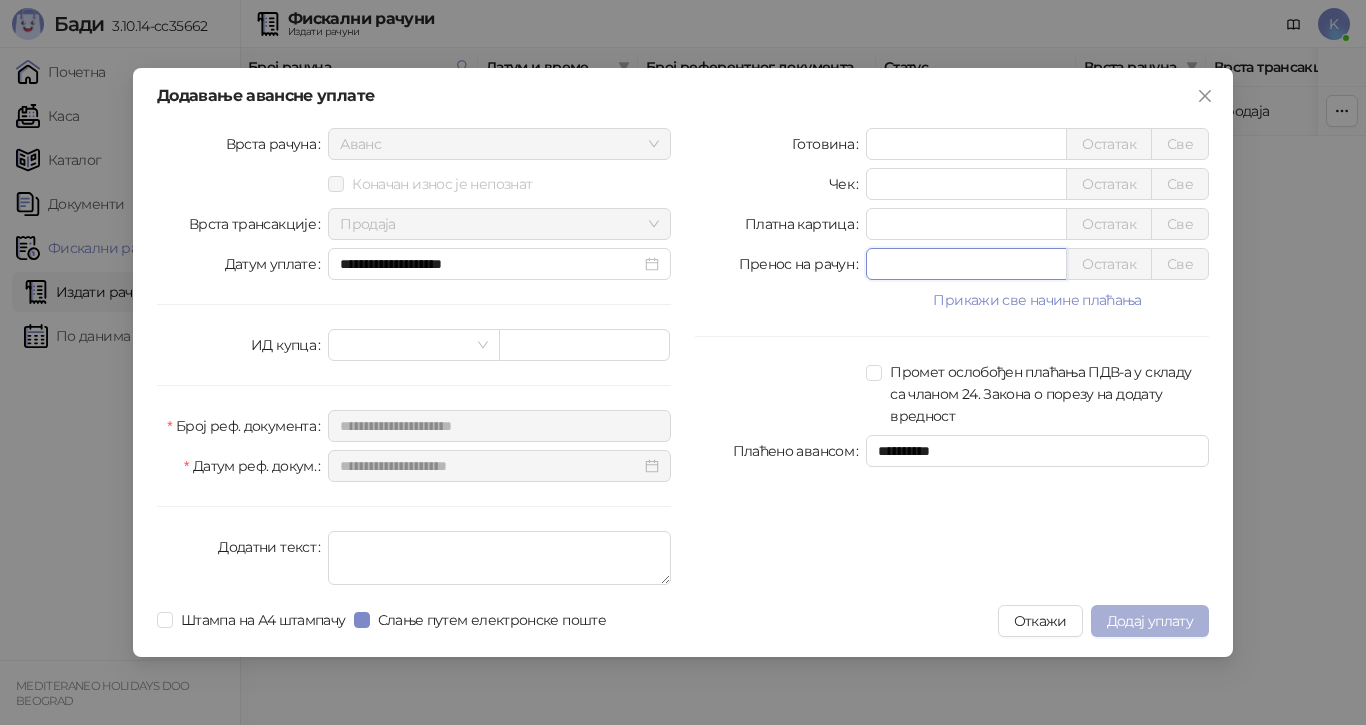 type on "******" 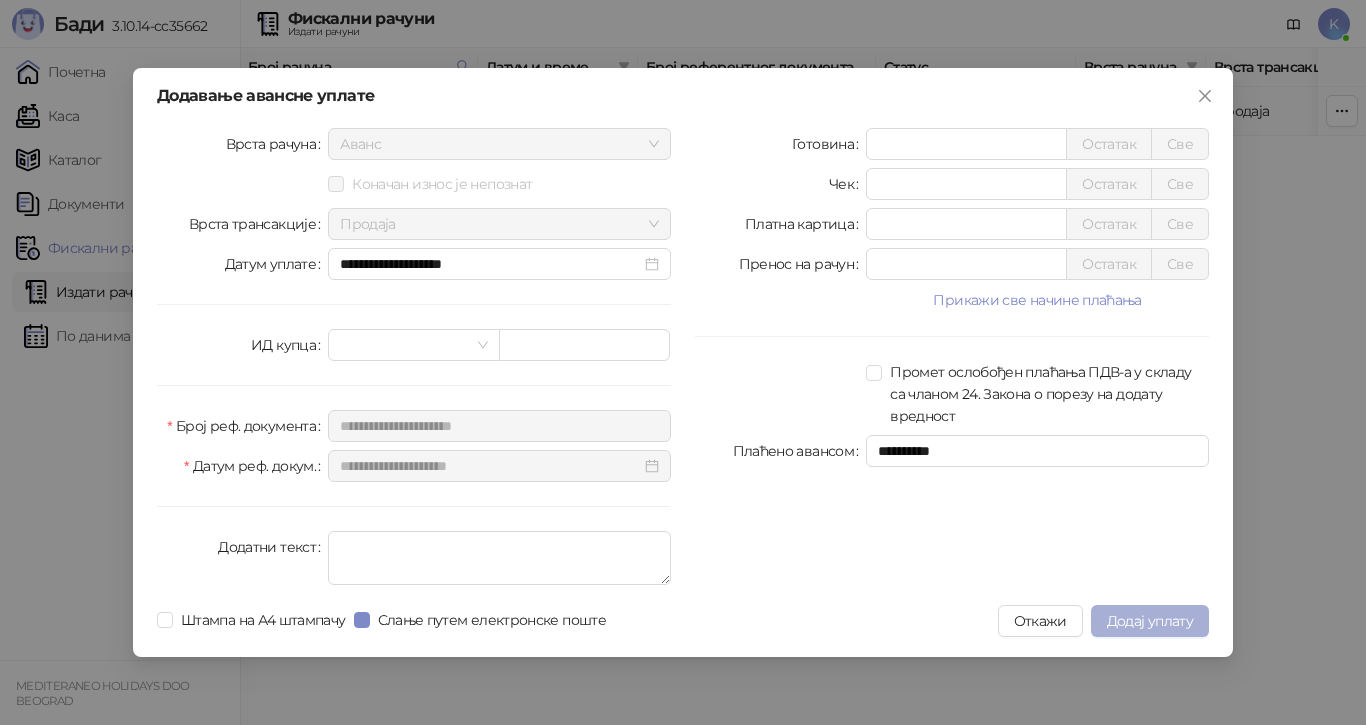 click on "Додај уплату" at bounding box center (1150, 621) 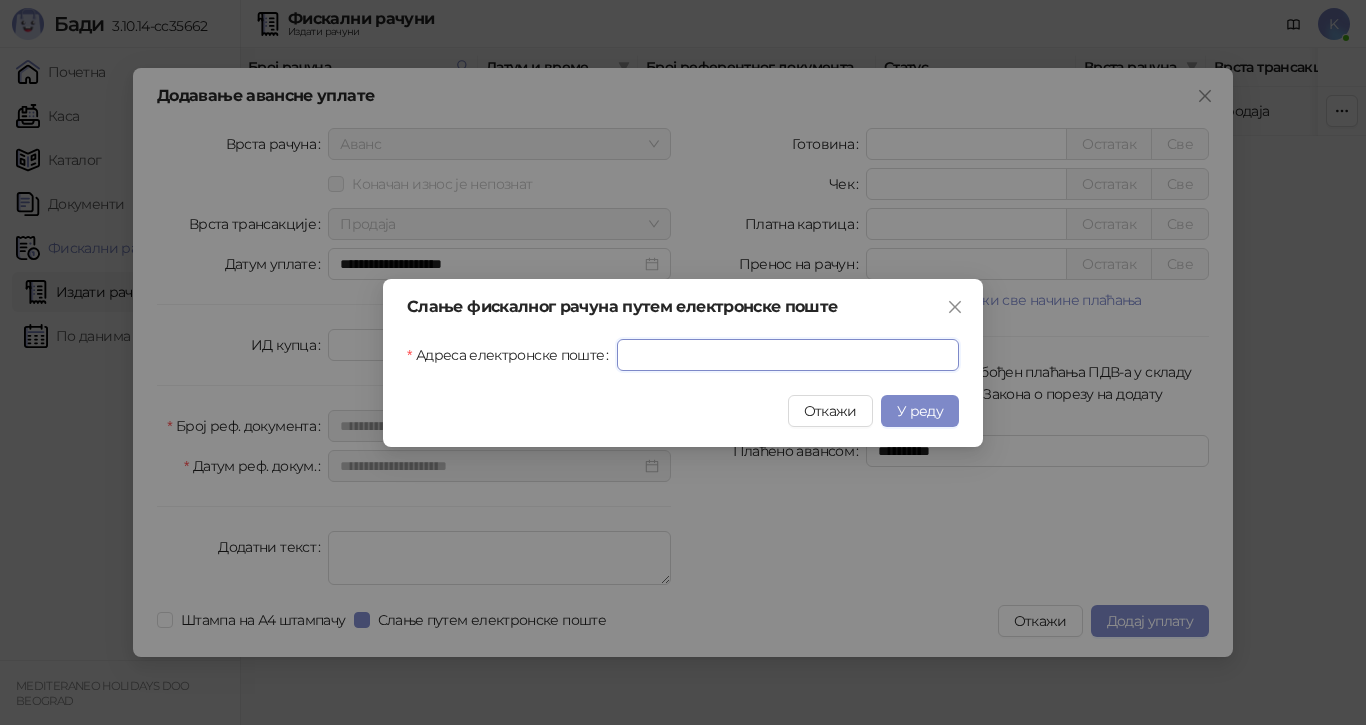click on "Адреса електронске поште" at bounding box center [788, 355] 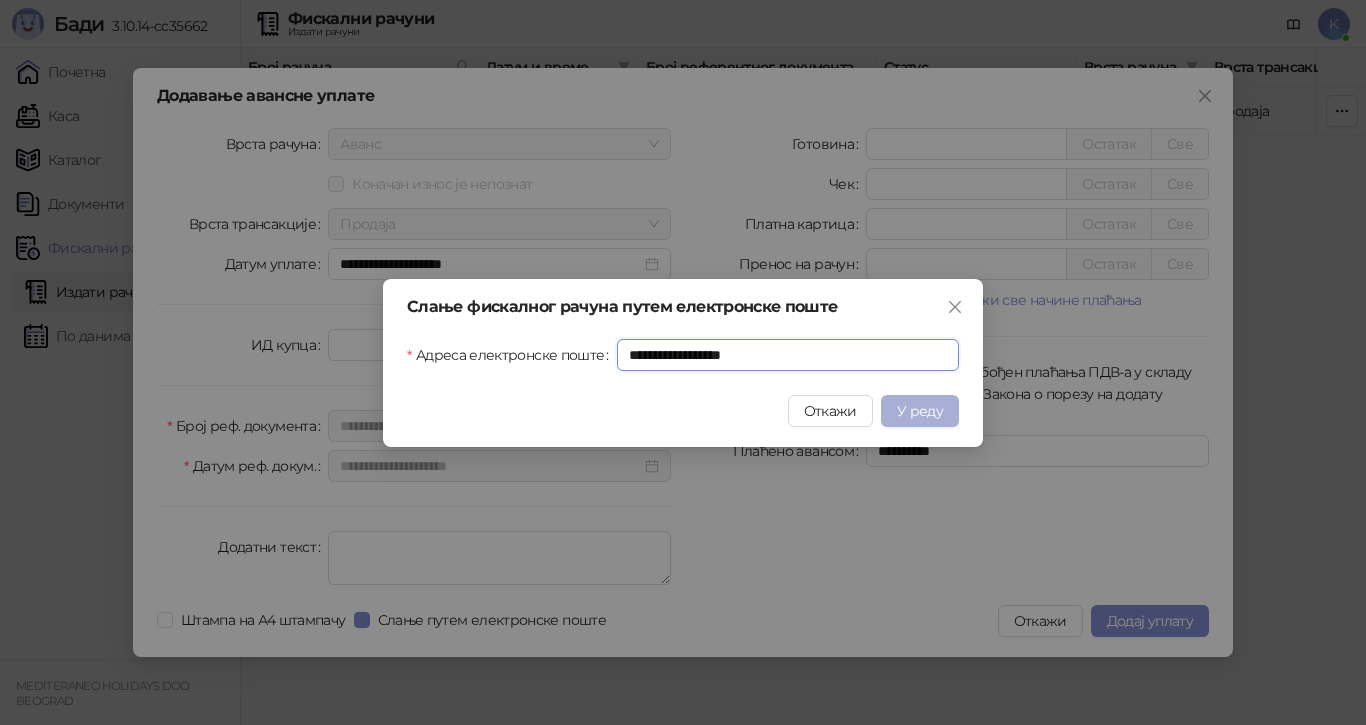 type on "**********" 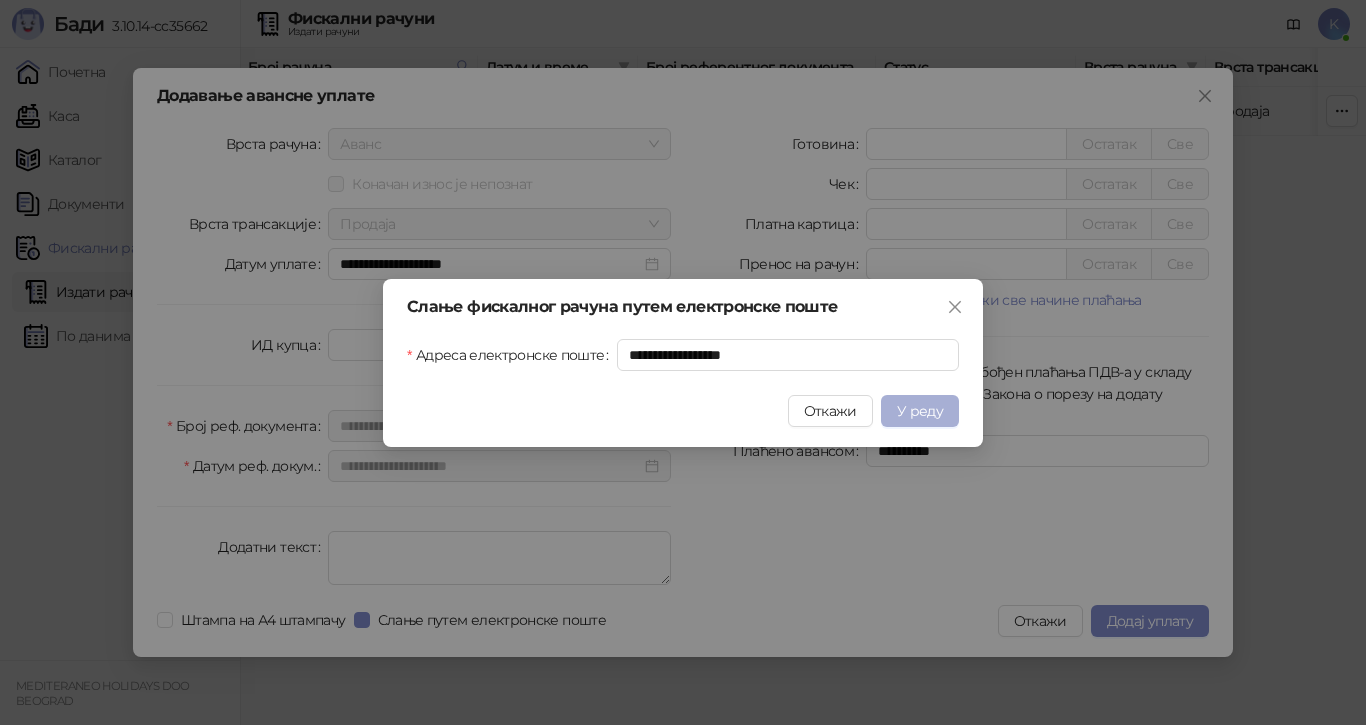 click on "У реду" at bounding box center [920, 411] 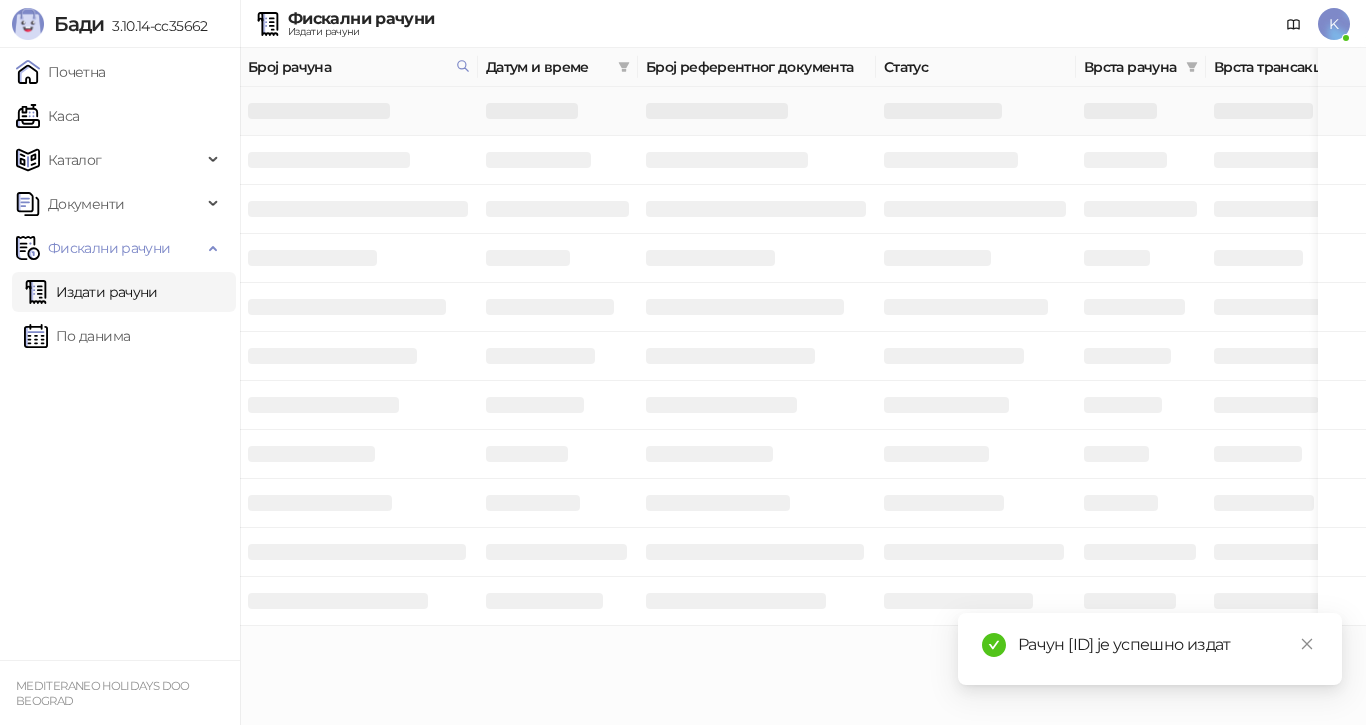 drag, startPoint x: 1267, startPoint y: 622, endPoint x: 1071, endPoint y: 623, distance: 196.00255 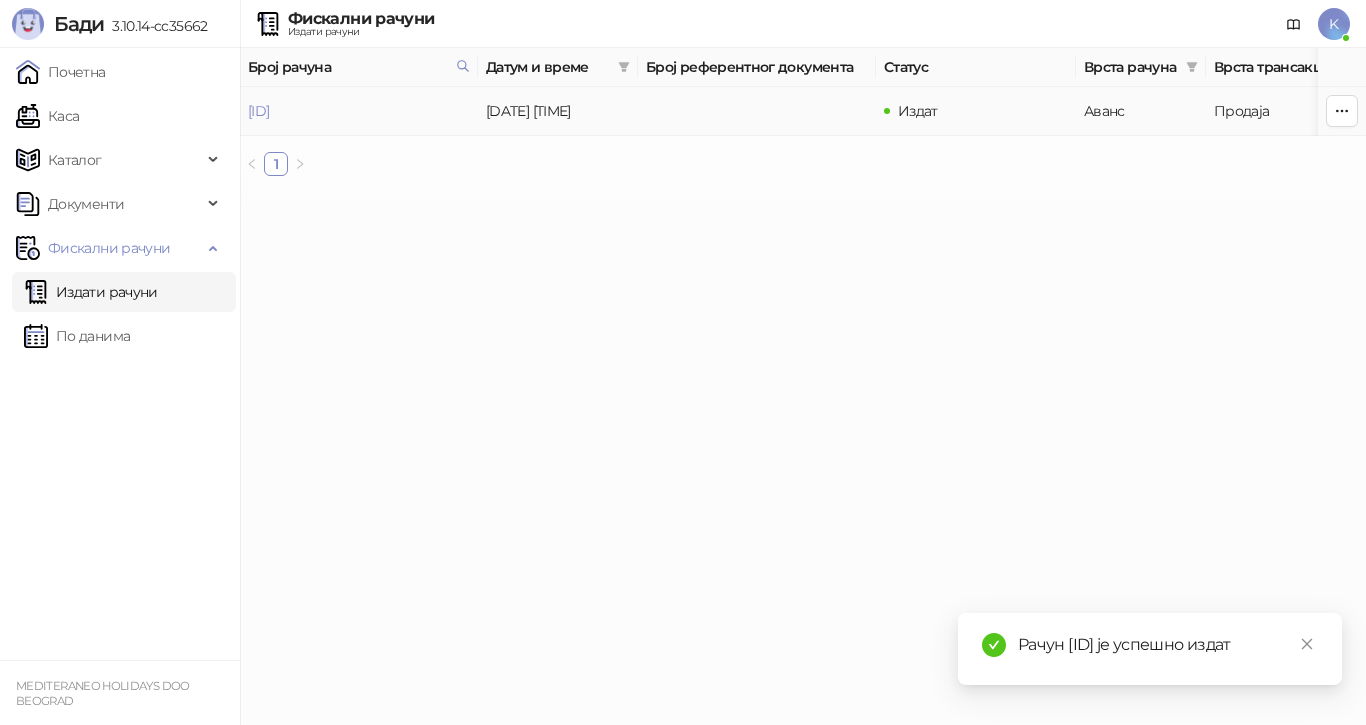copy on "[ID]" 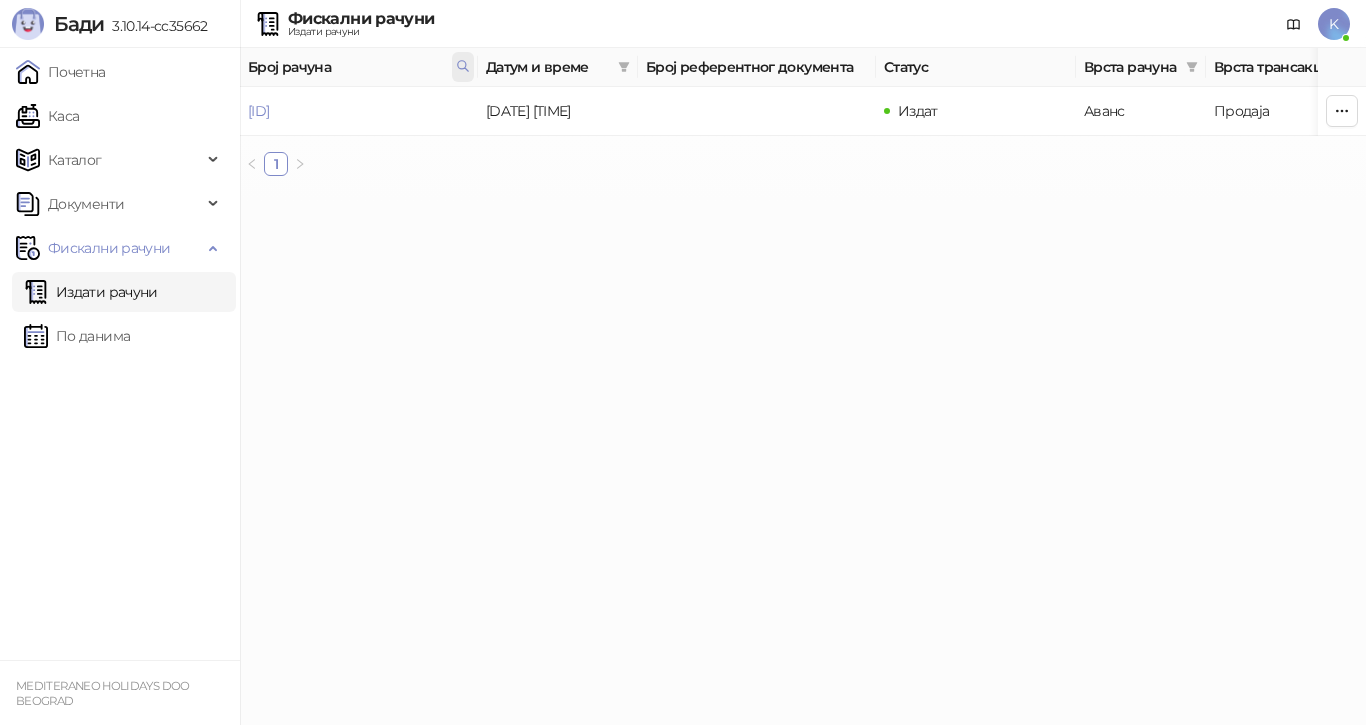 click 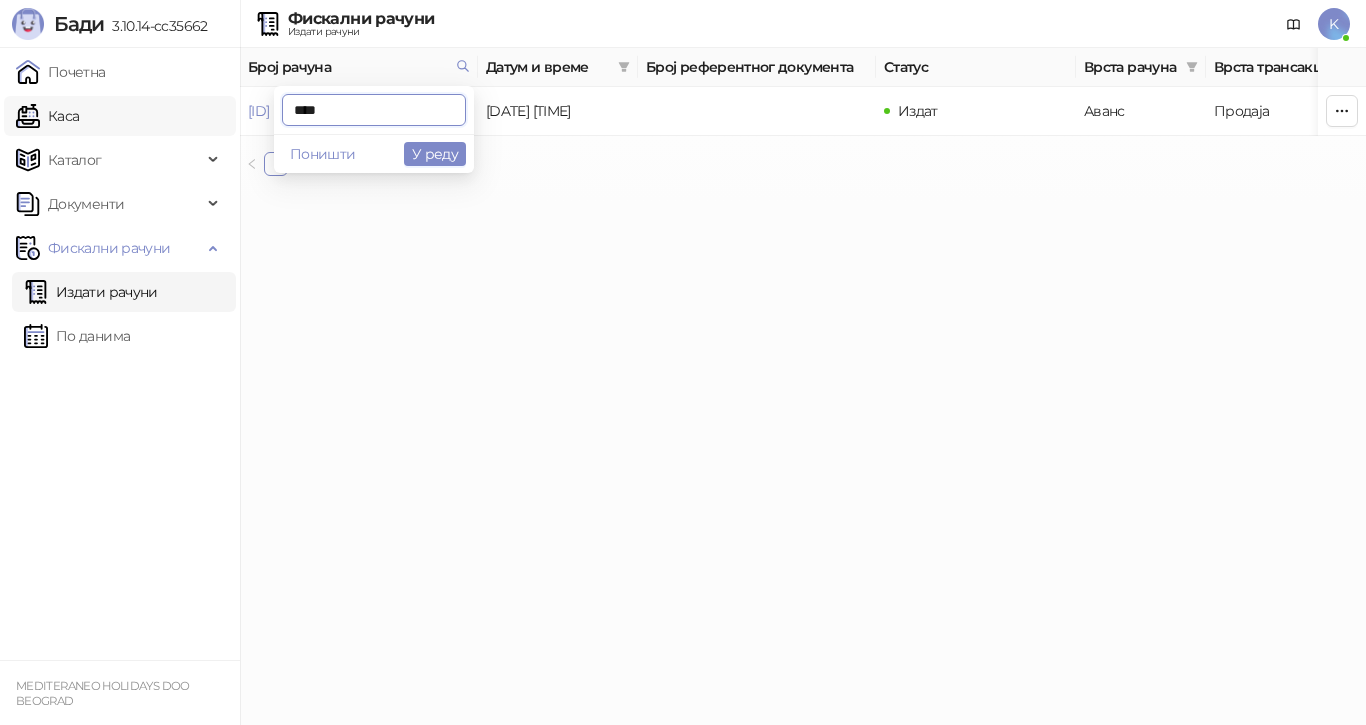 drag, startPoint x: 337, startPoint y: 103, endPoint x: 214, endPoint y: 122, distance: 124.45883 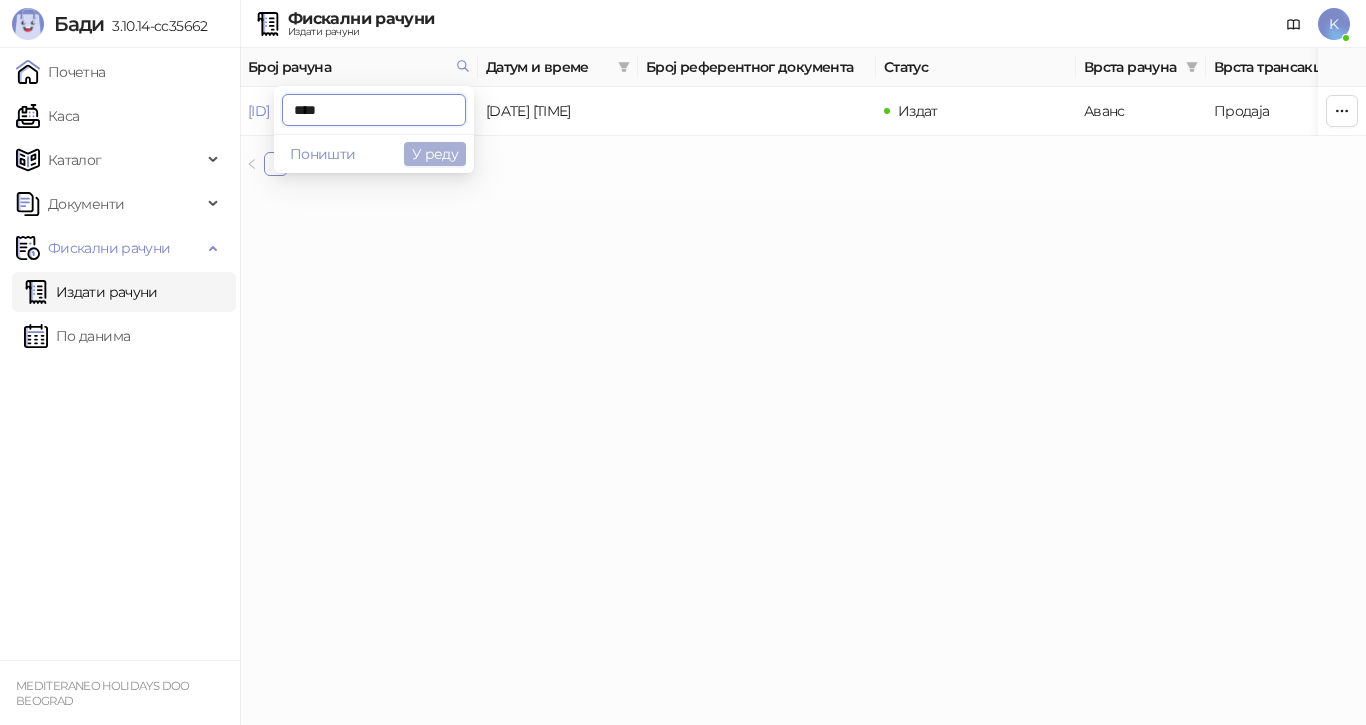 type on "****" 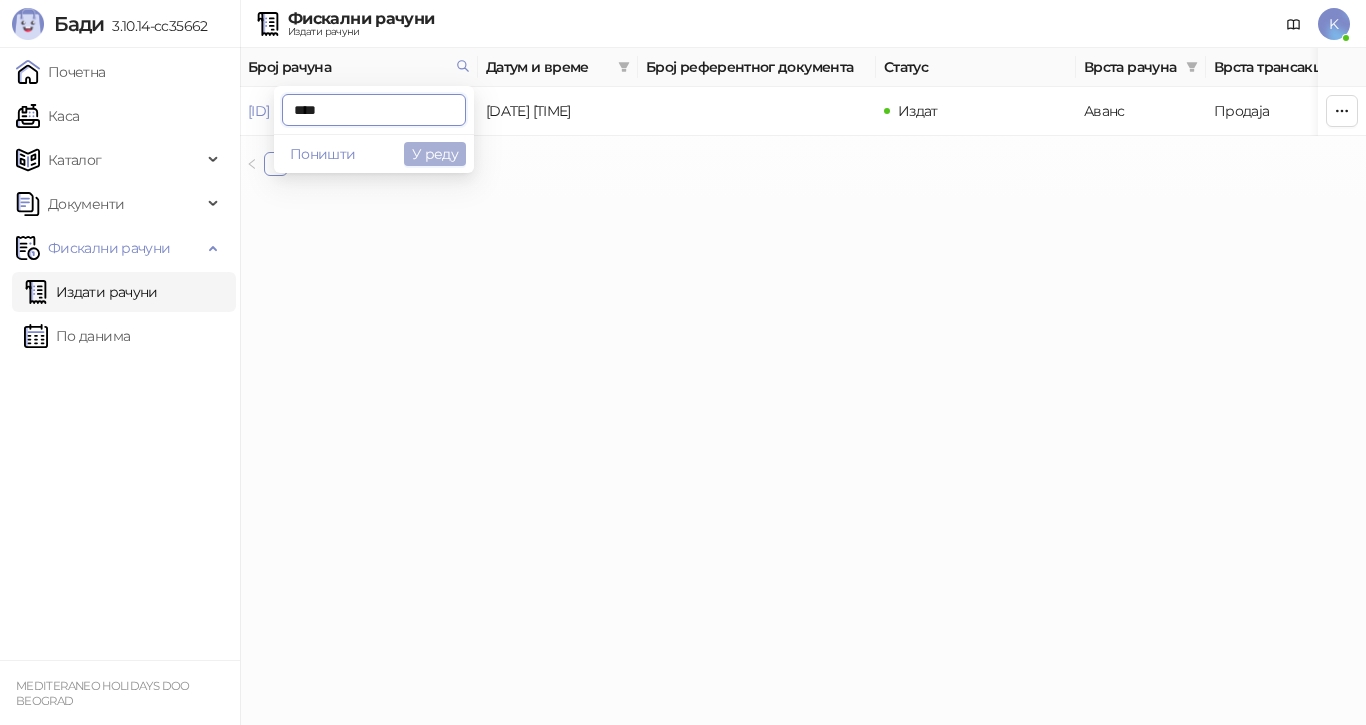 click on "У реду" at bounding box center (435, 154) 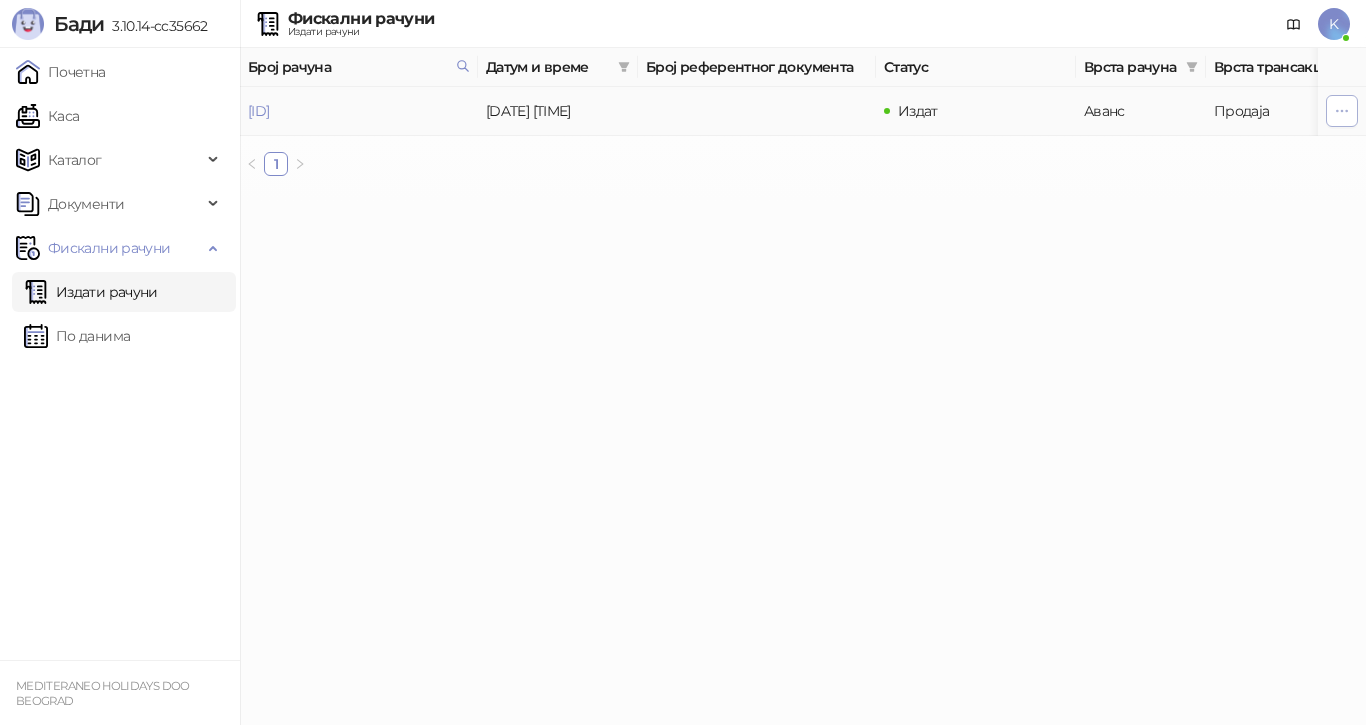 click 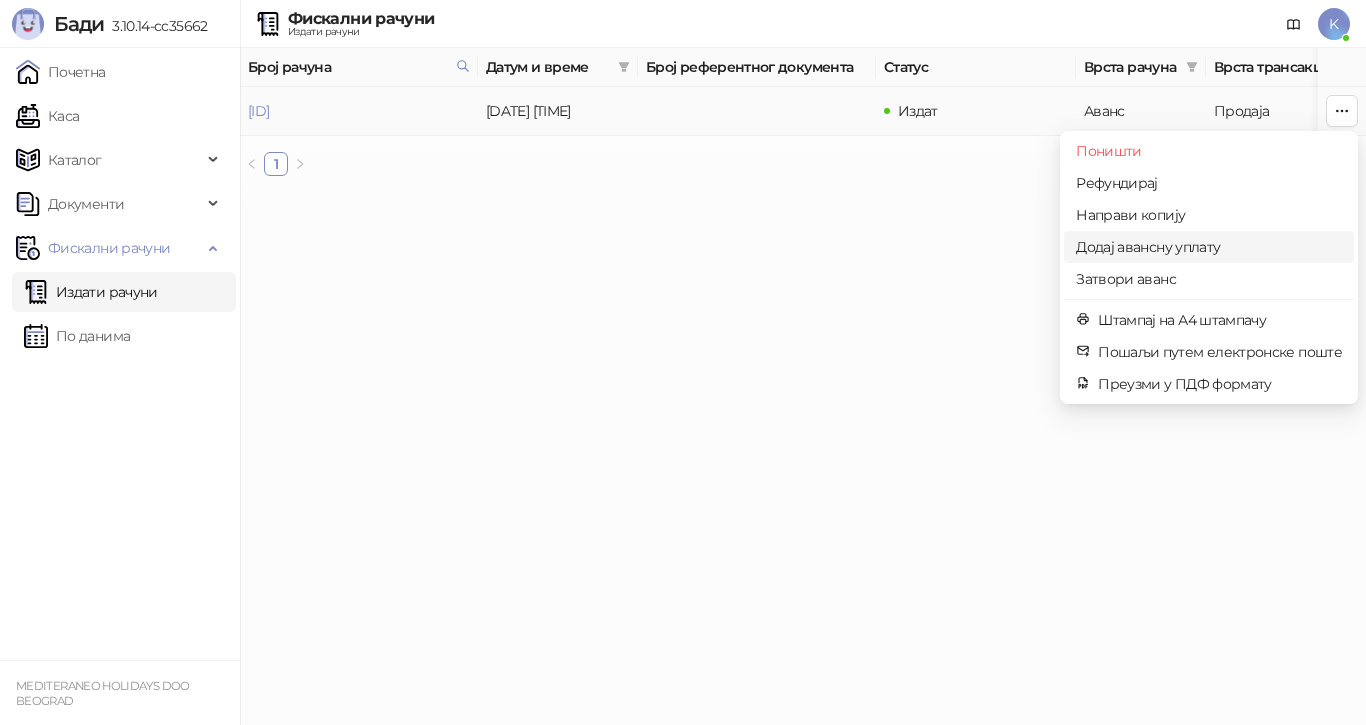 click on "Додај авансну уплату" at bounding box center [1209, 247] 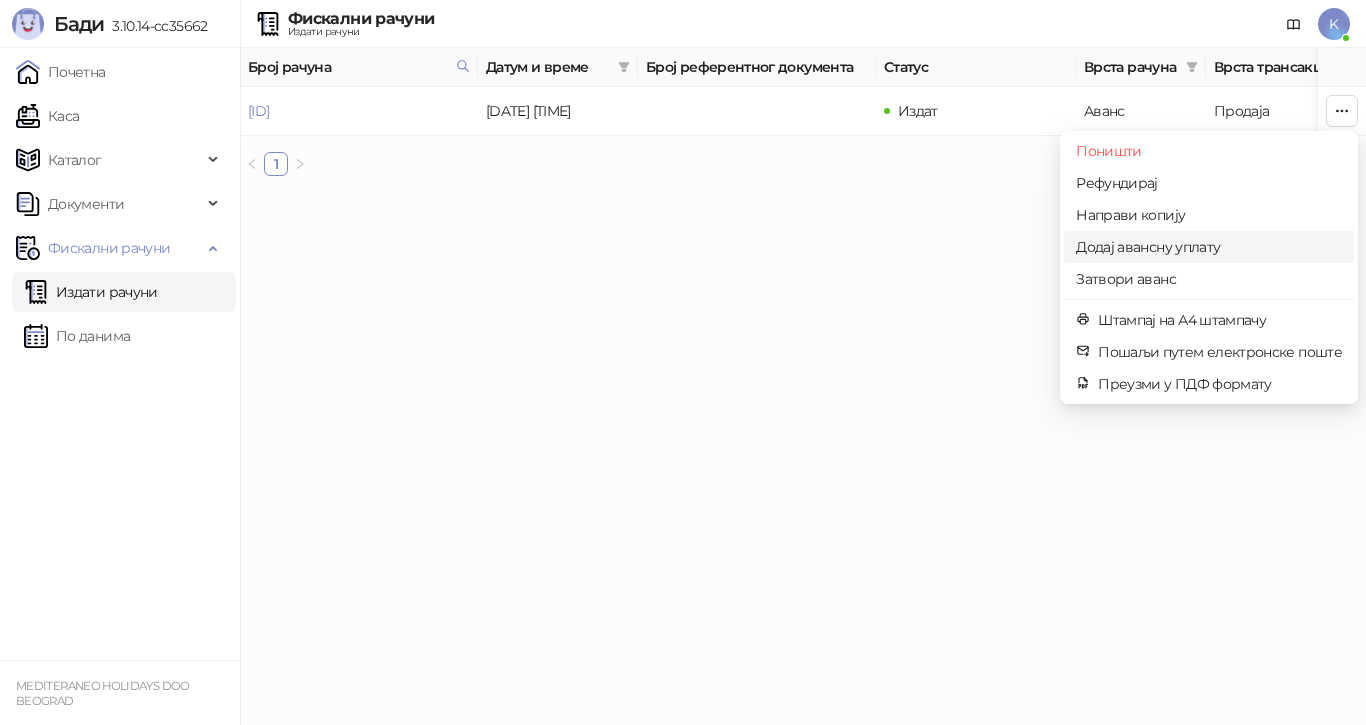 type on "**********" 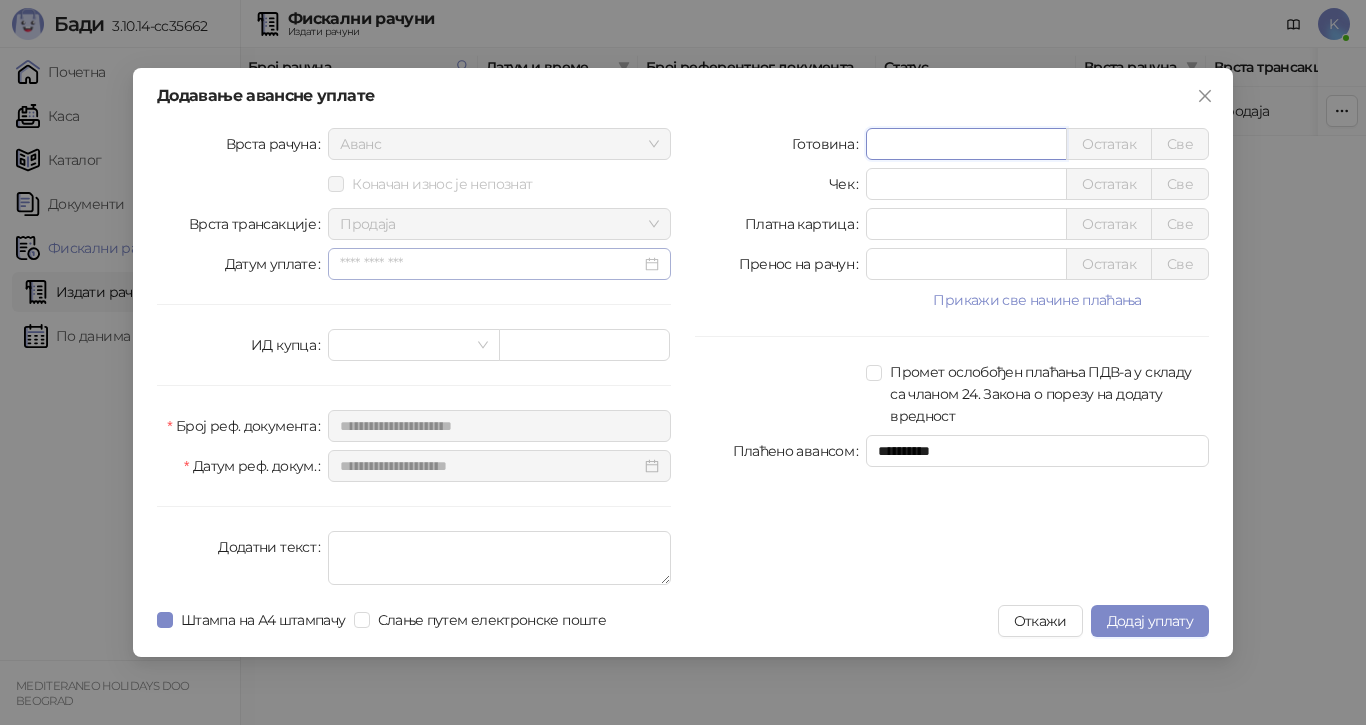 click at bounding box center [499, 264] 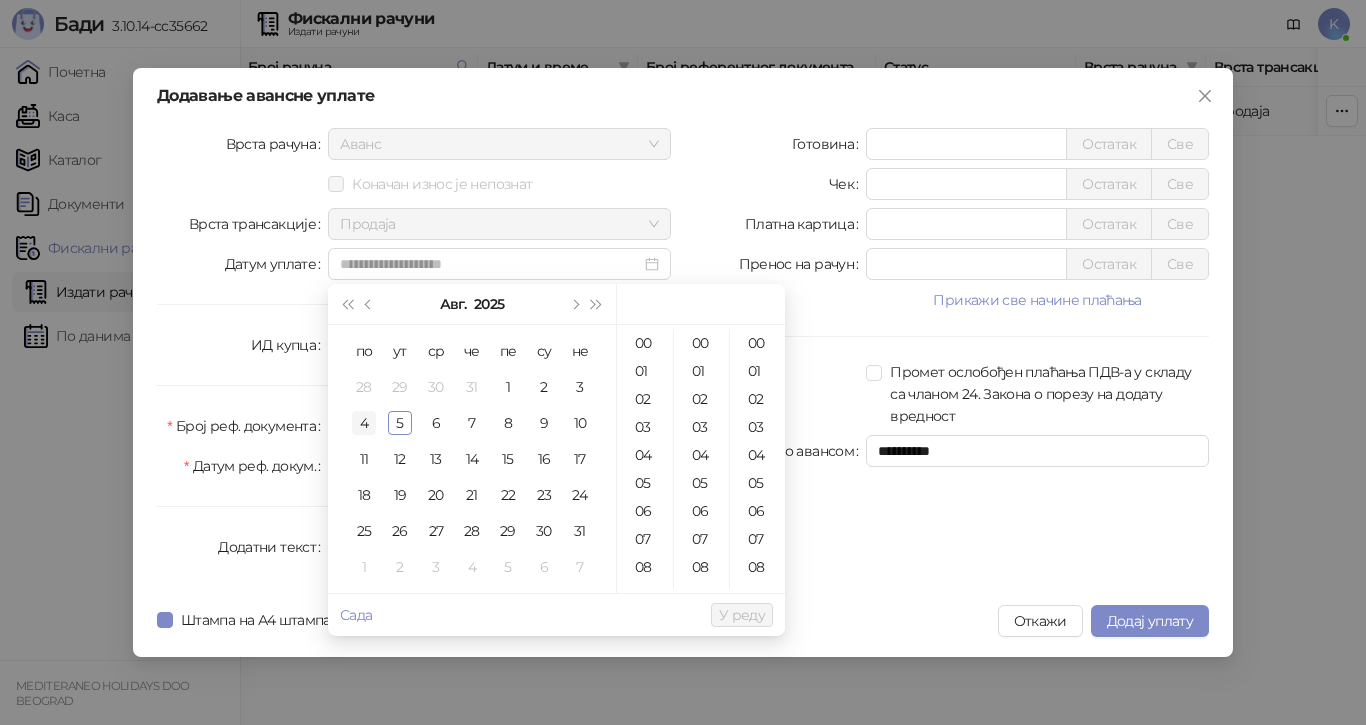 click on "4" at bounding box center [364, 423] 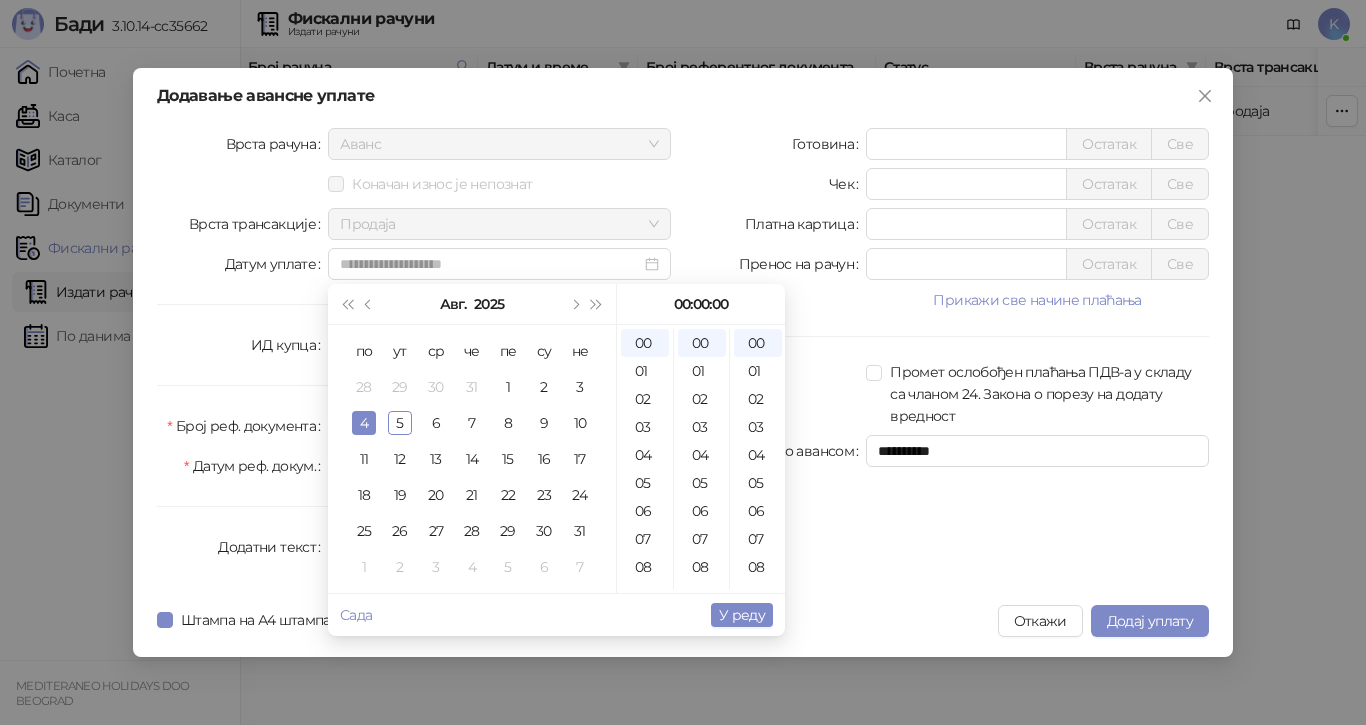 type on "**********" 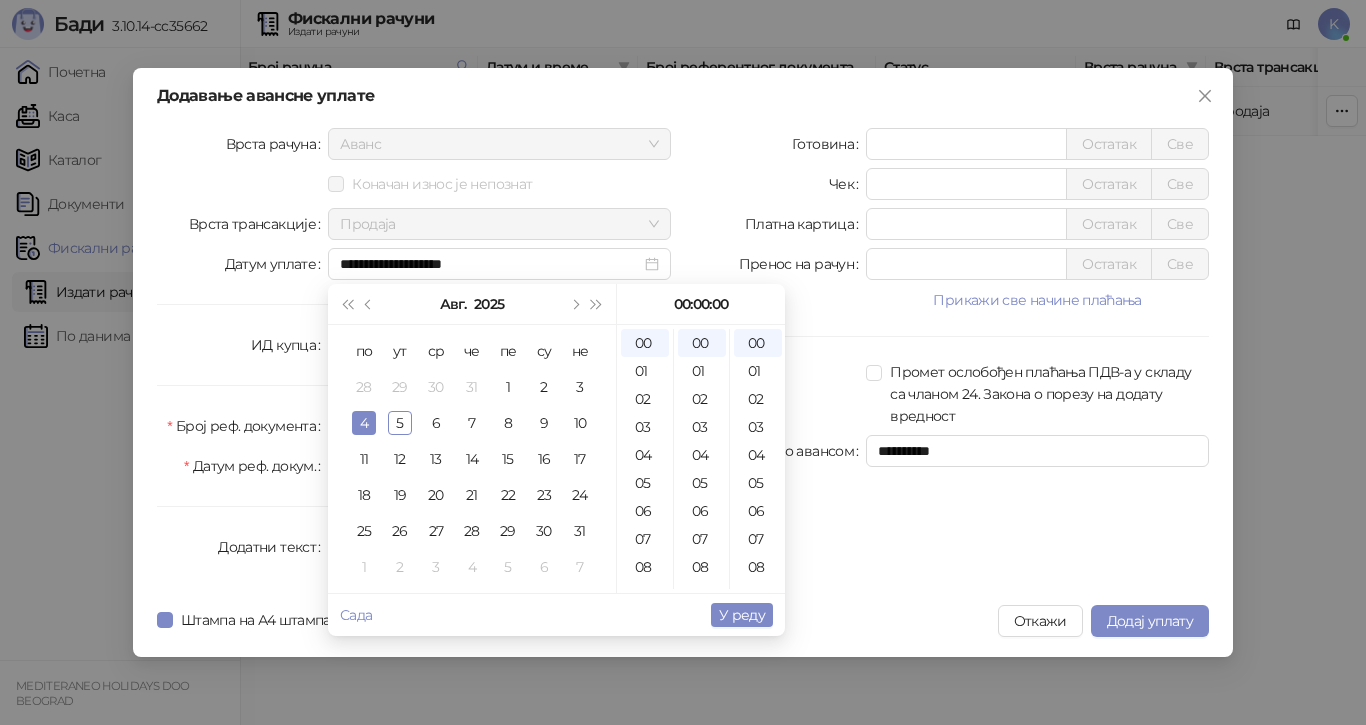click on "У реду" at bounding box center [742, 615] 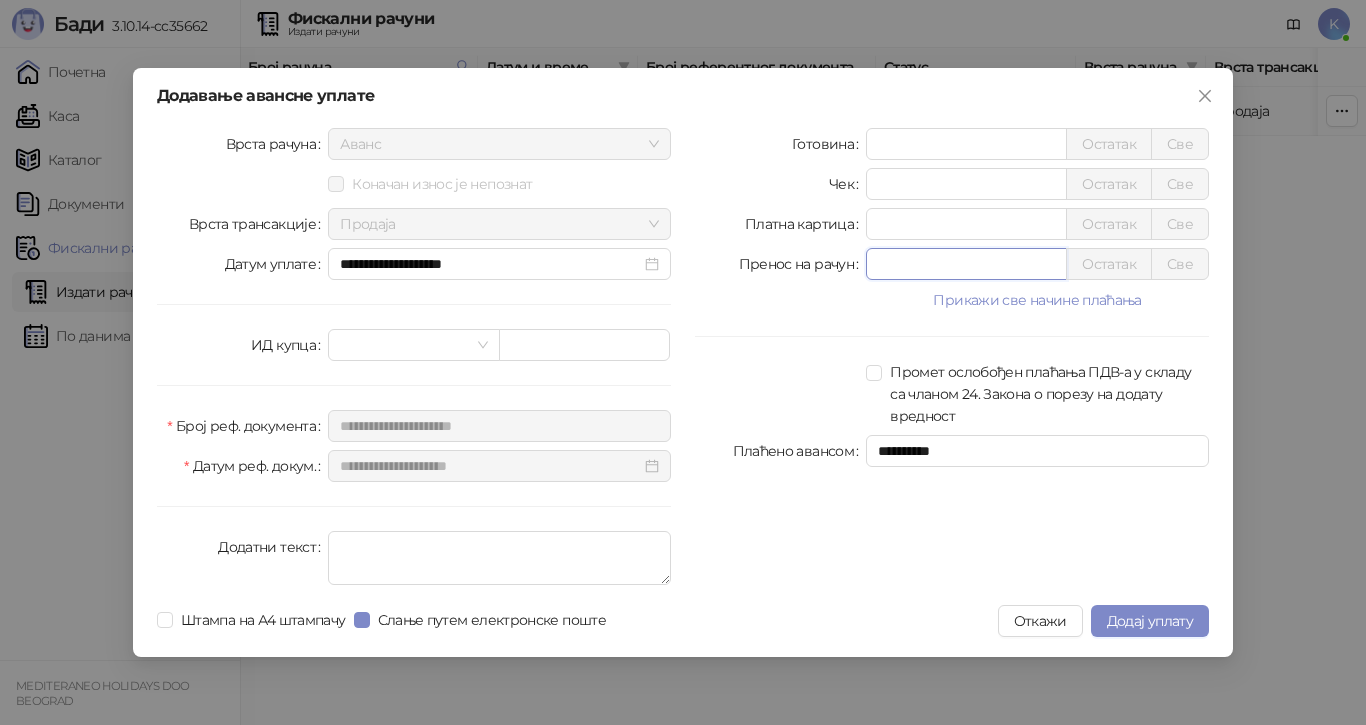 drag, startPoint x: 892, startPoint y: 261, endPoint x: 861, endPoint y: 265, distance: 31.257 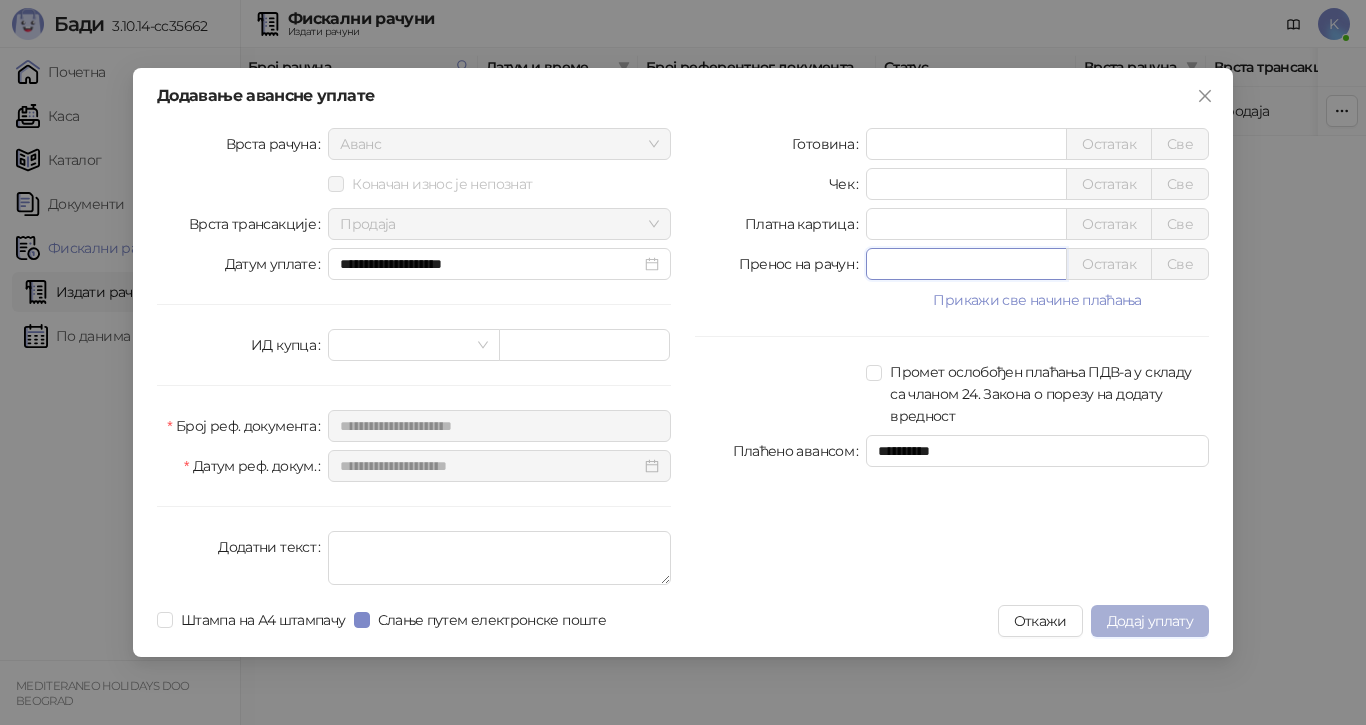 type on "******" 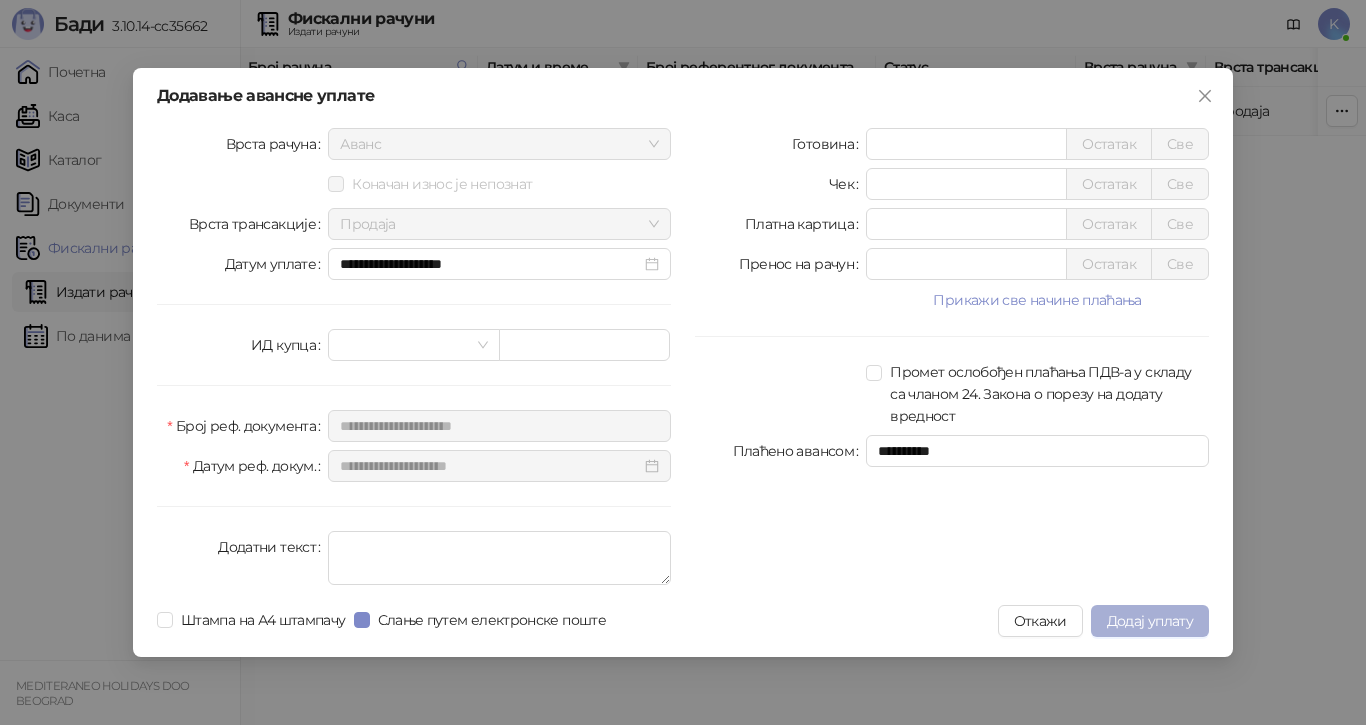 click on "Додај уплату" at bounding box center (1150, 621) 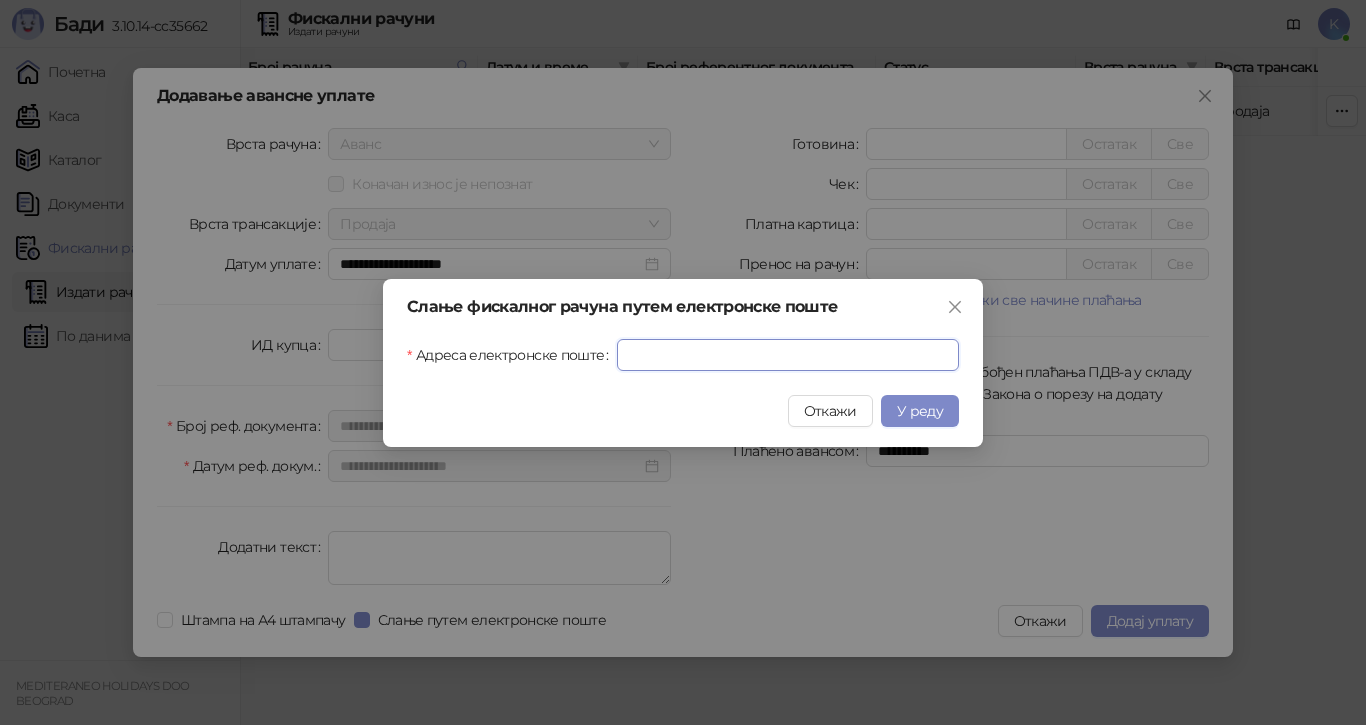 click on "Адреса електронске поште" at bounding box center (788, 355) 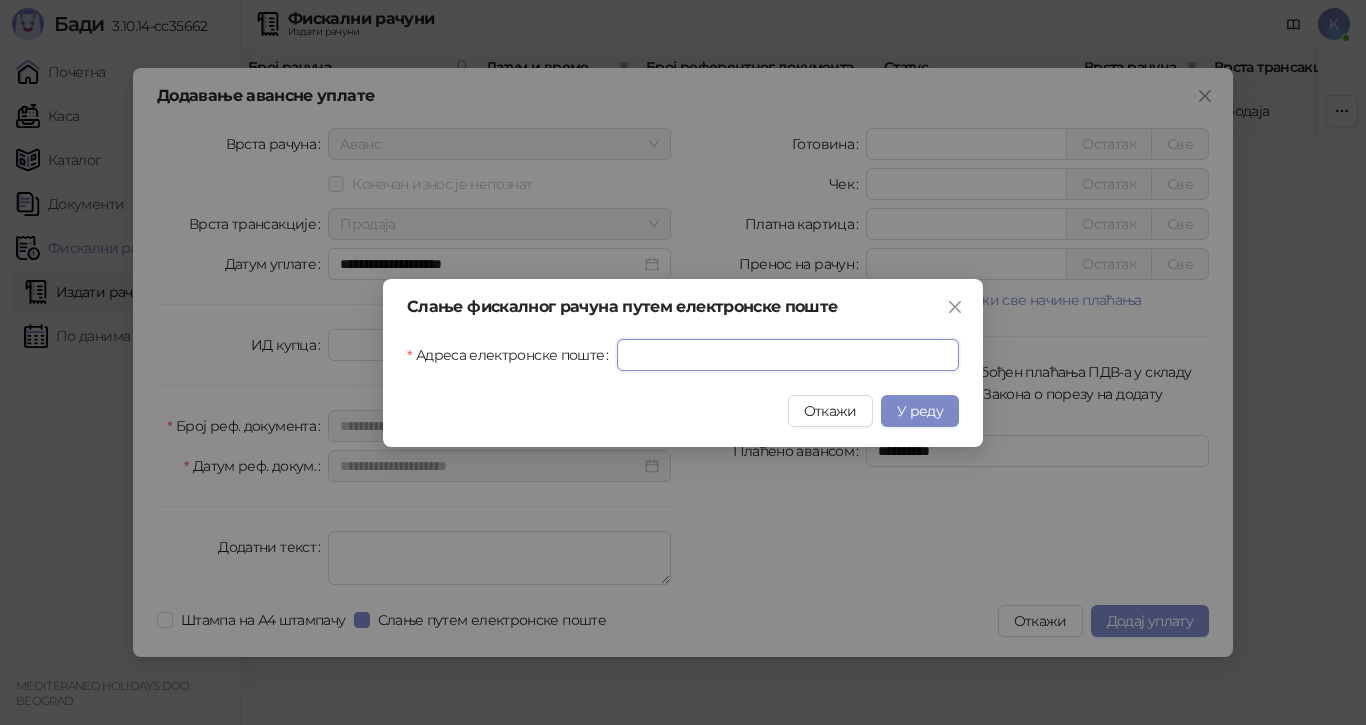 paste on "**********" 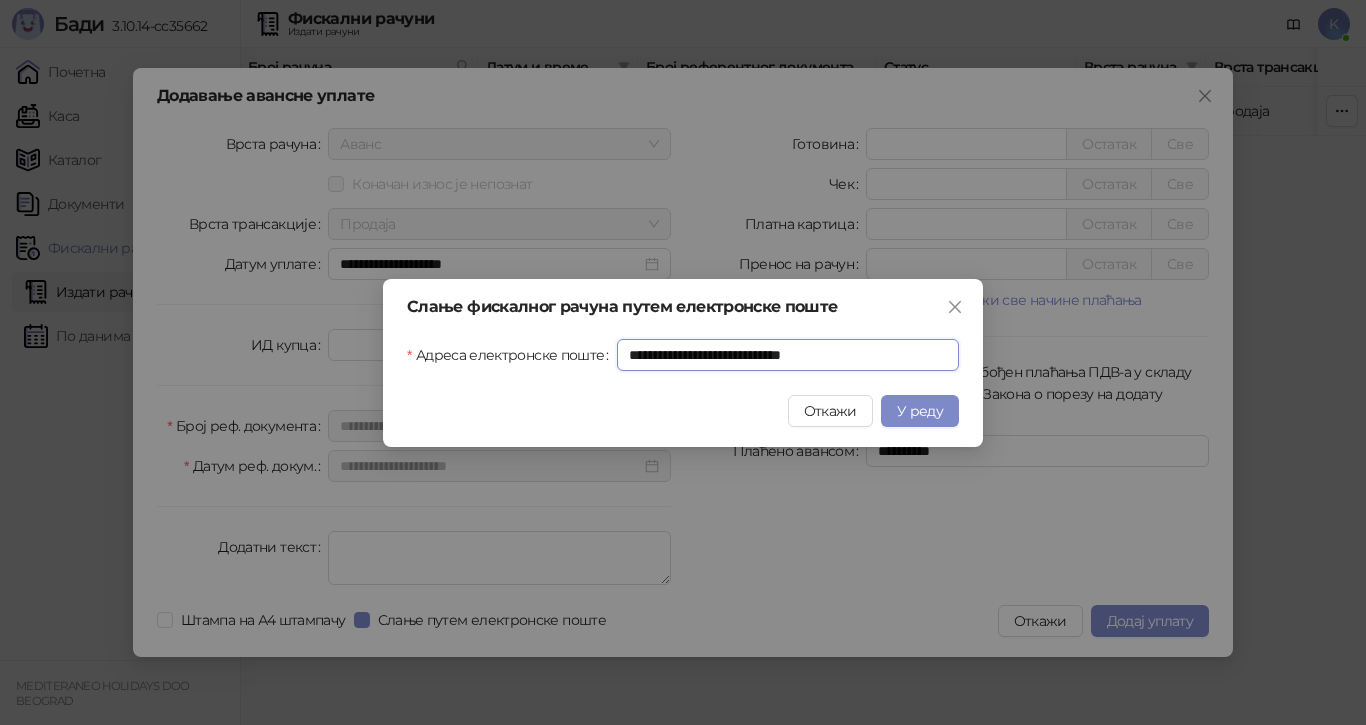 type on "**********" 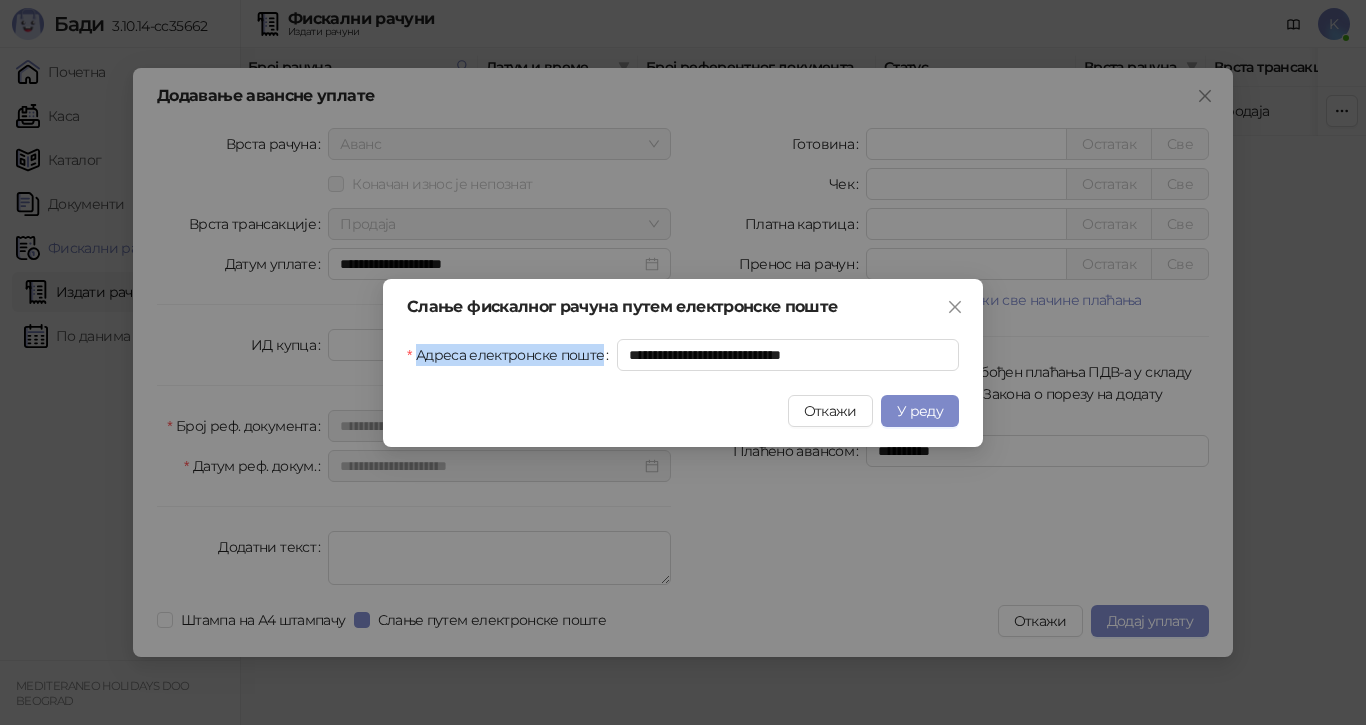 click on "Слање фискалног рачуна путем електронске поште Адреса електронске поште [EMAIL] Откажи У реду" at bounding box center (683, 363) 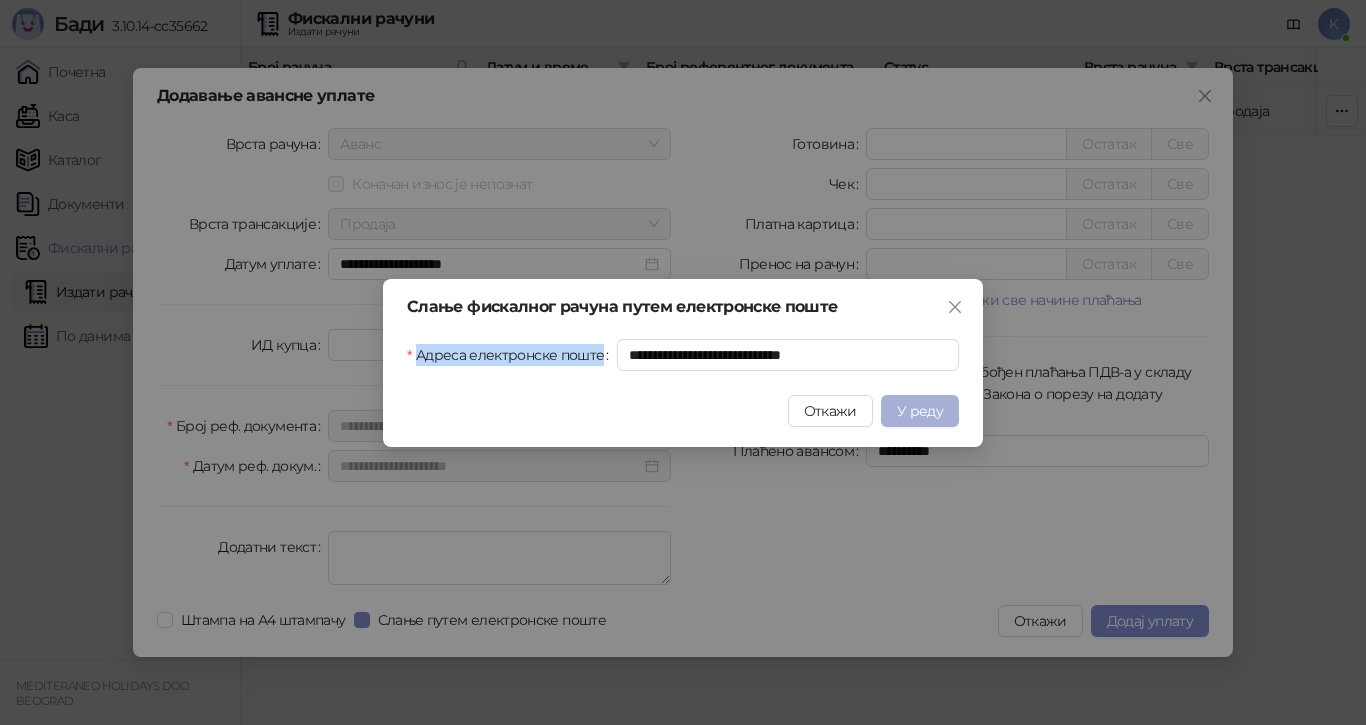 click on "У реду" at bounding box center [920, 411] 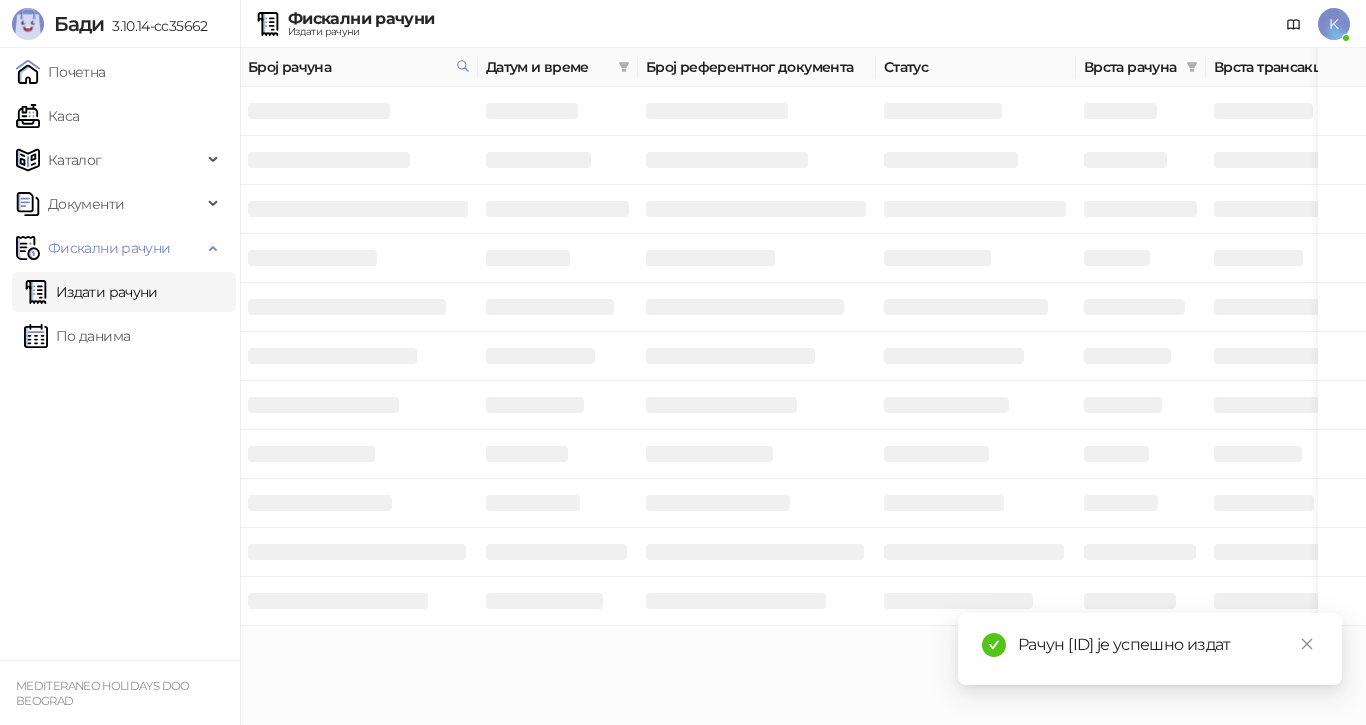 drag, startPoint x: 1272, startPoint y: 617, endPoint x: 1072, endPoint y: 617, distance: 200 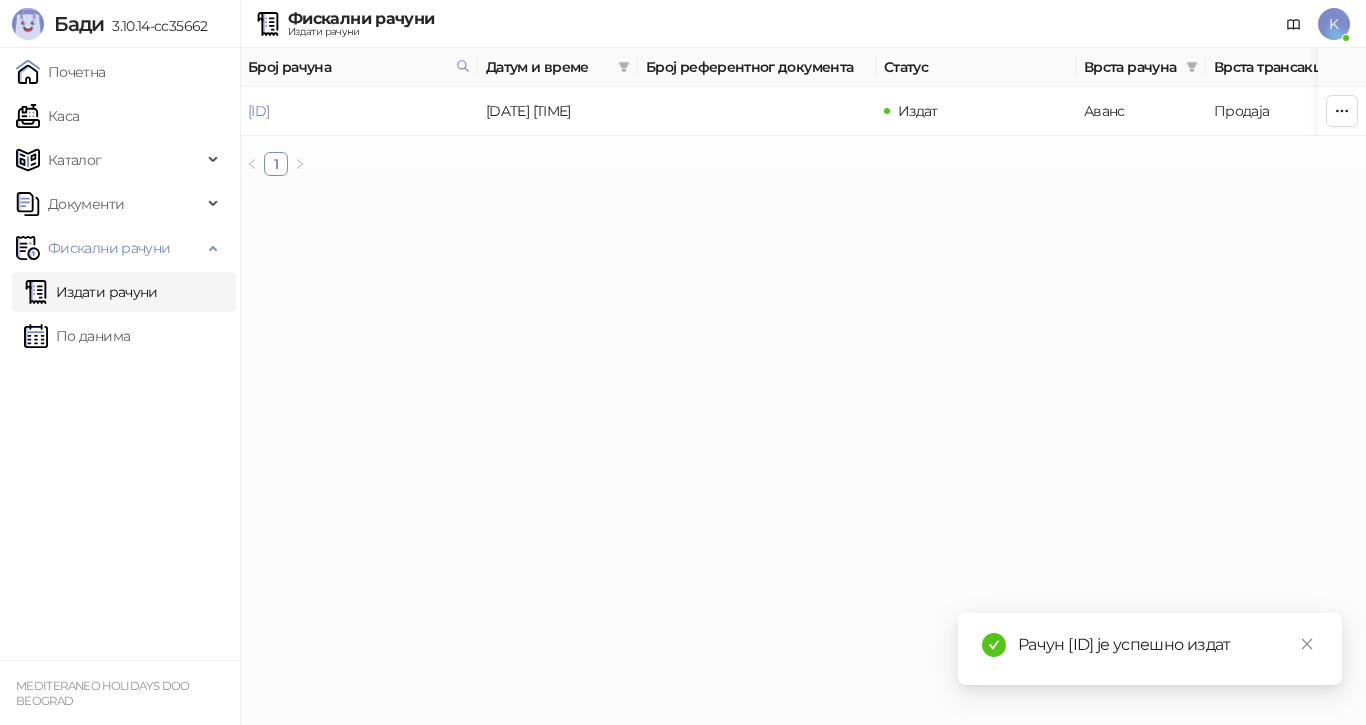 copy on "[ID]" 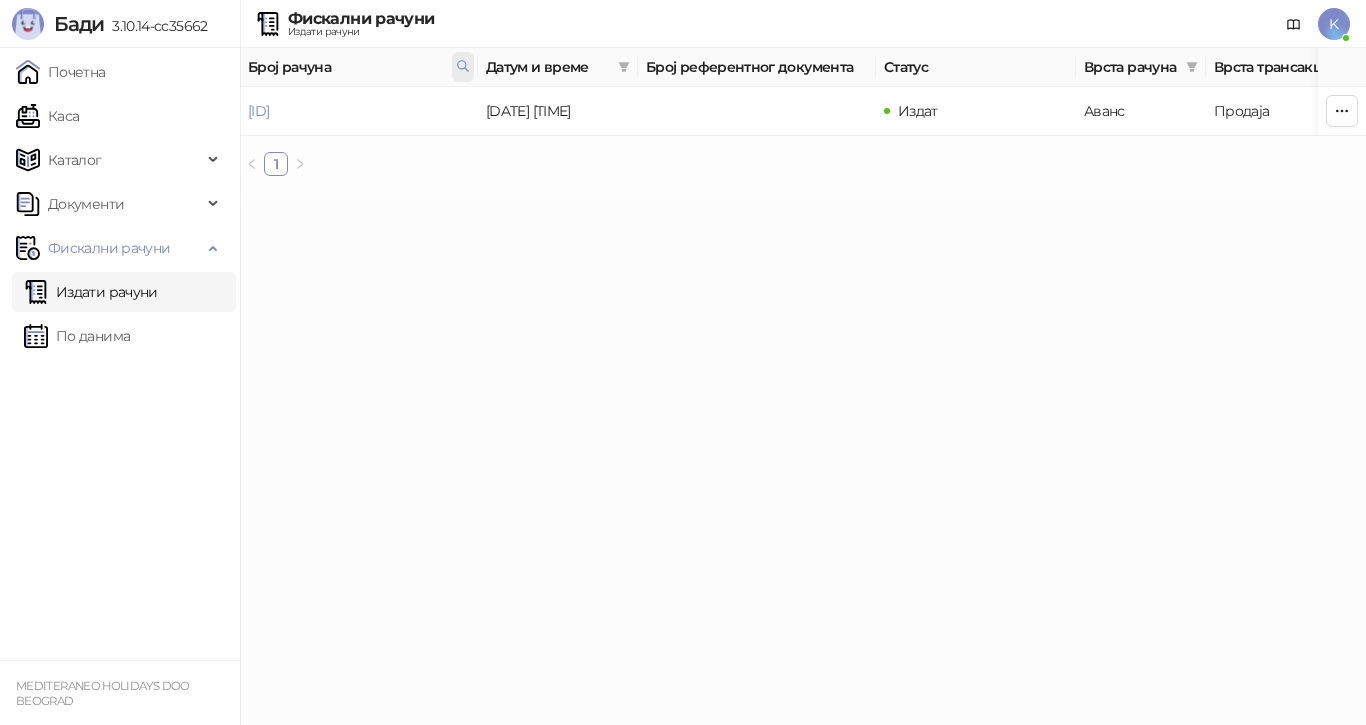click 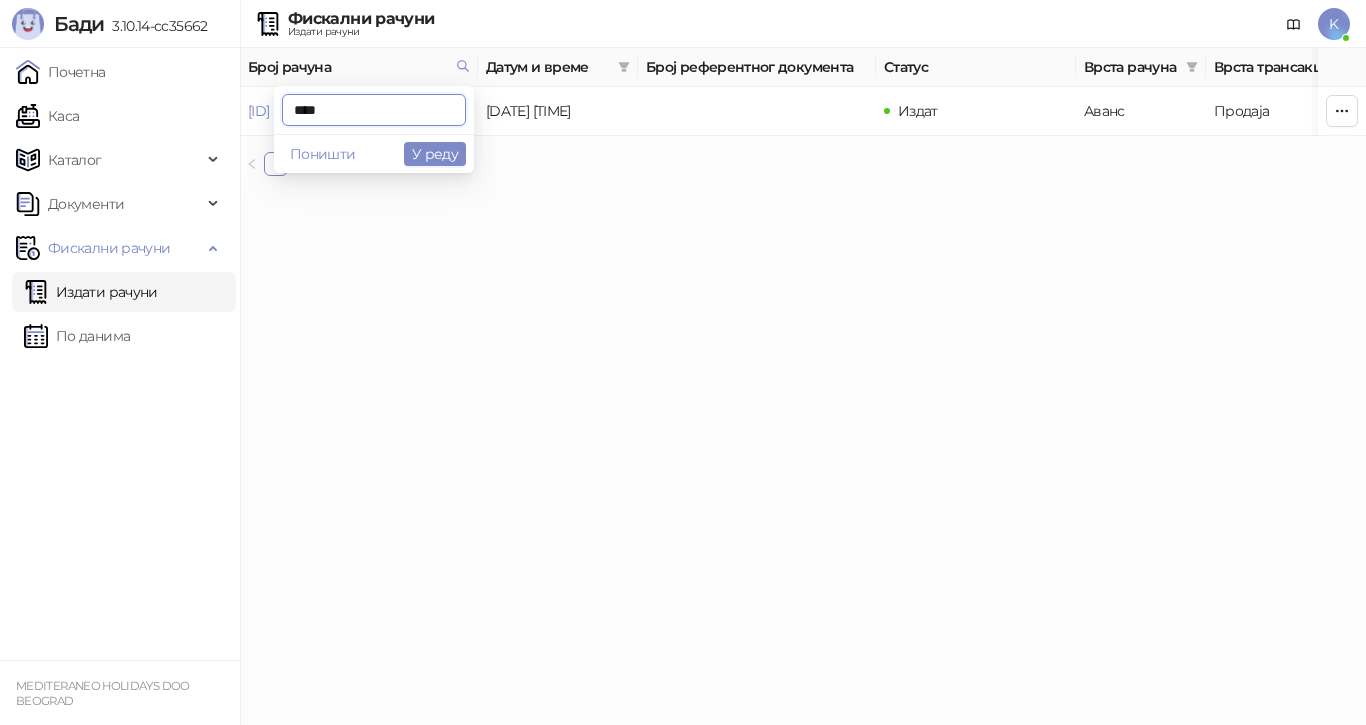 drag, startPoint x: 352, startPoint y: 116, endPoint x: 242, endPoint y: 116, distance: 110 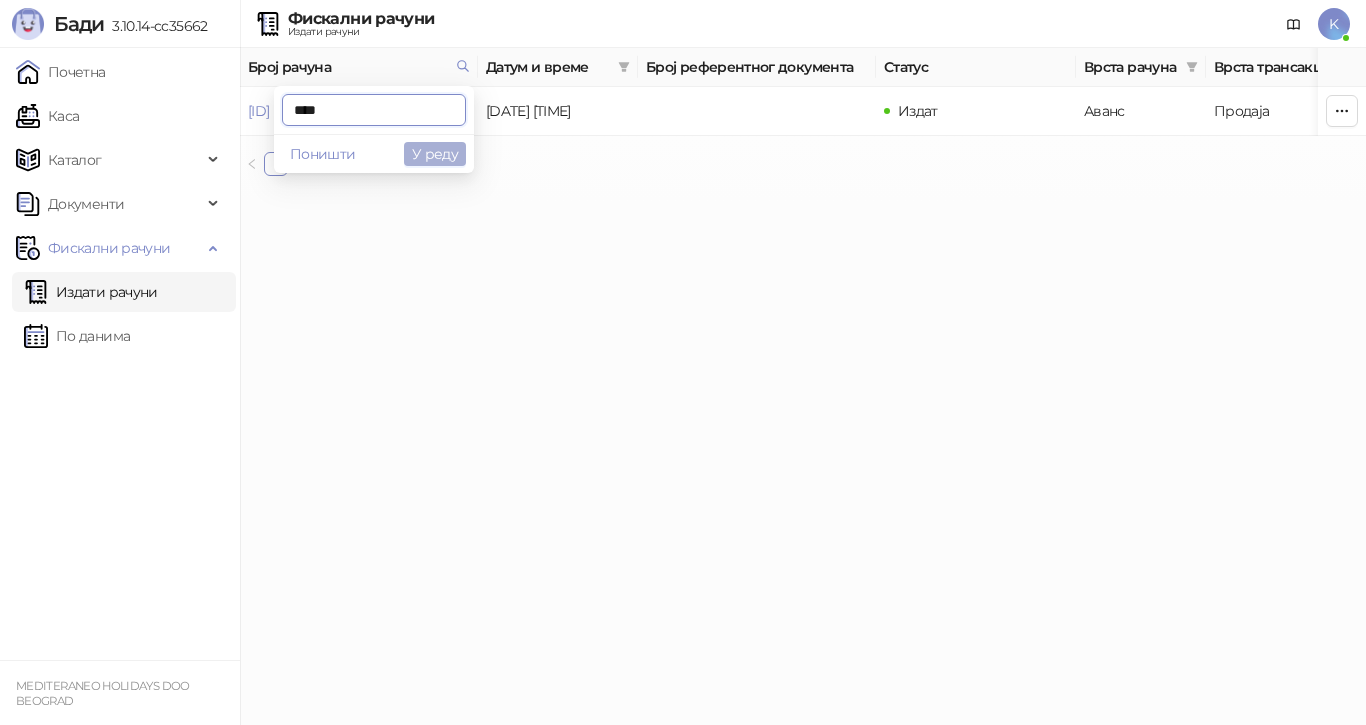 type on "****" 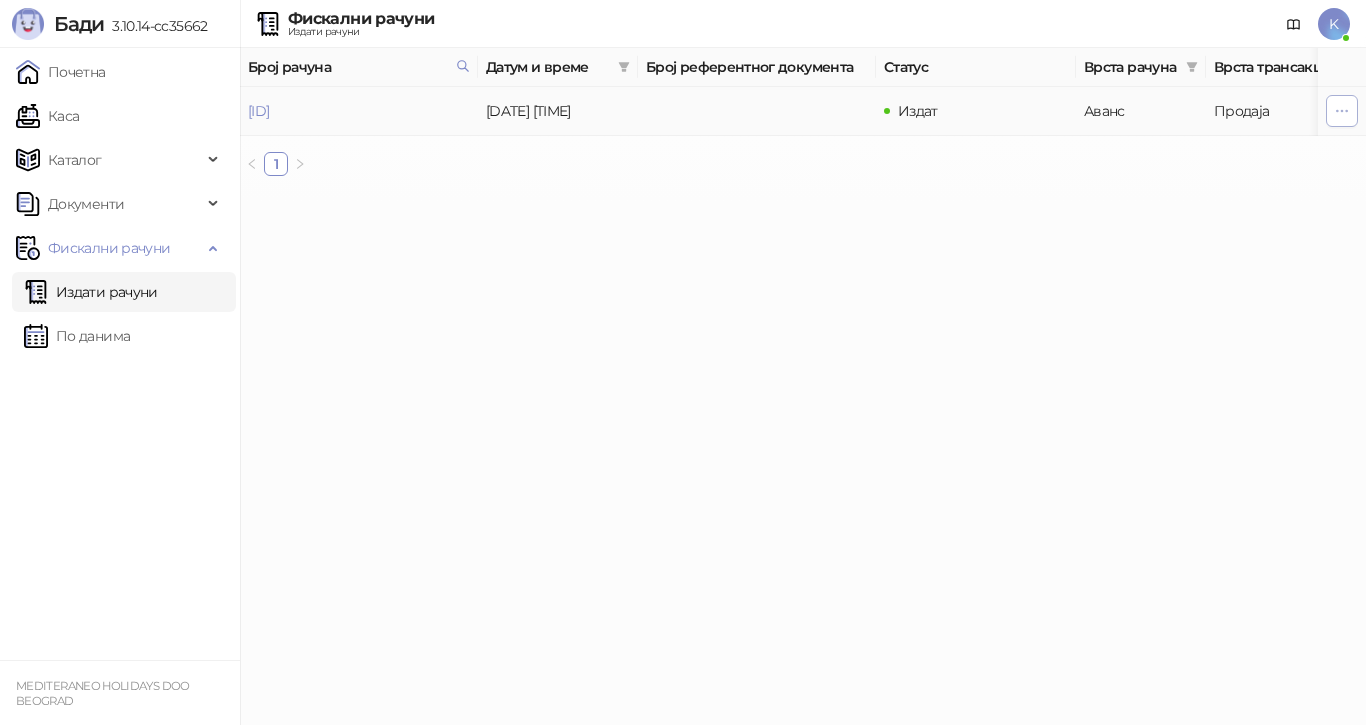 click at bounding box center (1342, 111) 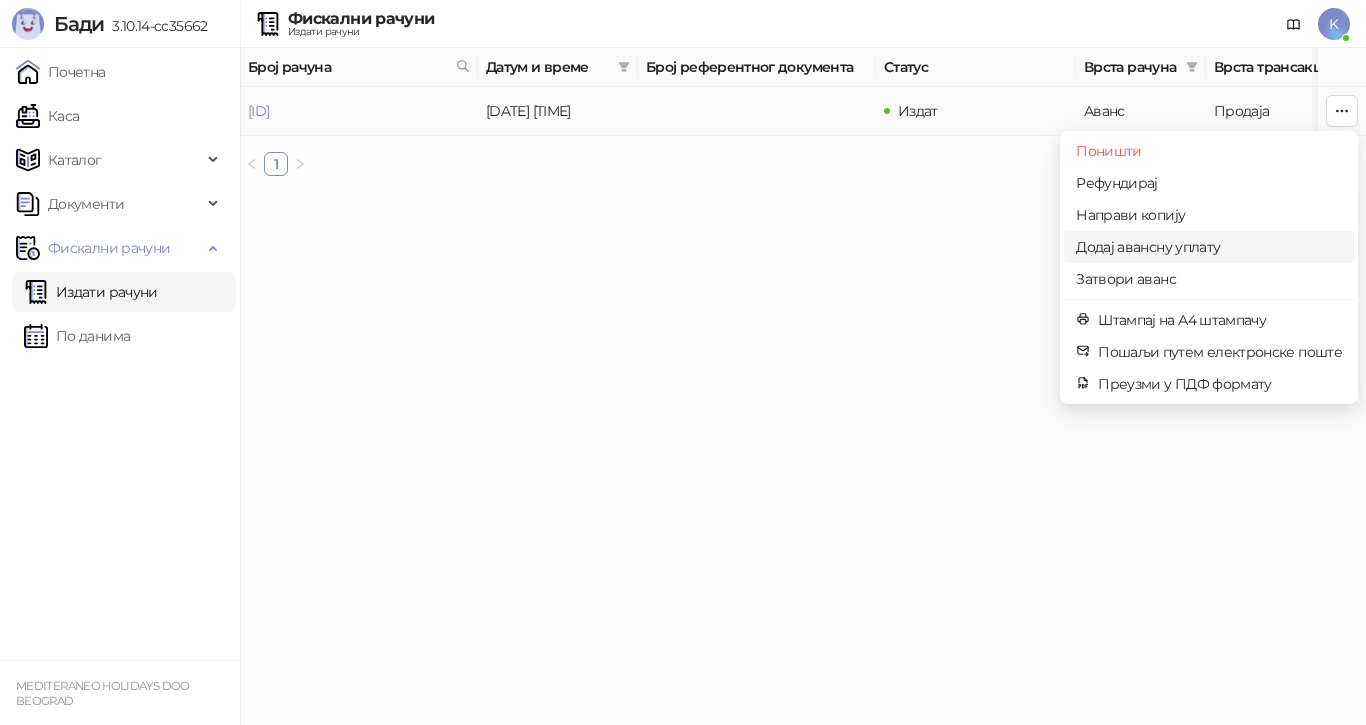 click on "Додај авансну уплату" at bounding box center (1209, 247) 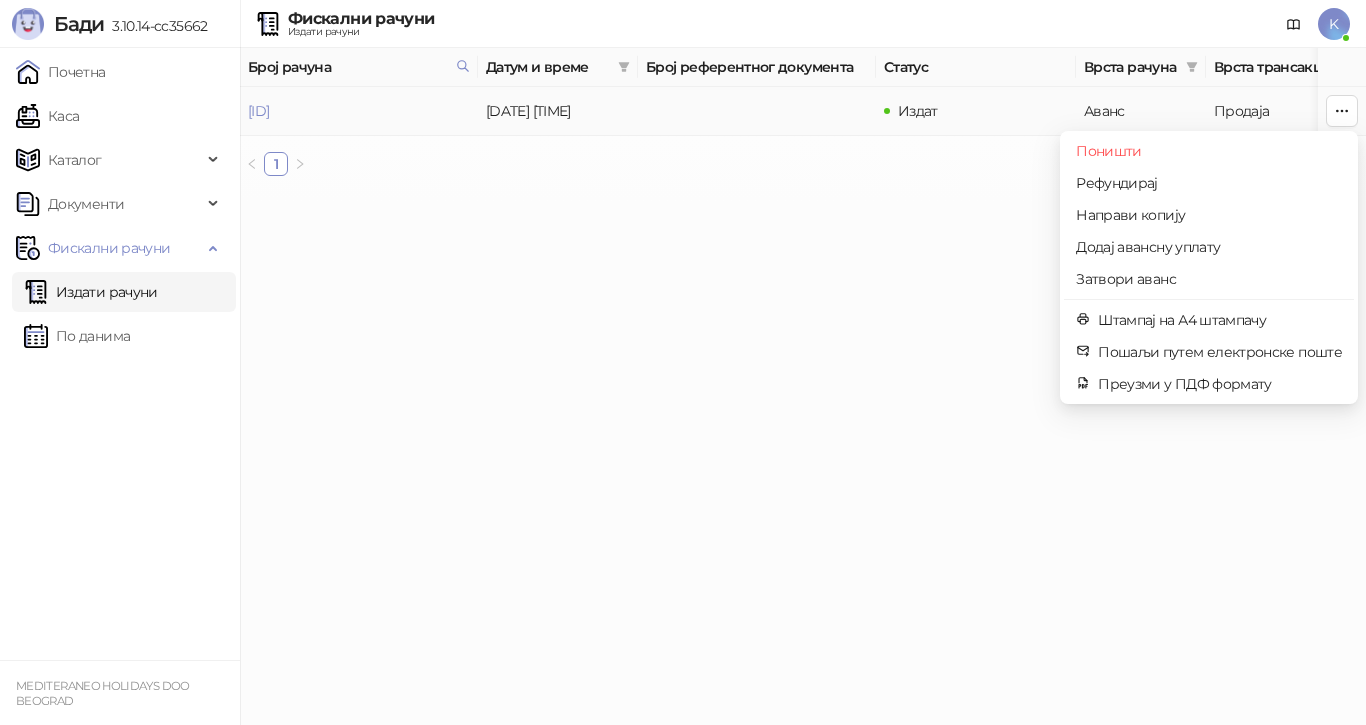 type on "**********" 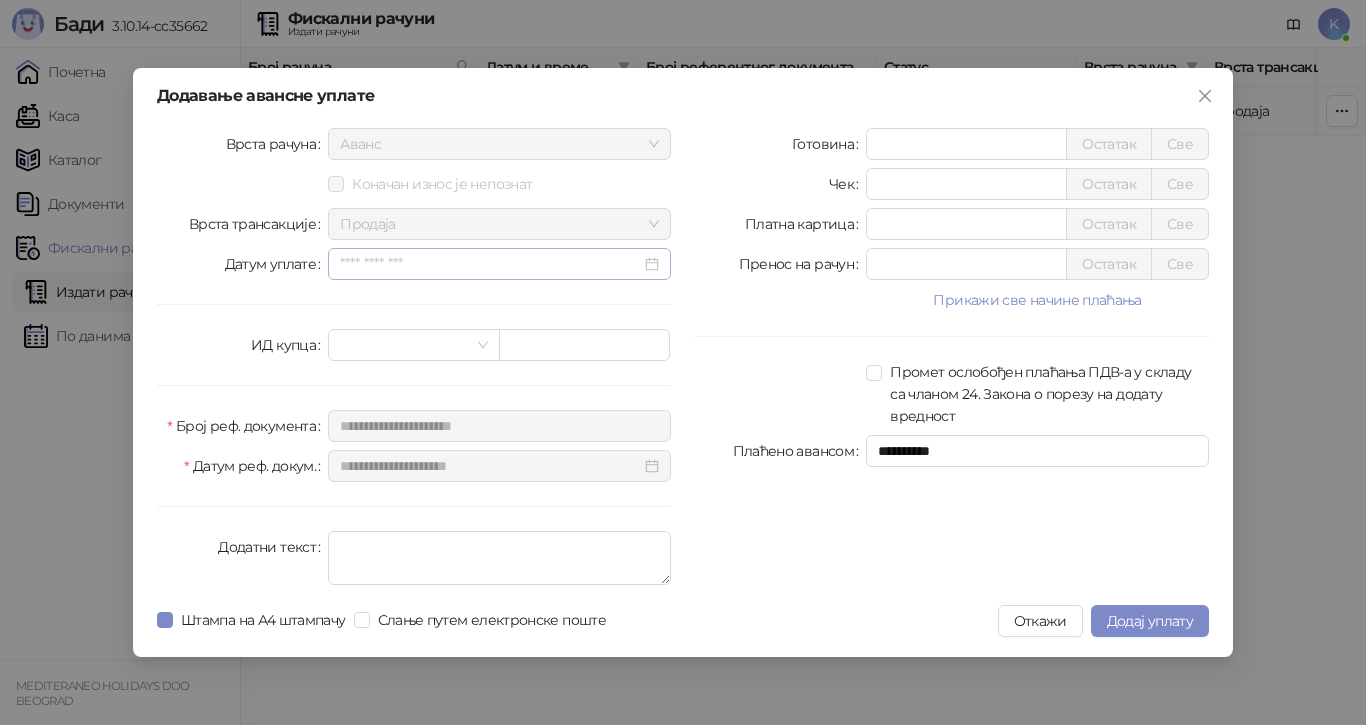click at bounding box center [499, 264] 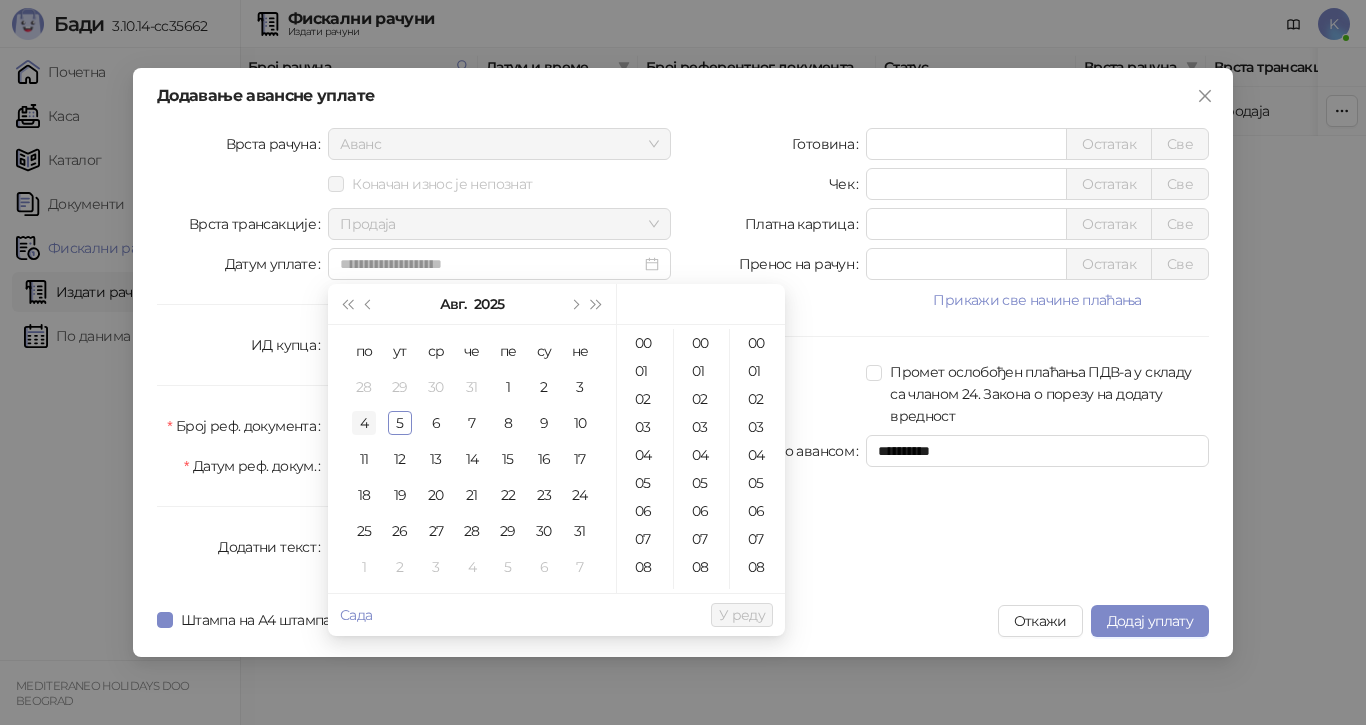 click on "4" at bounding box center (364, 423) 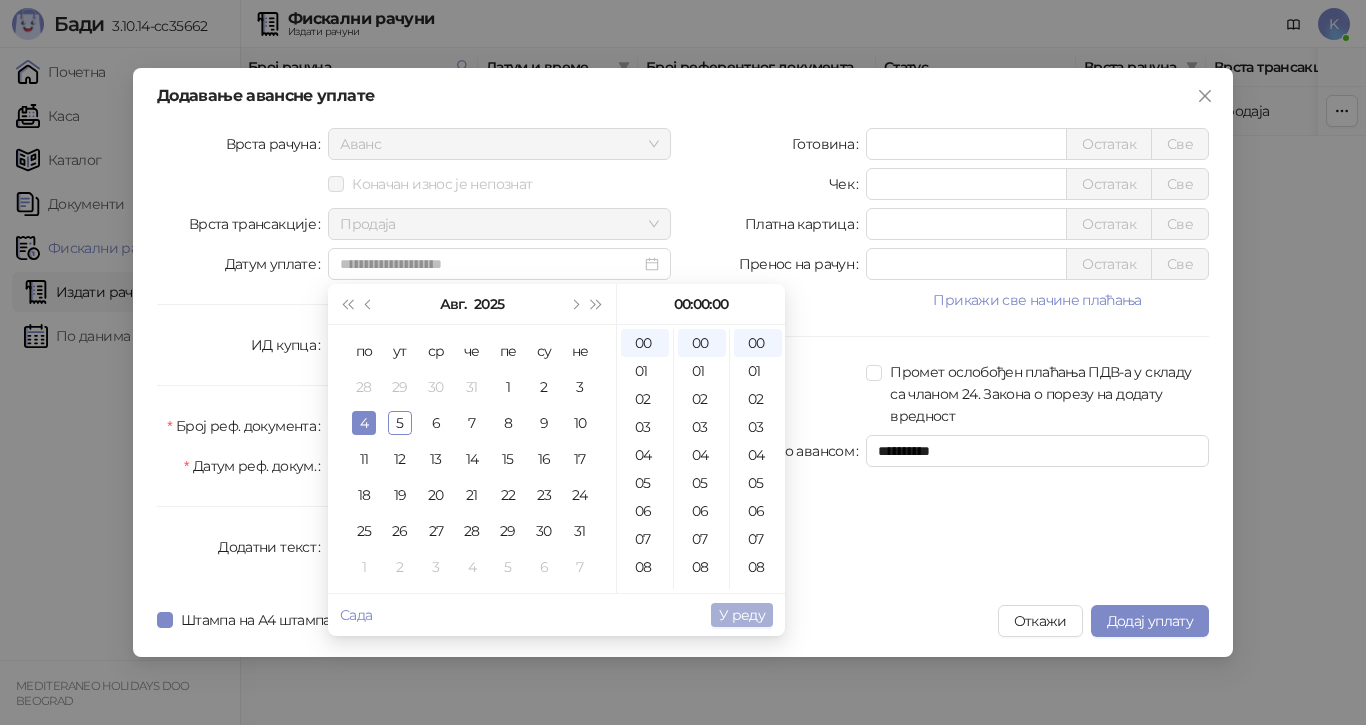 type on "**********" 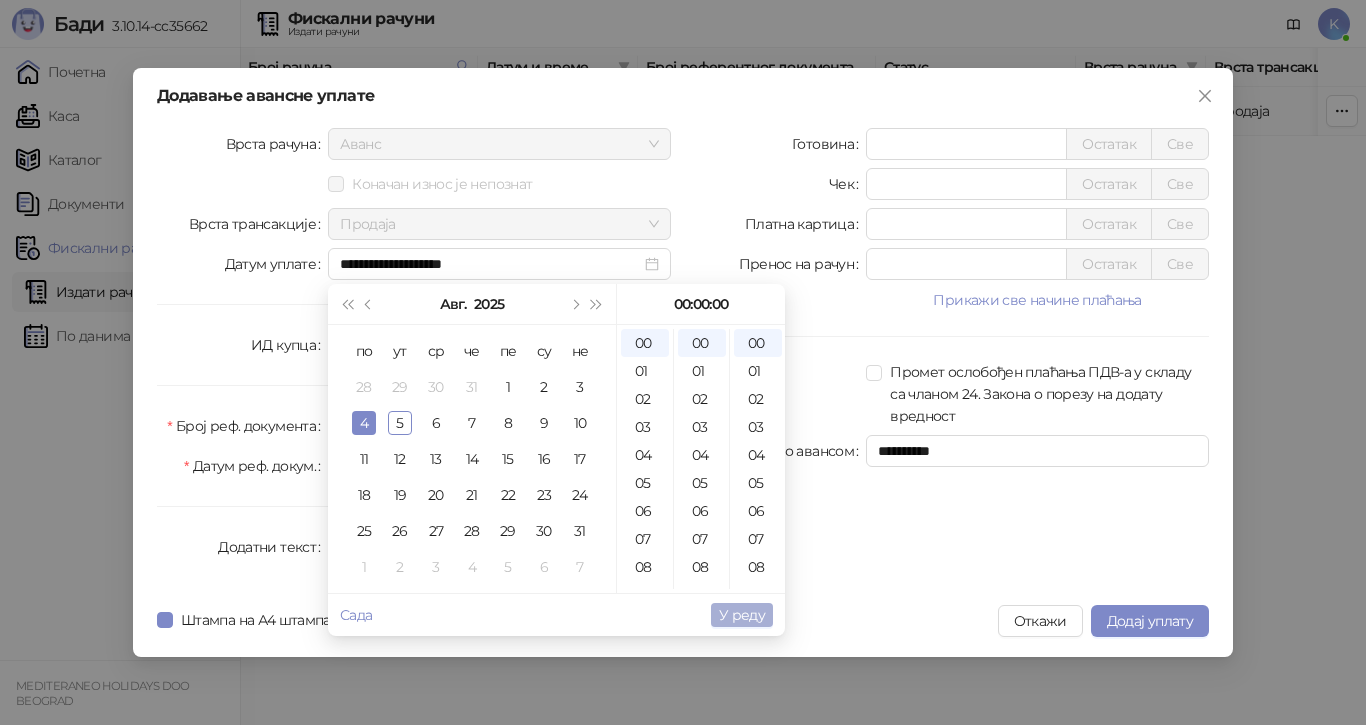 click on "У реду" at bounding box center [742, 615] 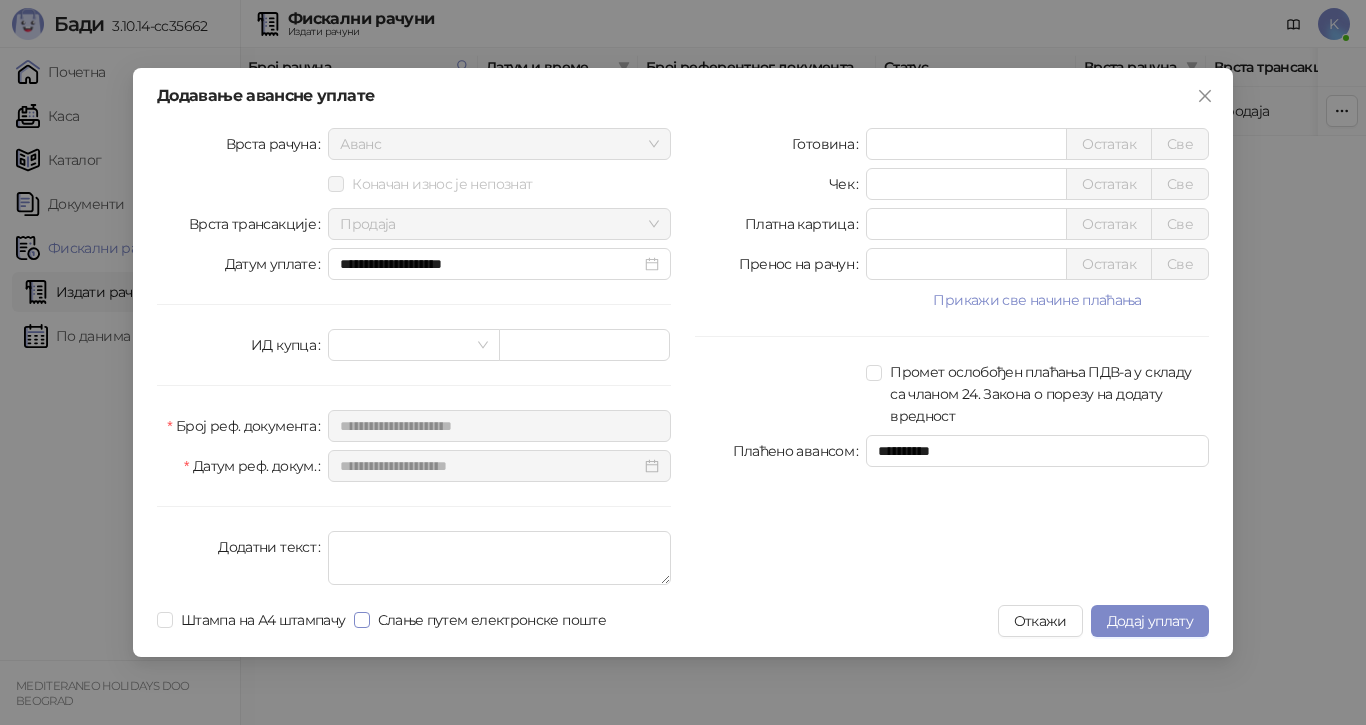 drag, startPoint x: 374, startPoint y: 622, endPoint x: 391, endPoint y: 620, distance: 17.117243 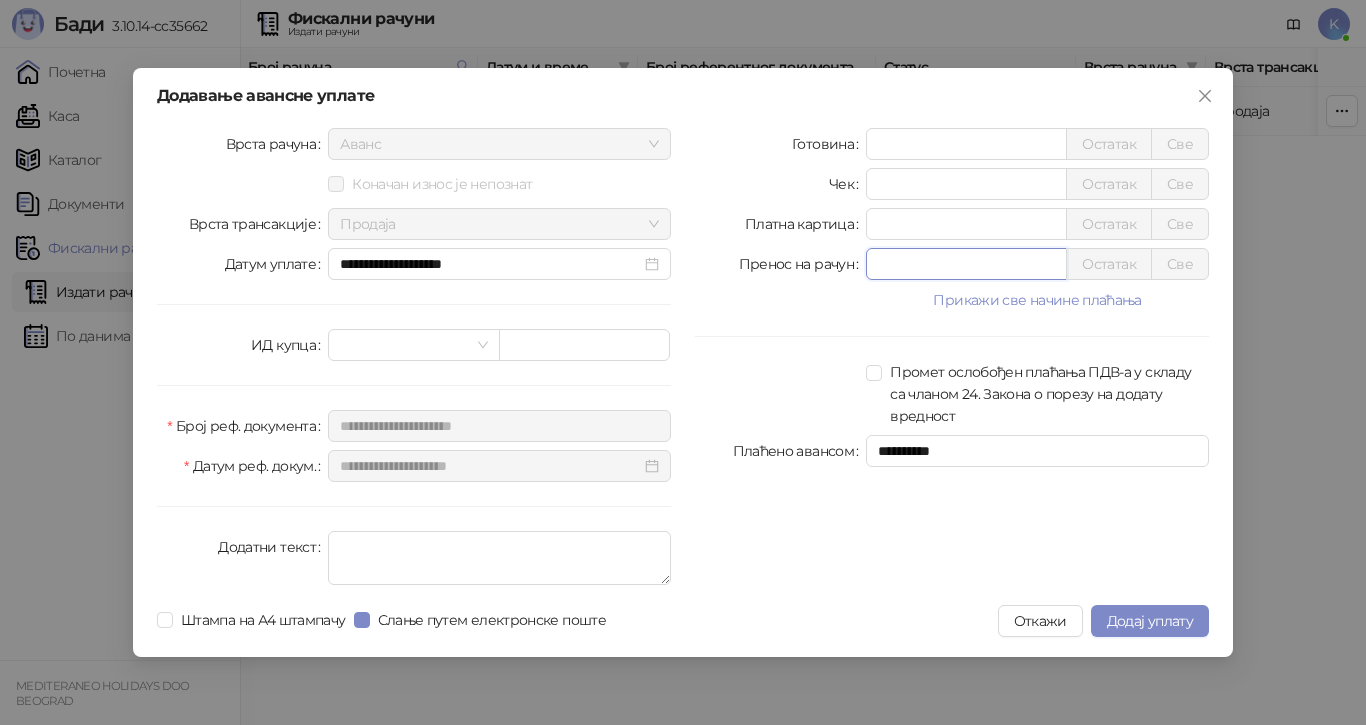 drag, startPoint x: 866, startPoint y: 269, endPoint x: 858, endPoint y: 276, distance: 10.630146 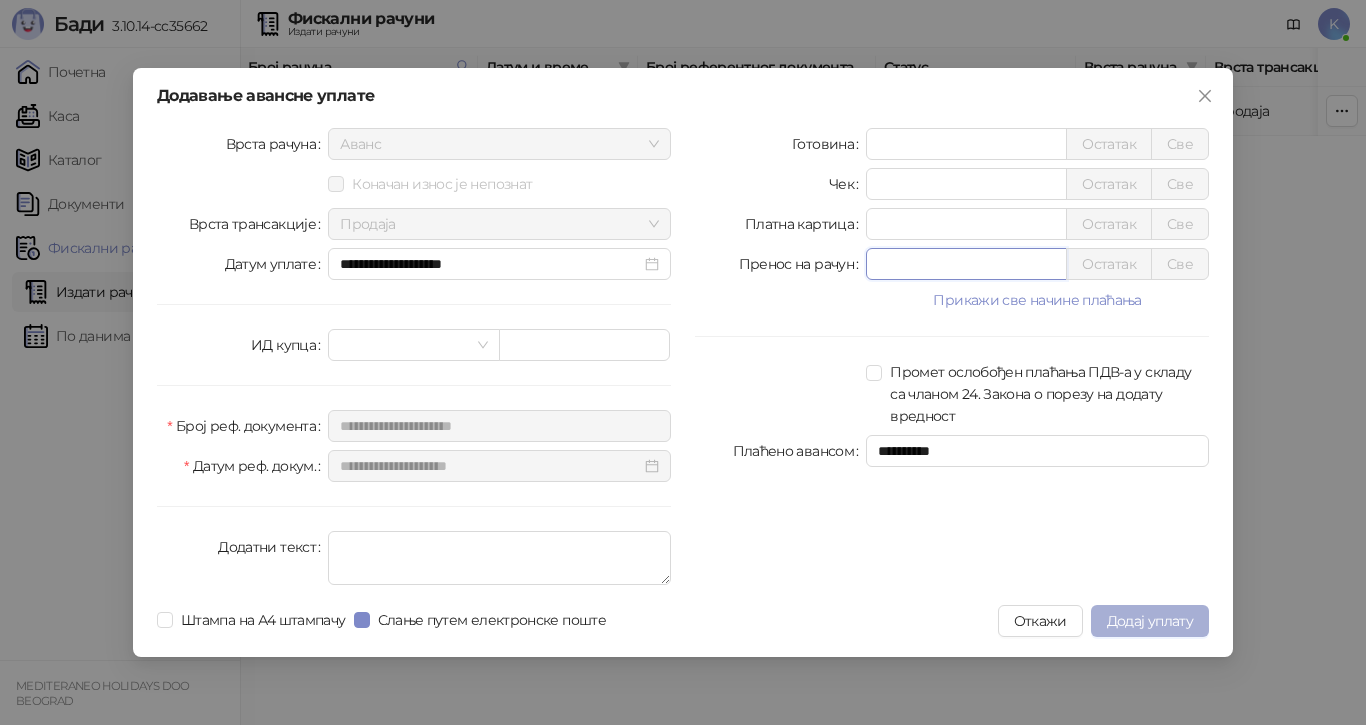 type on "******" 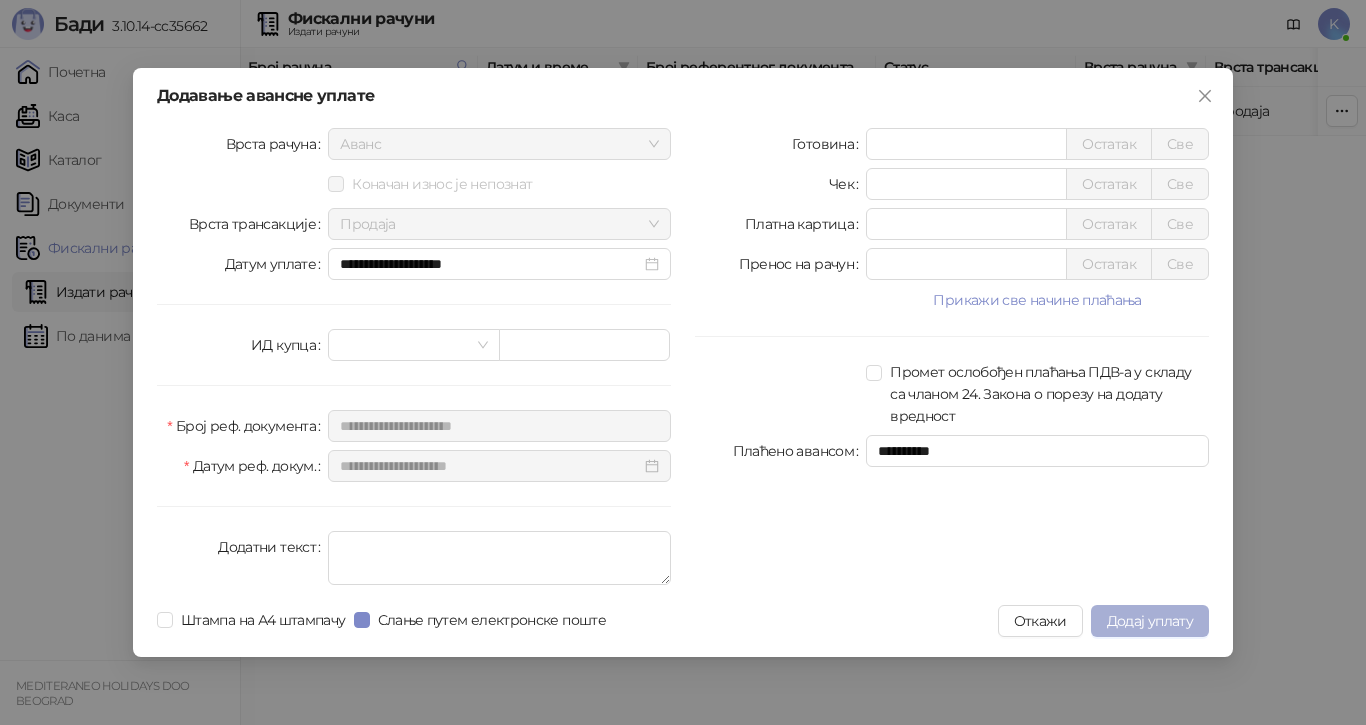 click on "Додај уплату" at bounding box center [1150, 621] 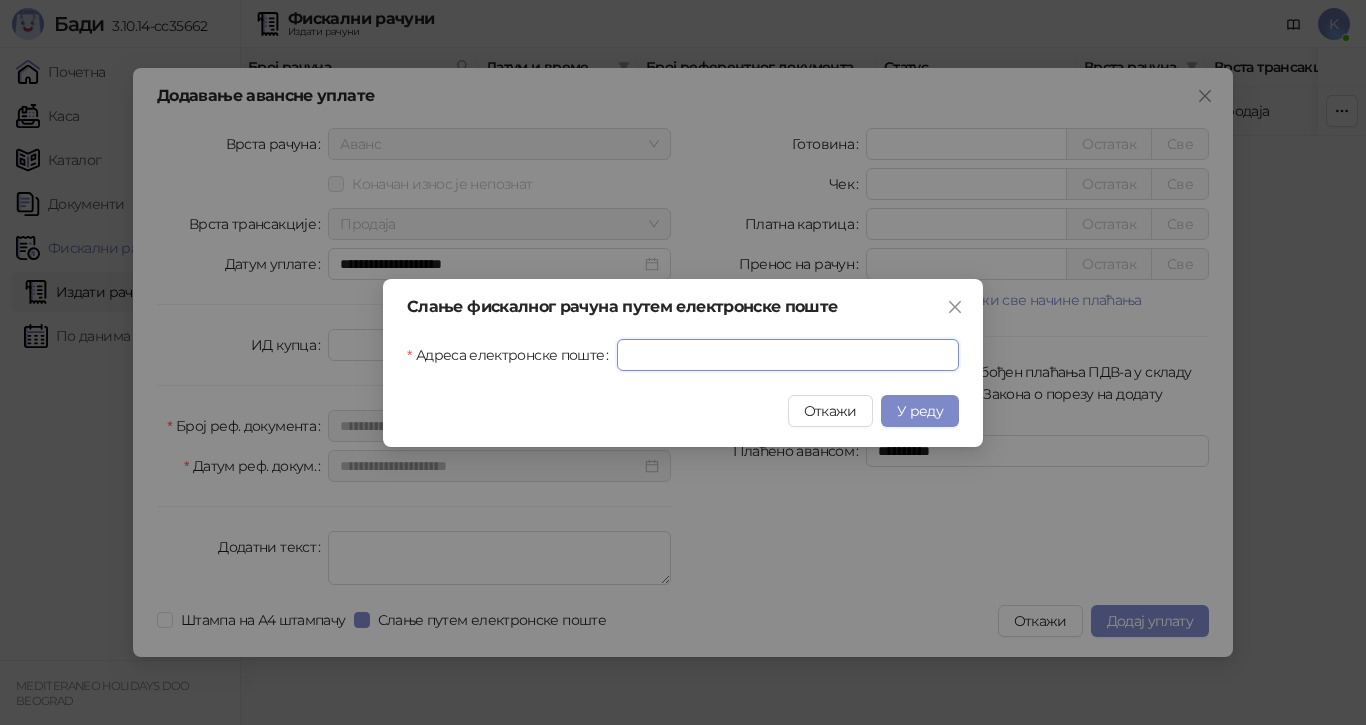 click on "Адреса електронске поште" at bounding box center [788, 355] 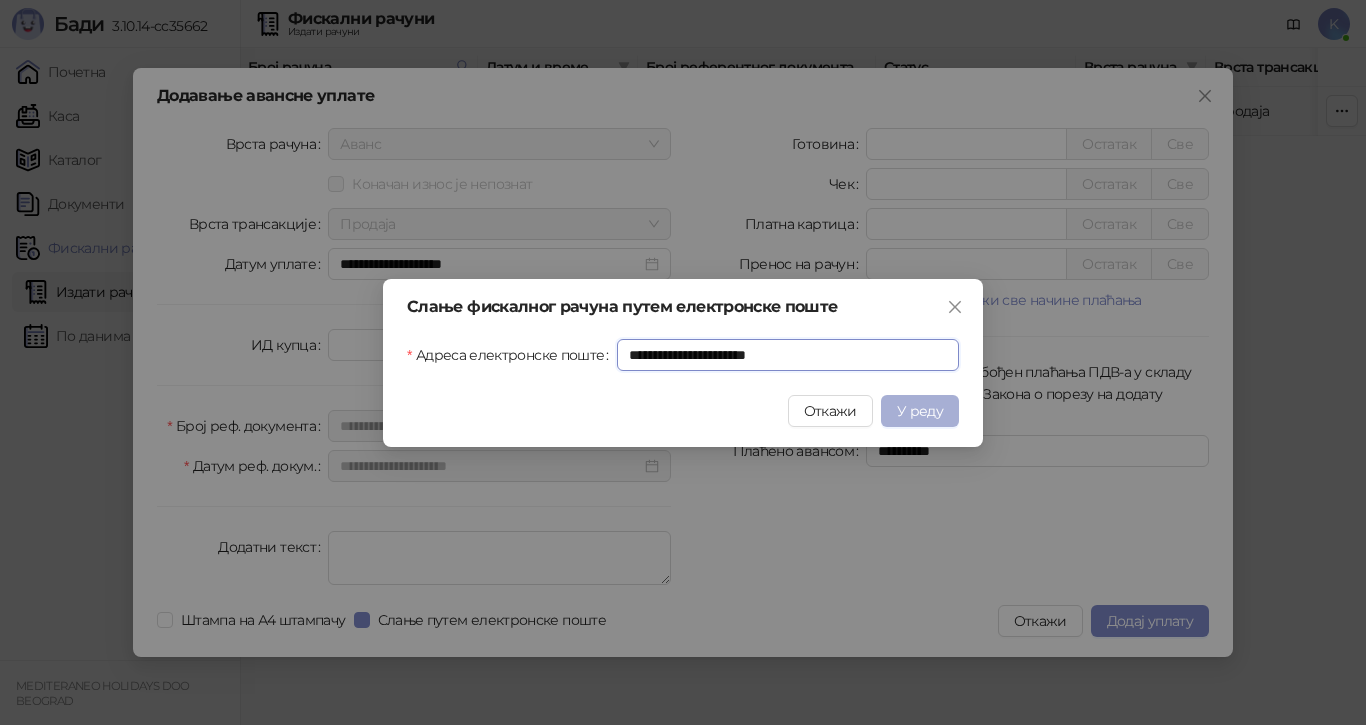 type on "**********" 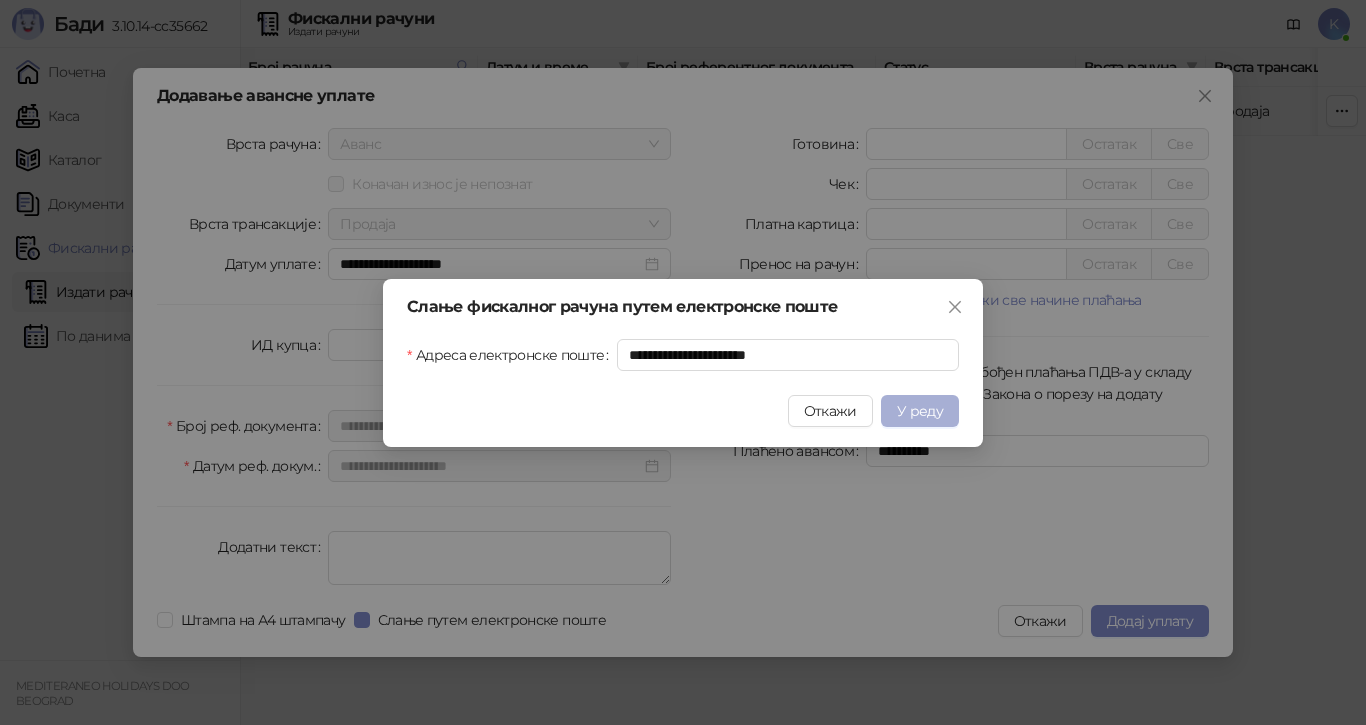 click on "У реду" at bounding box center [920, 411] 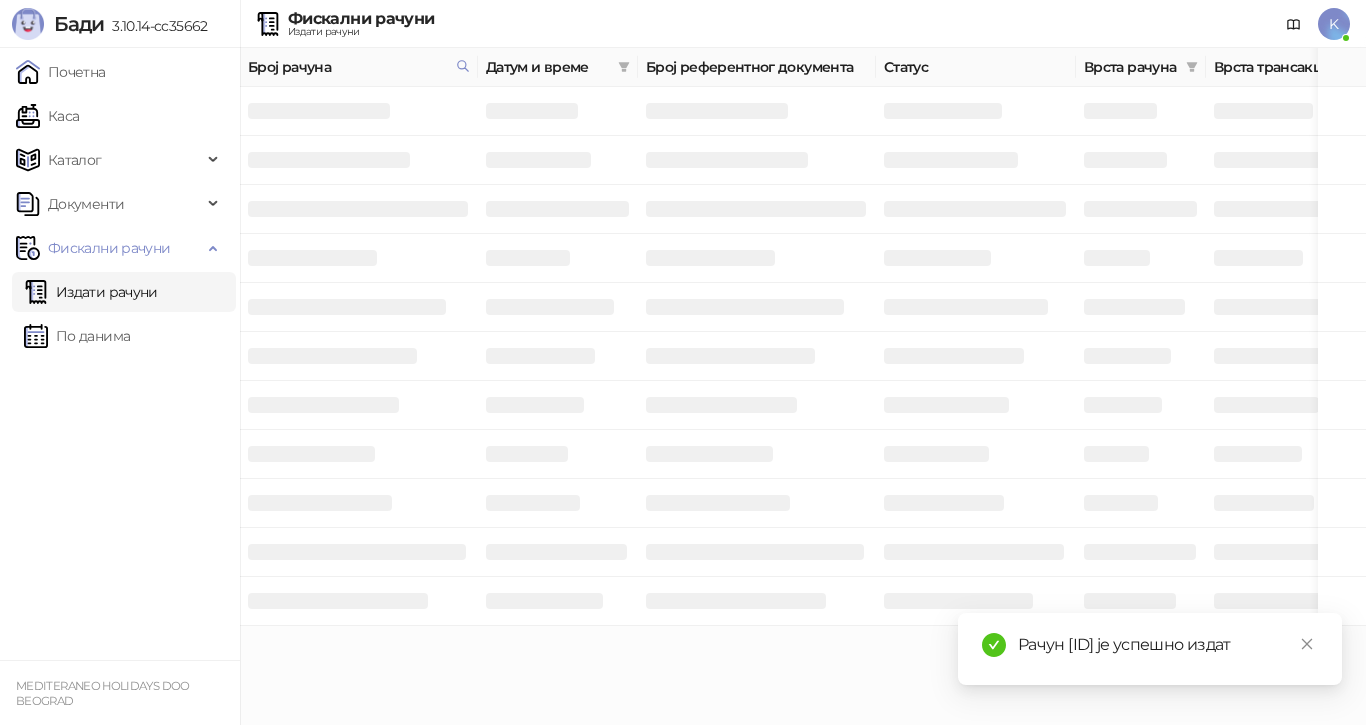 drag, startPoint x: 1269, startPoint y: 620, endPoint x: 1070, endPoint y: 620, distance: 199 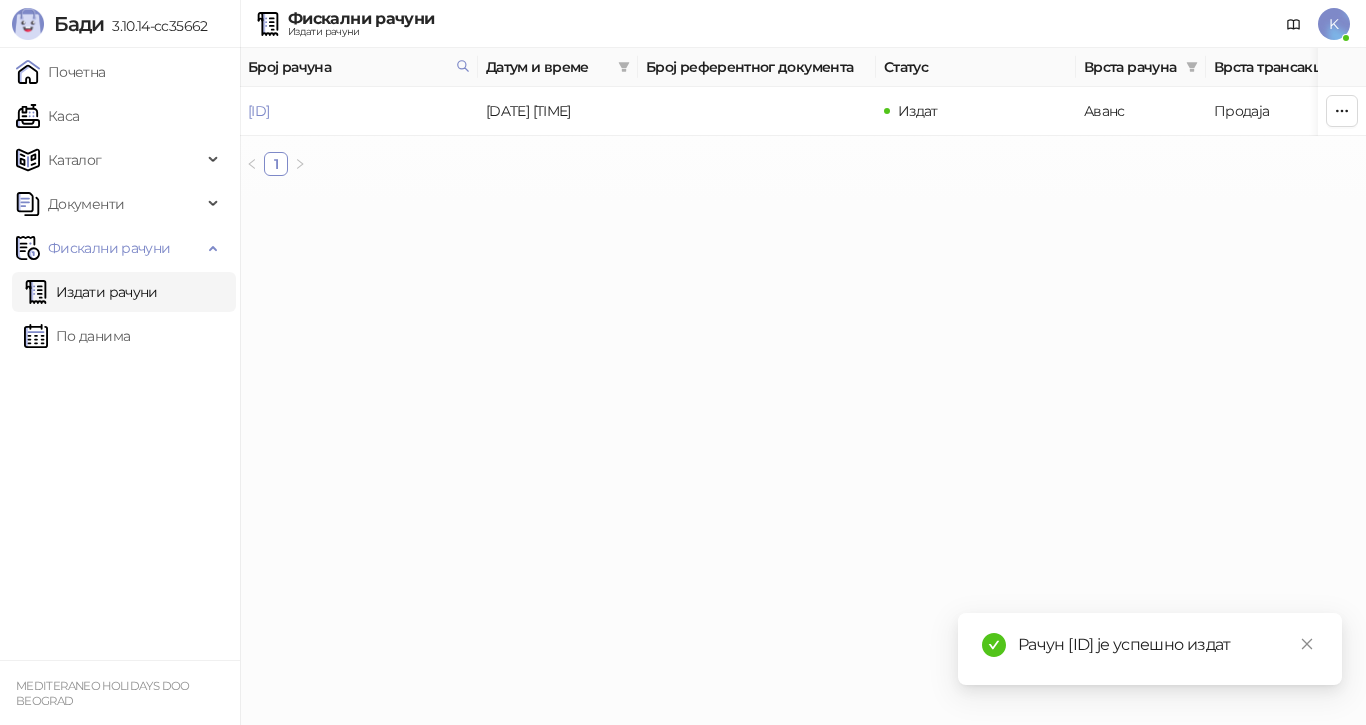copy on "[ID]" 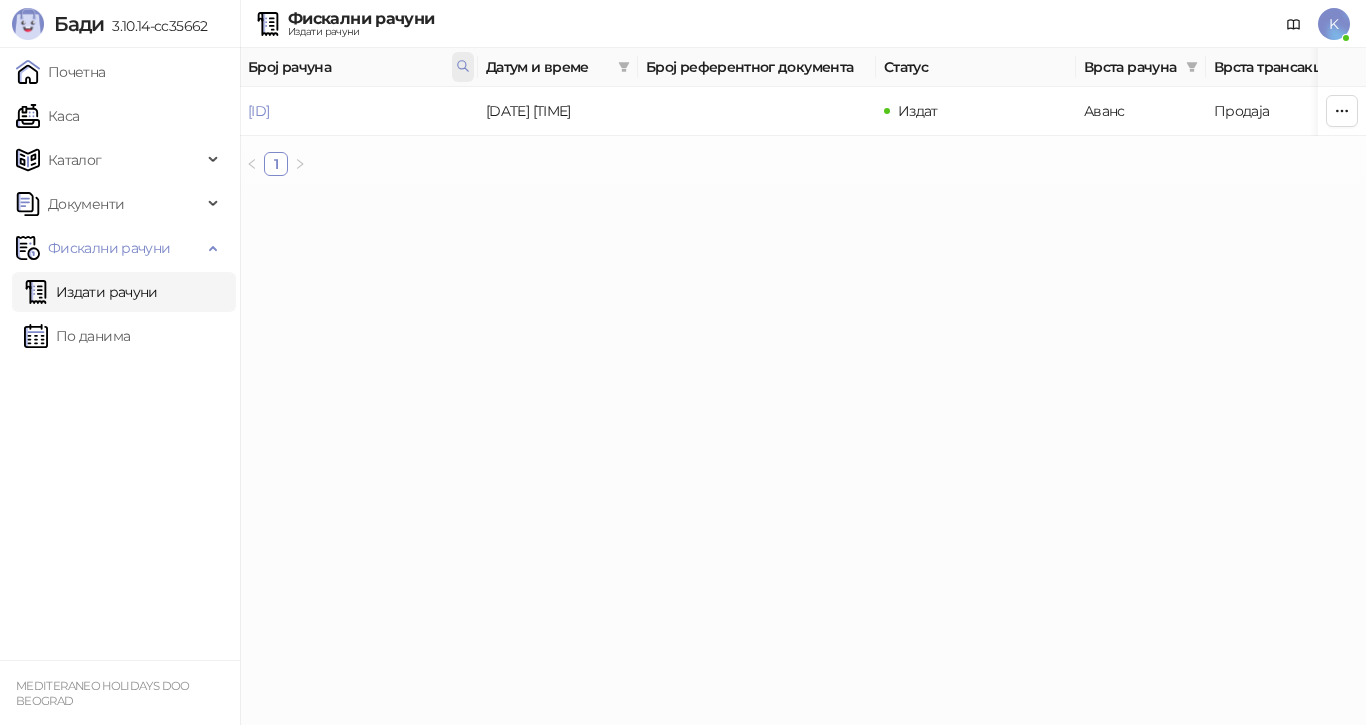 click 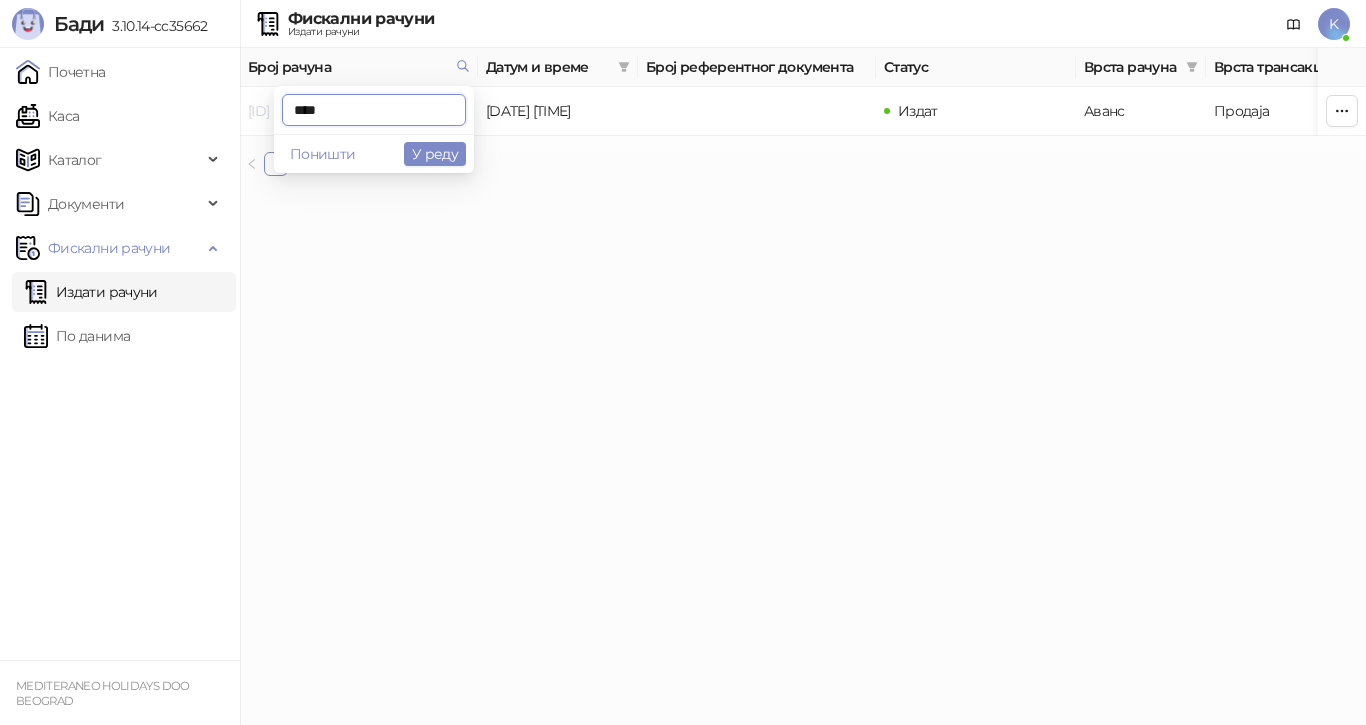 drag, startPoint x: 349, startPoint y: 110, endPoint x: 254, endPoint y: 110, distance: 95 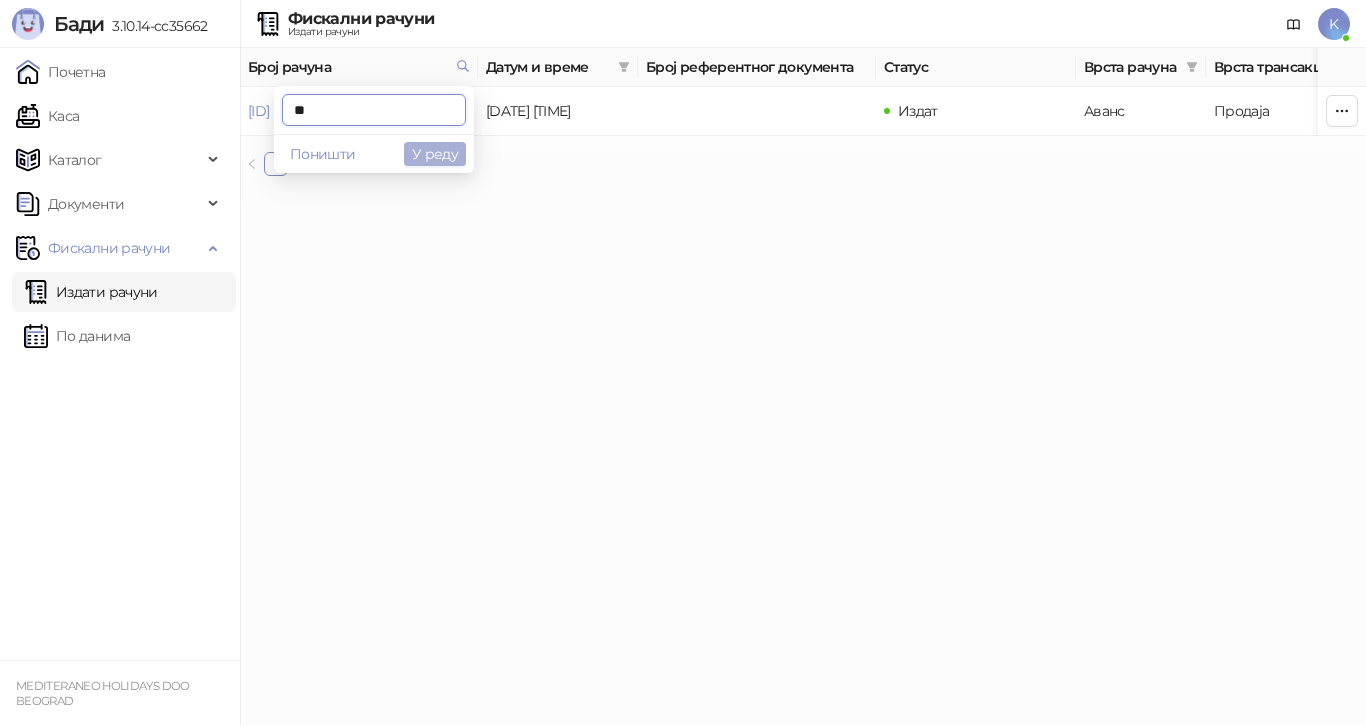 type on "**" 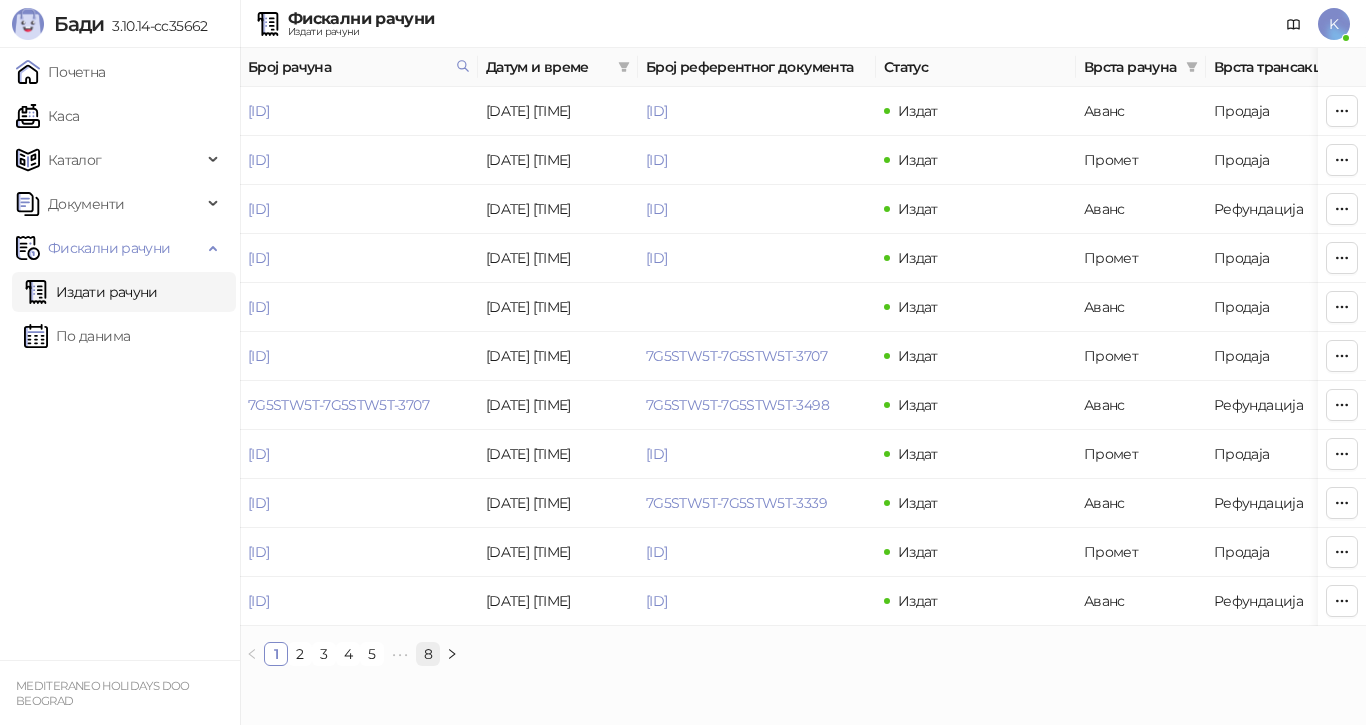 click on "8" at bounding box center [428, 654] 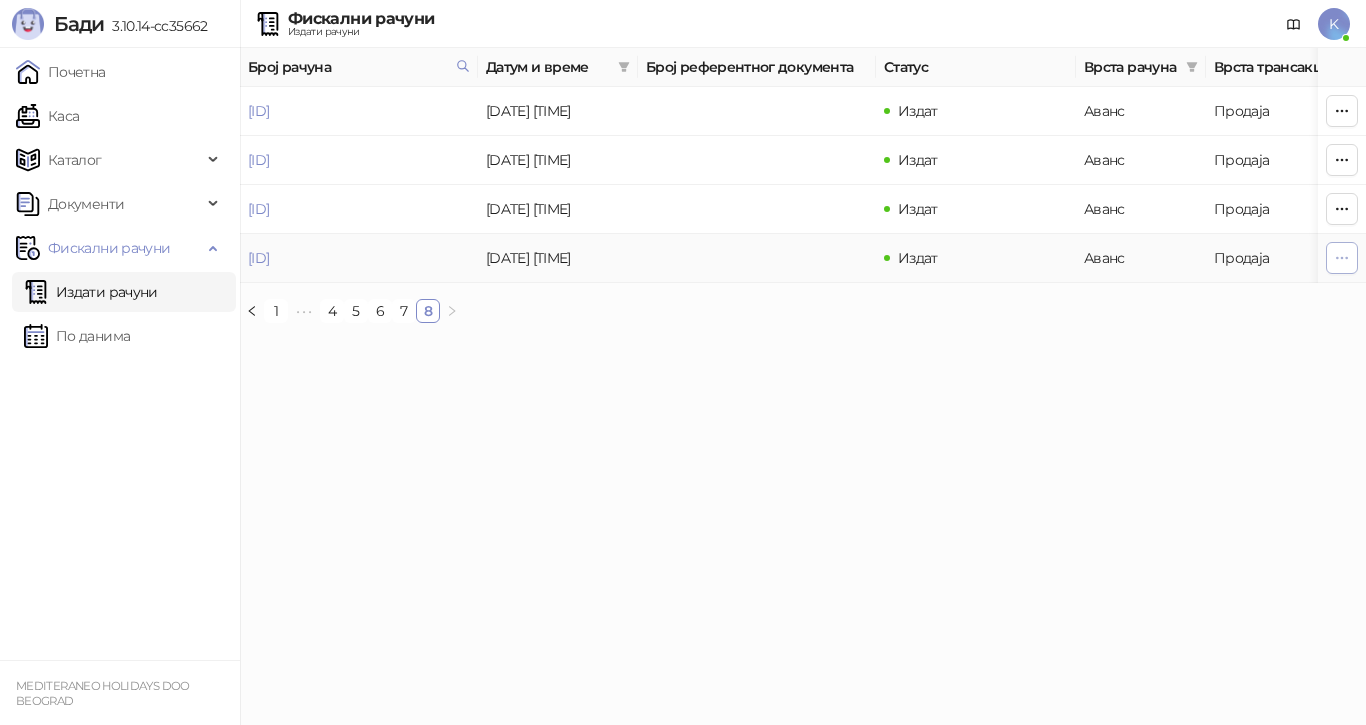 click 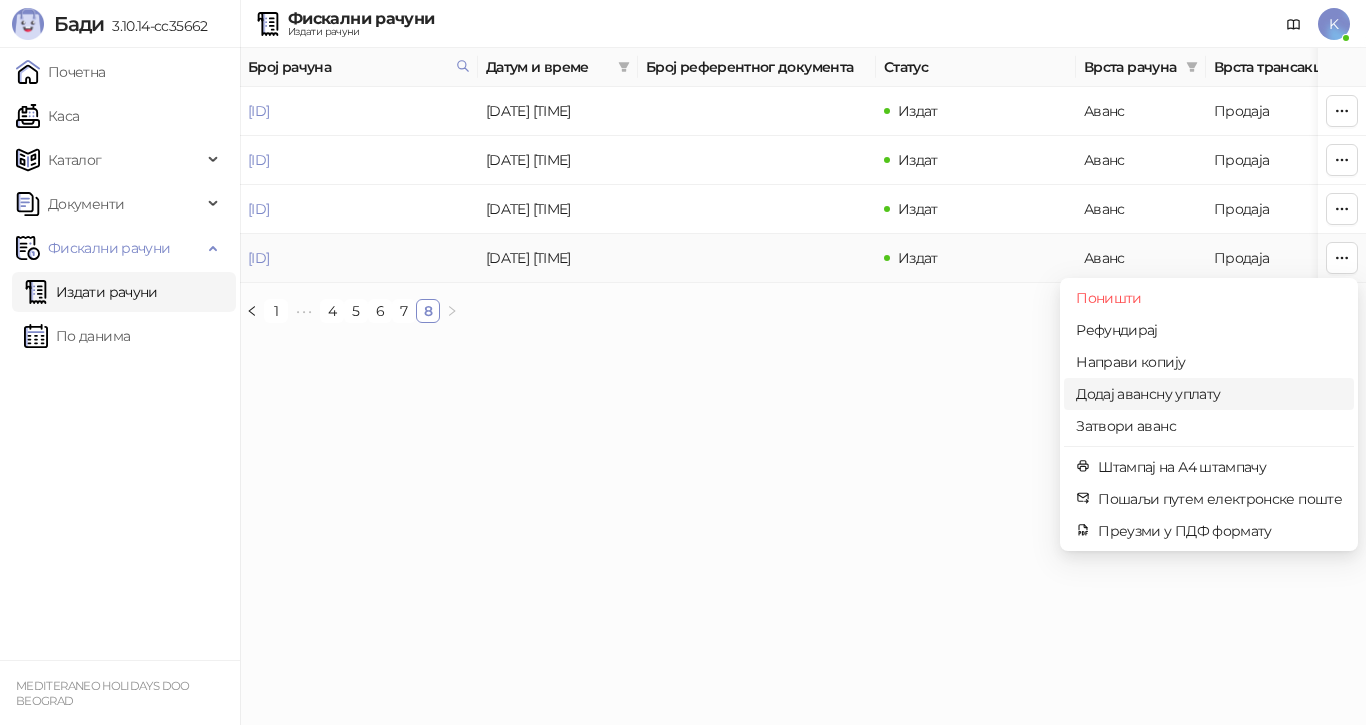 click on "Додај авансну уплату" at bounding box center (1209, 394) 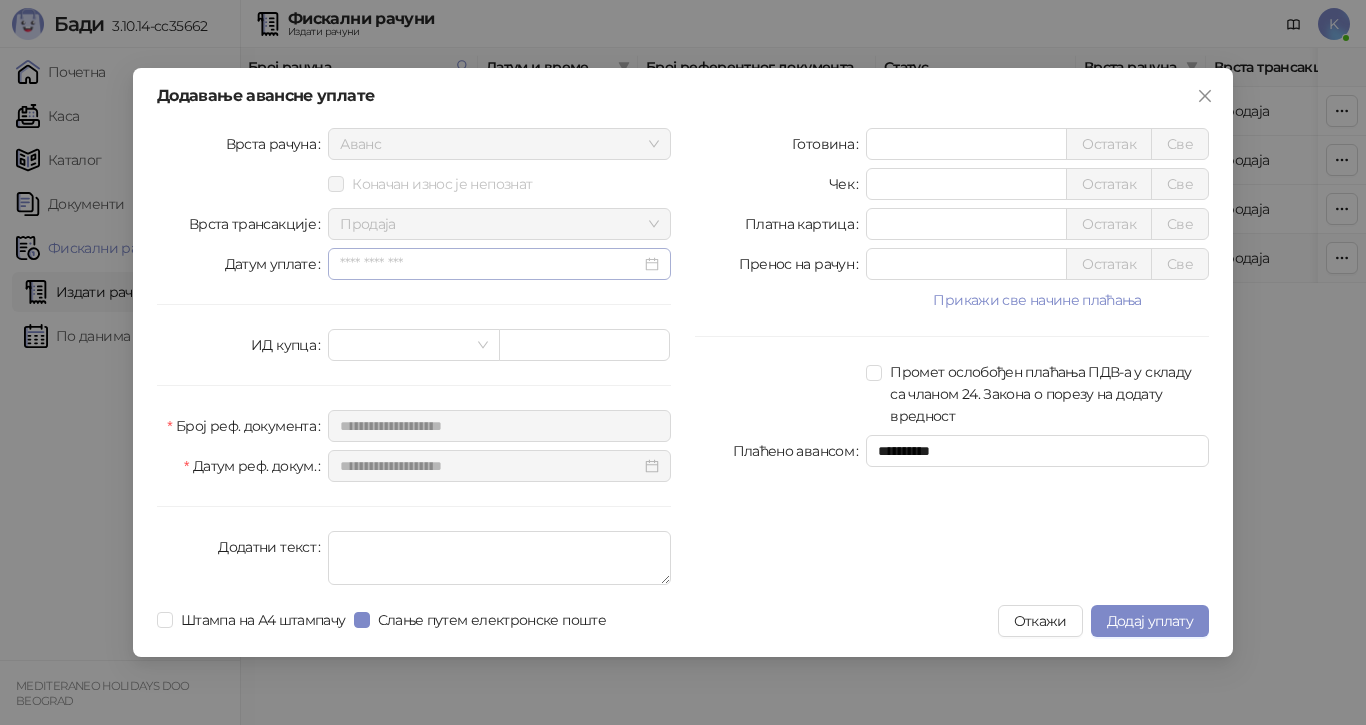 click at bounding box center [499, 264] 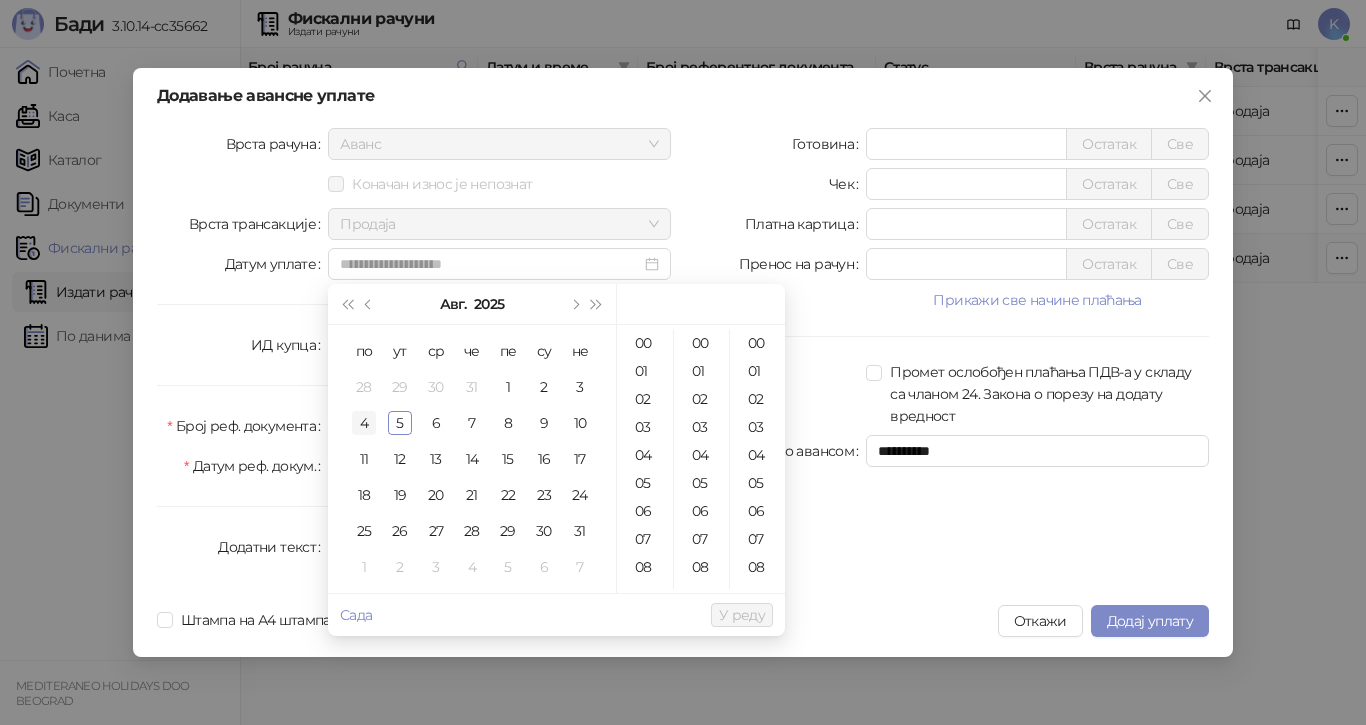 click on "4" at bounding box center [364, 423] 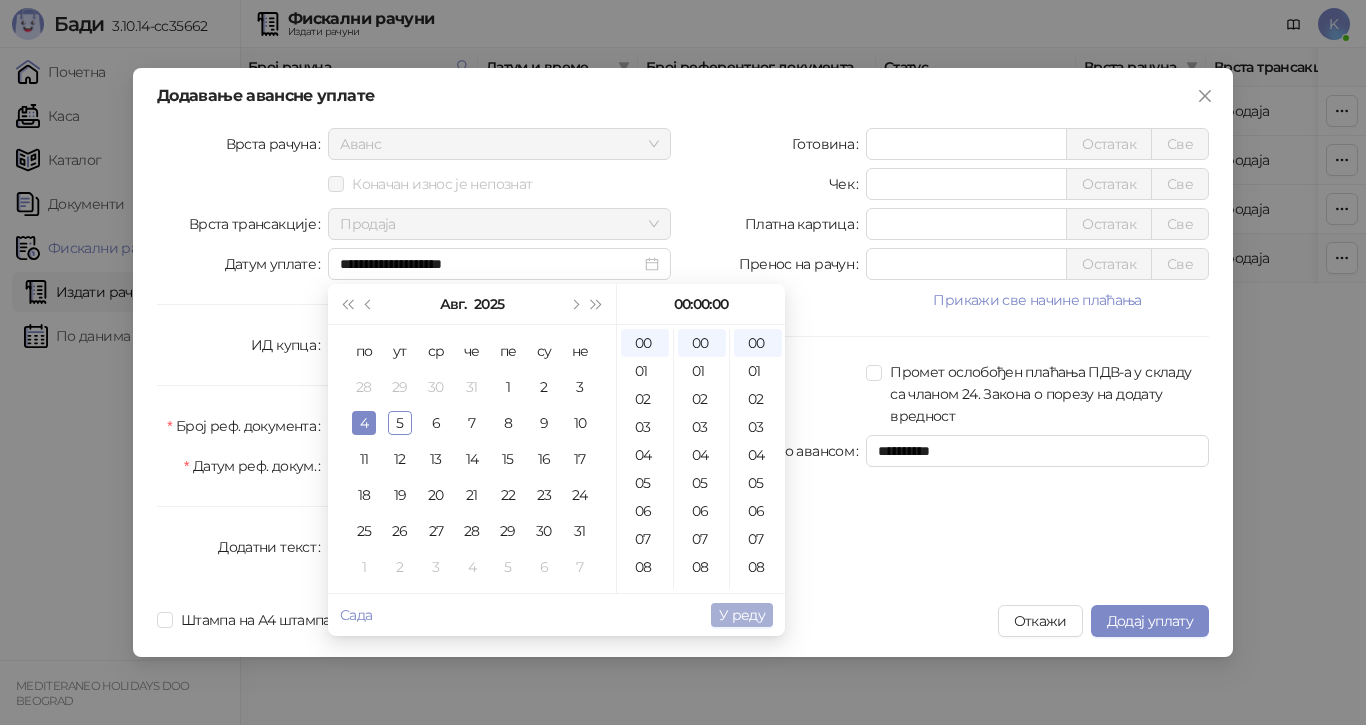type on "**********" 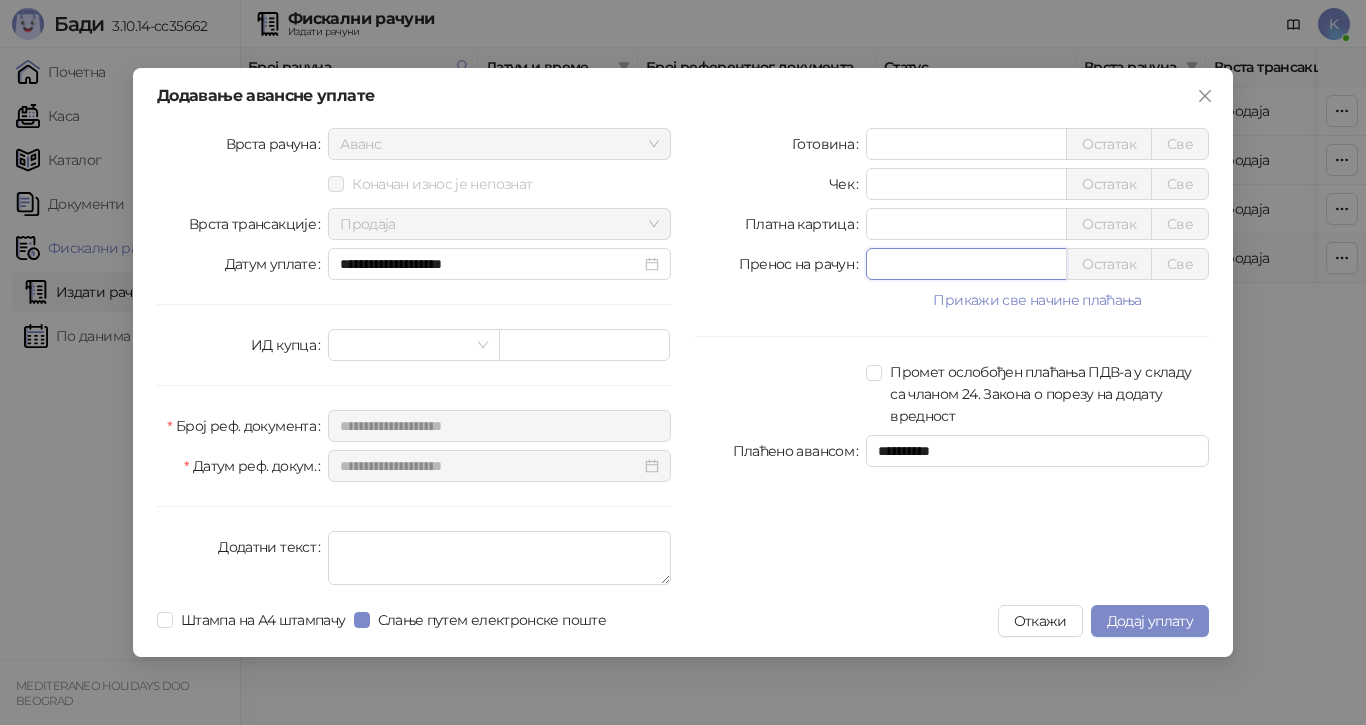 drag, startPoint x: 887, startPoint y: 268, endPoint x: 855, endPoint y: 270, distance: 32.06244 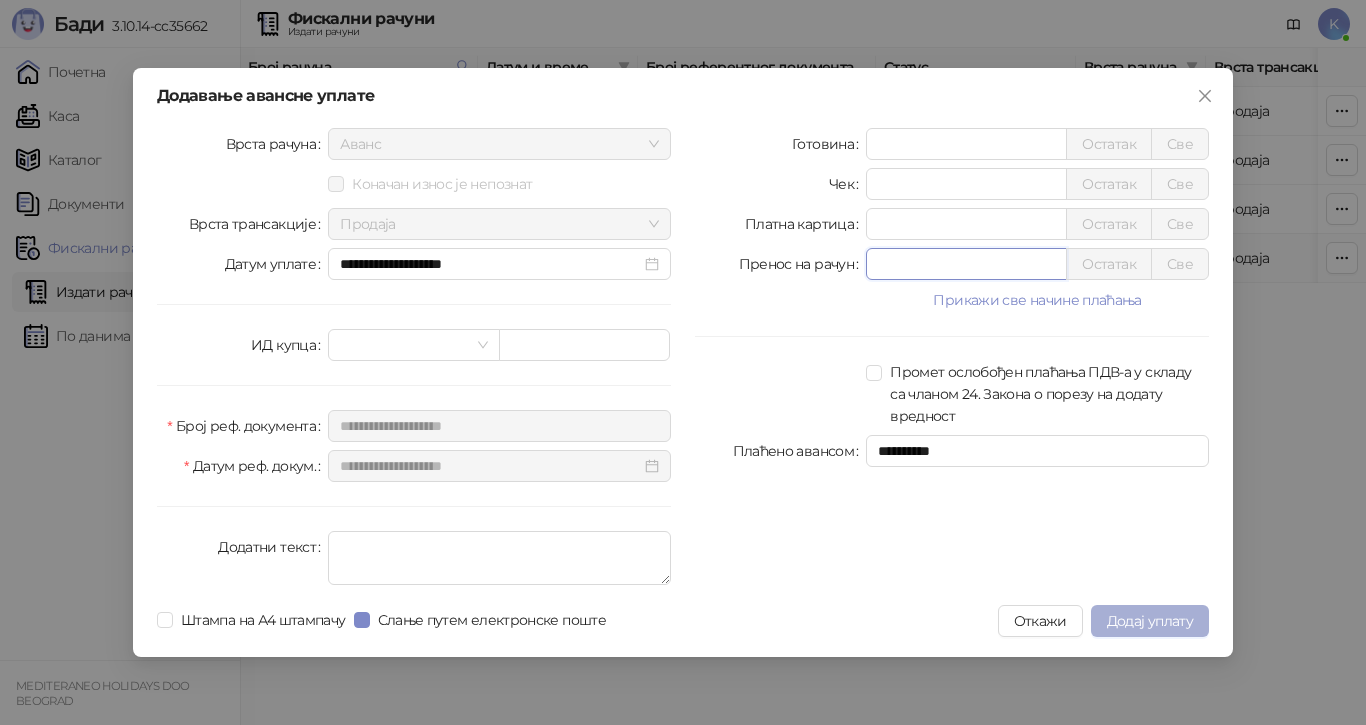 type on "******" 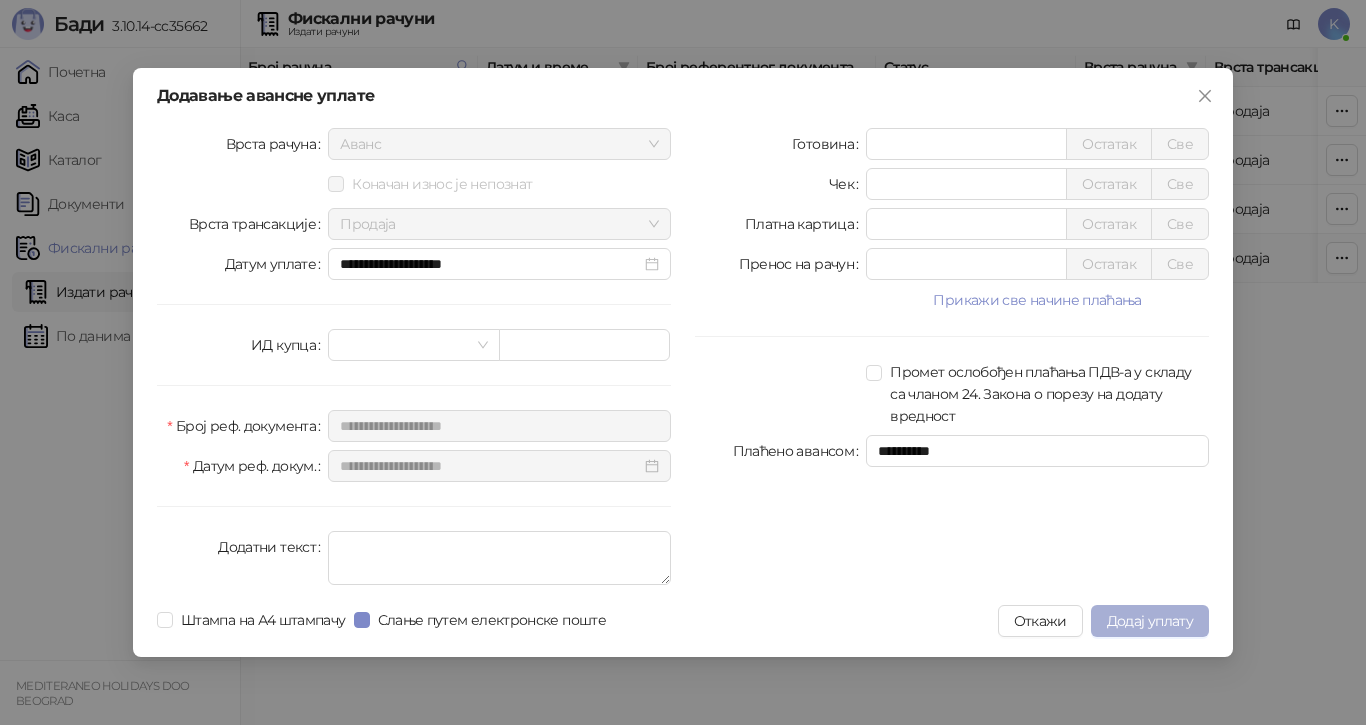 click on "Додај уплату" at bounding box center [1150, 621] 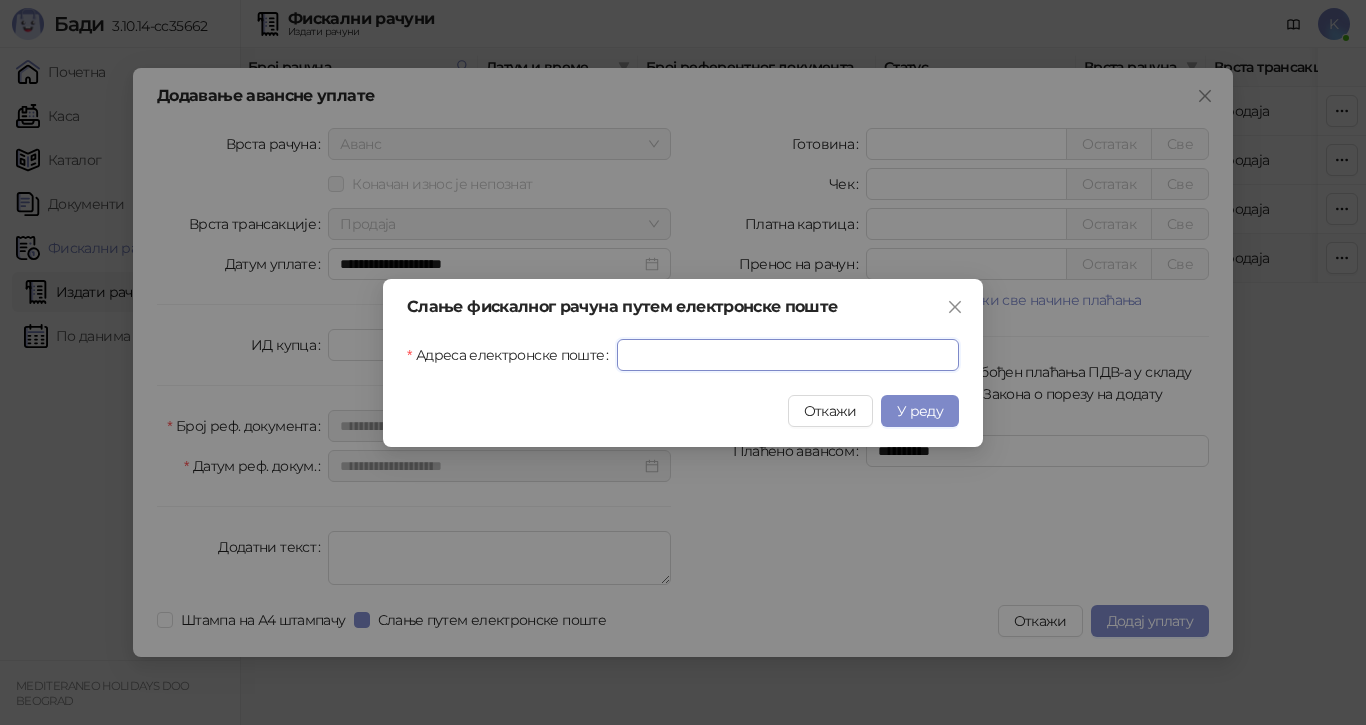 click on "Адреса електронске поште" at bounding box center (788, 355) 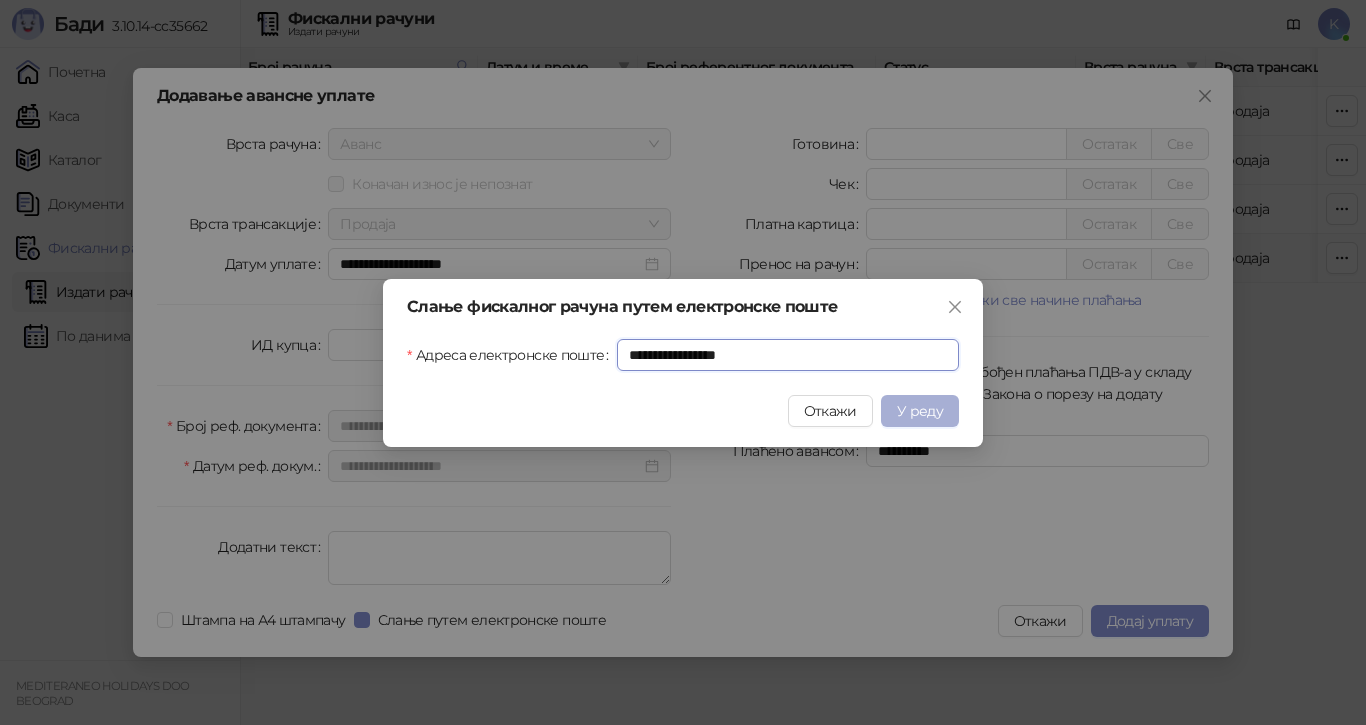 type on "**********" 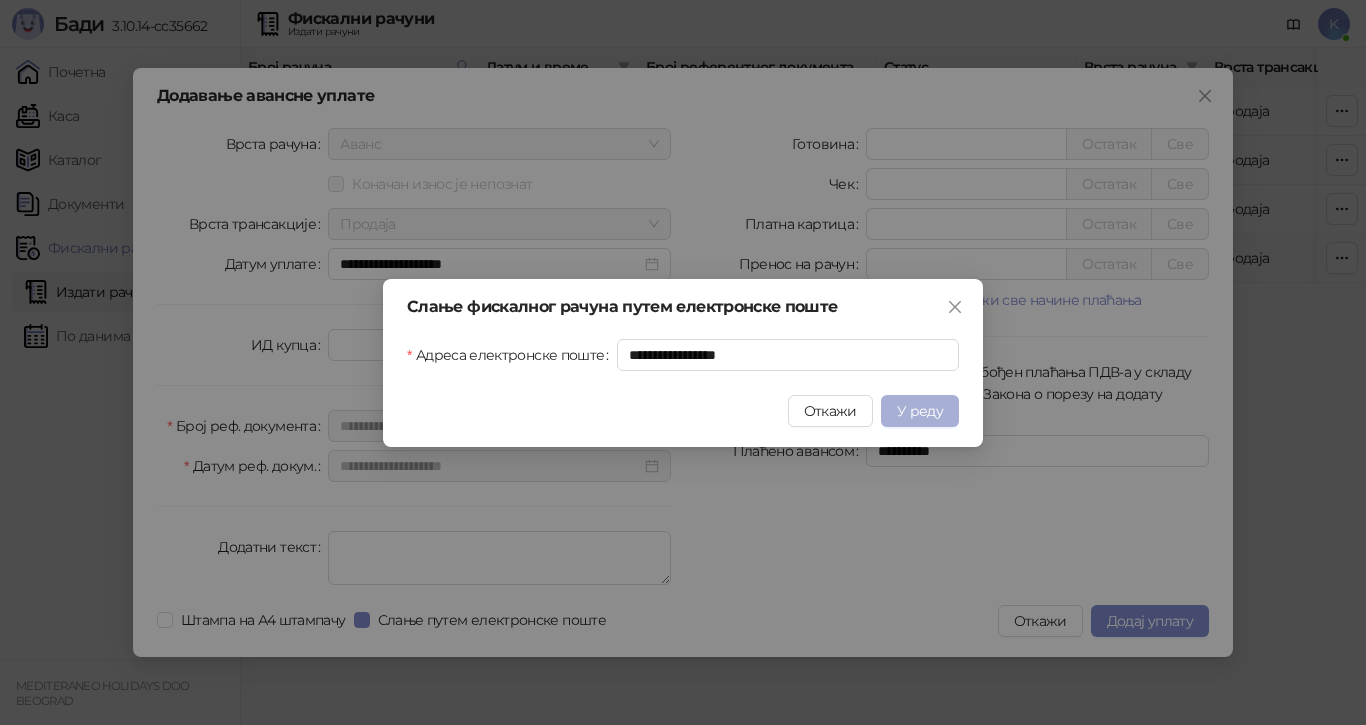 click on "У реду" at bounding box center [920, 411] 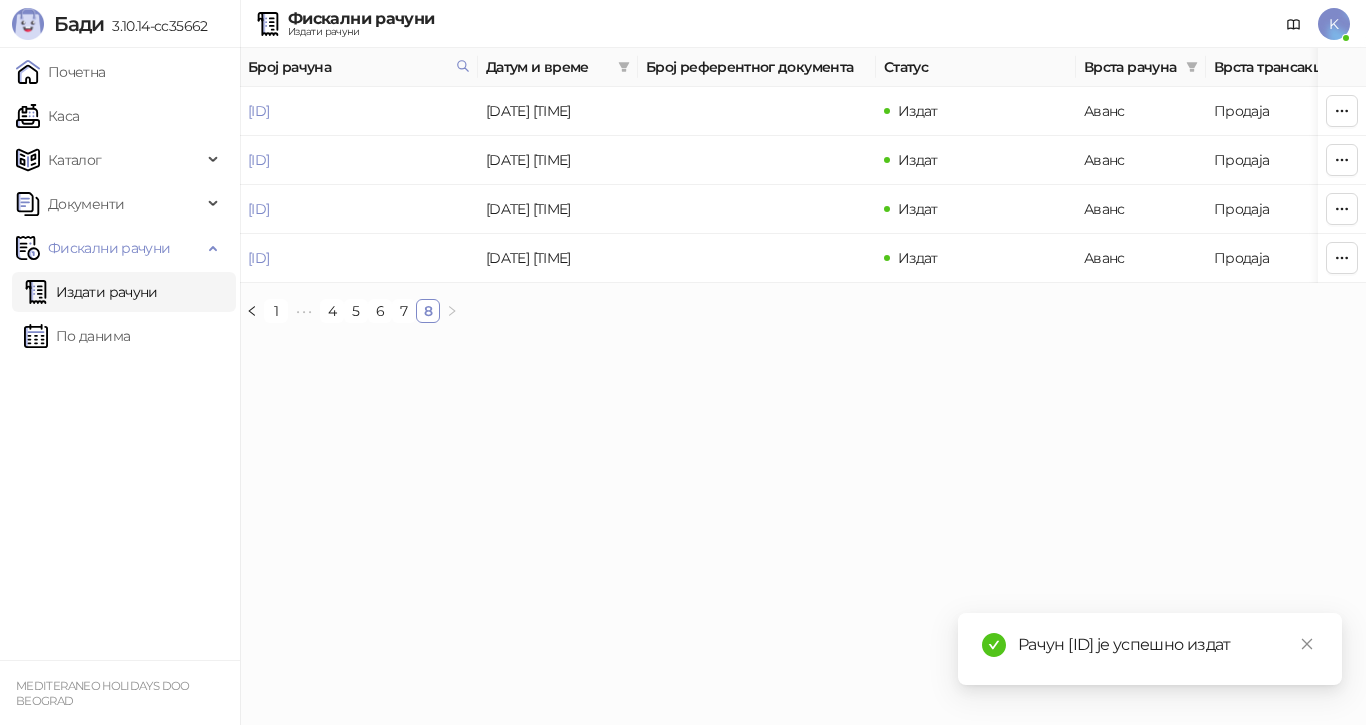 drag, startPoint x: 1268, startPoint y: 621, endPoint x: 1066, endPoint y: 618, distance: 202.02228 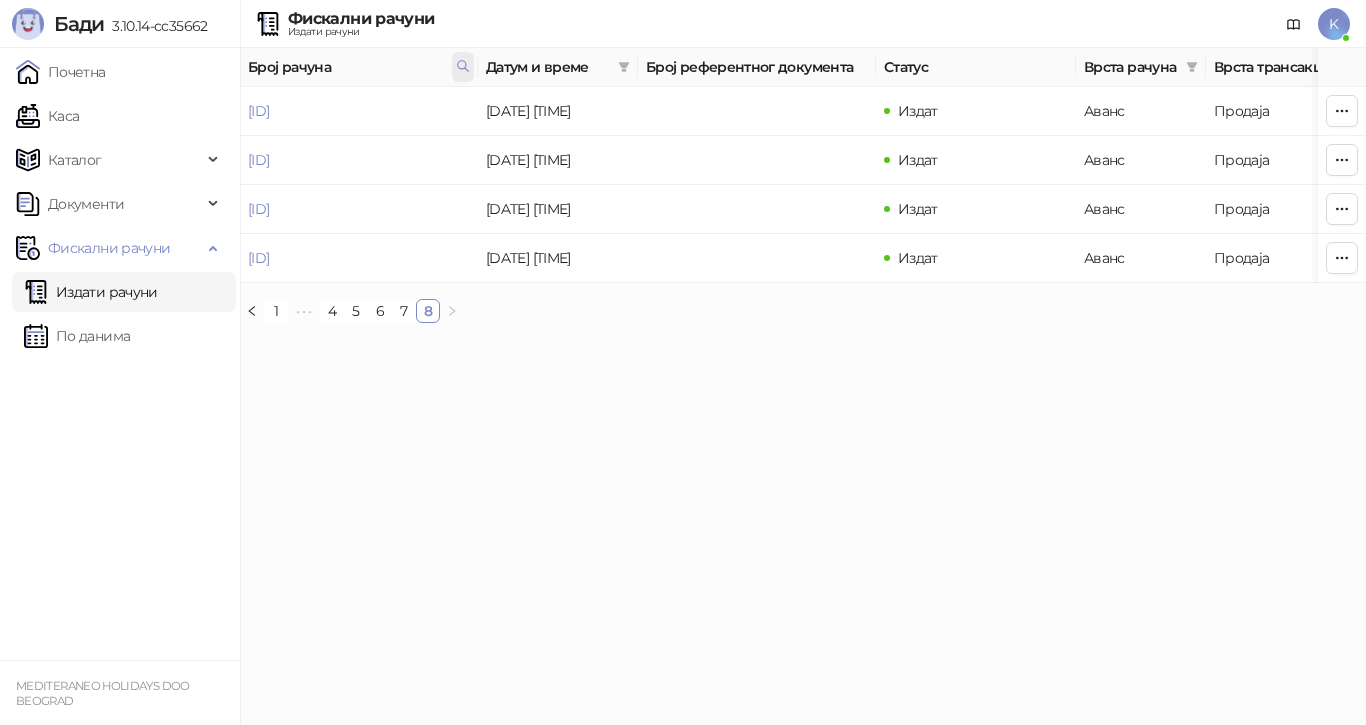 click 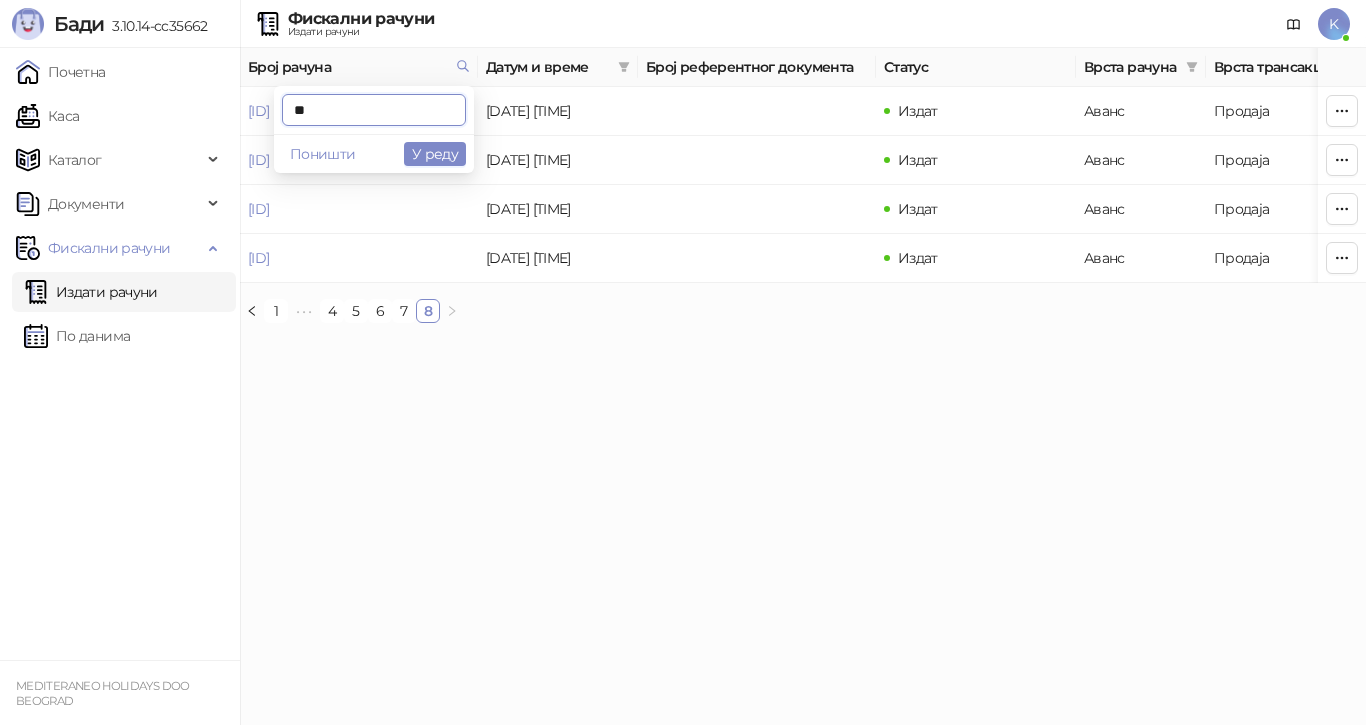 drag, startPoint x: 313, startPoint y: 103, endPoint x: 272, endPoint y: 104, distance: 41.01219 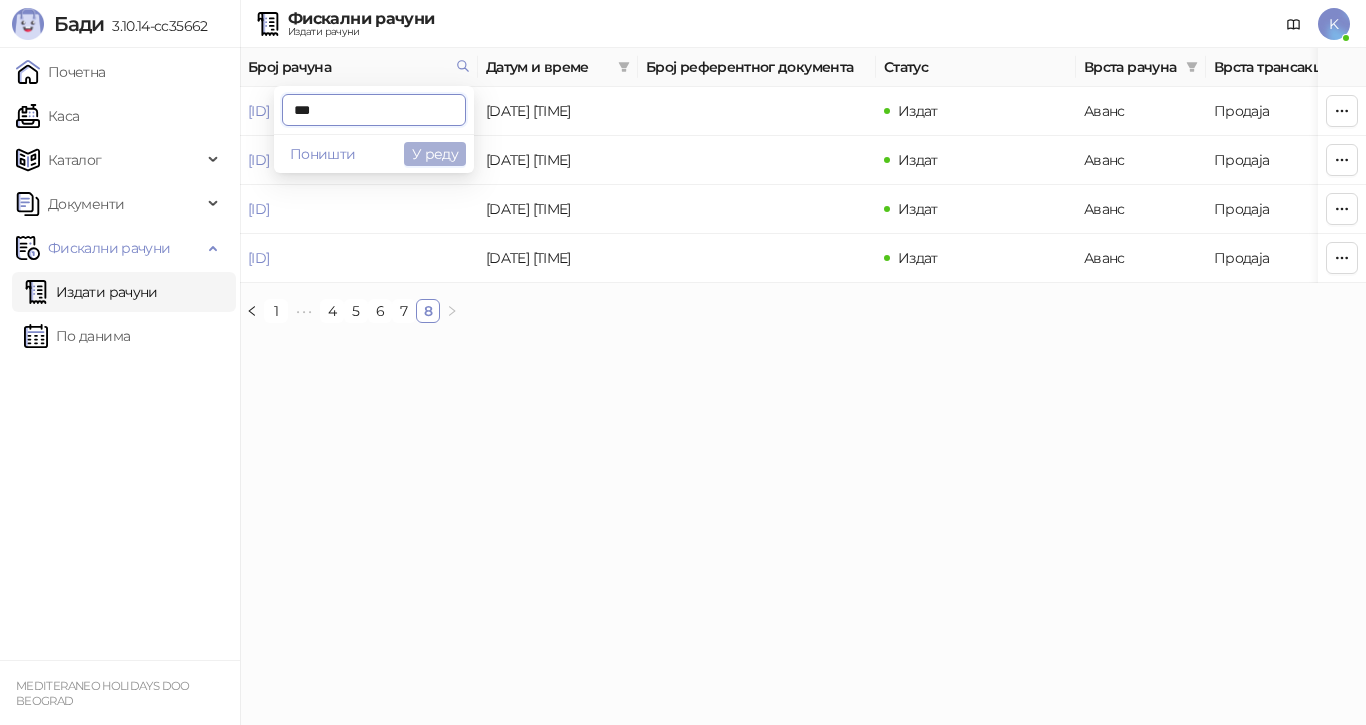 type on "***" 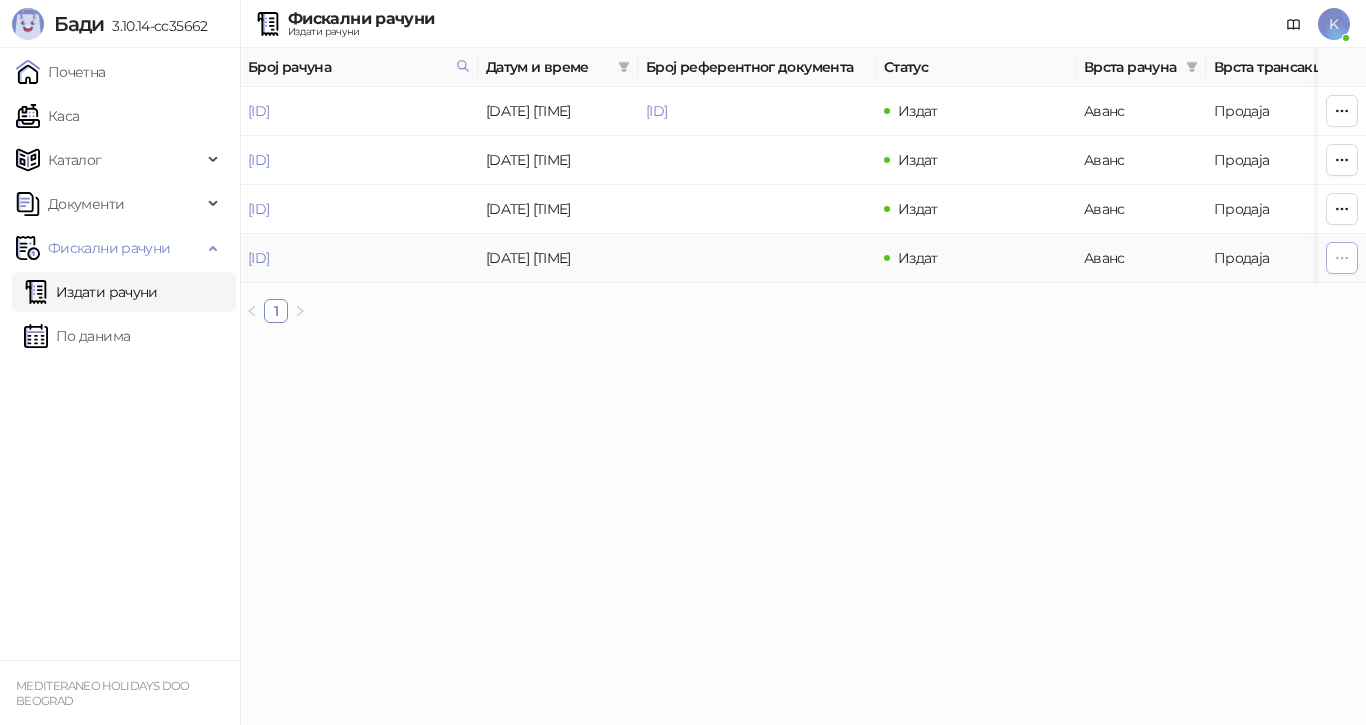 click 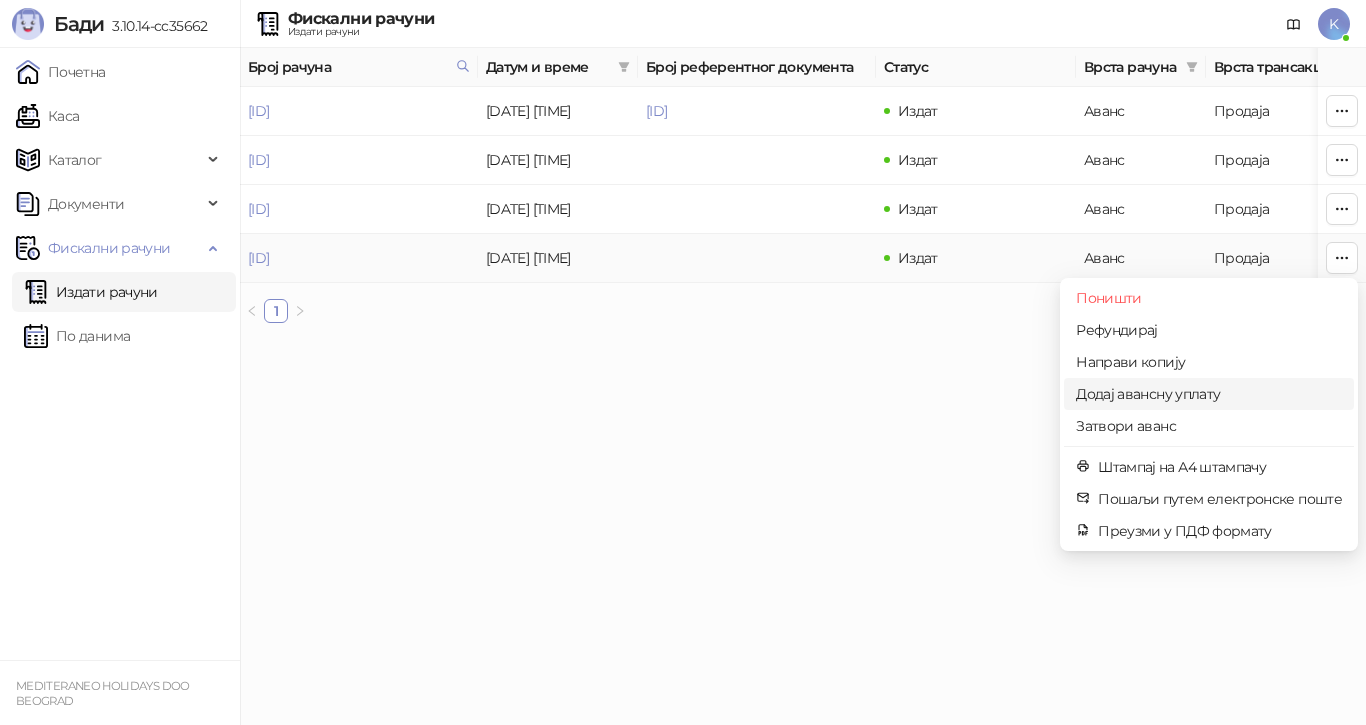 click on "Додај авансну уплату" at bounding box center [1209, 394] 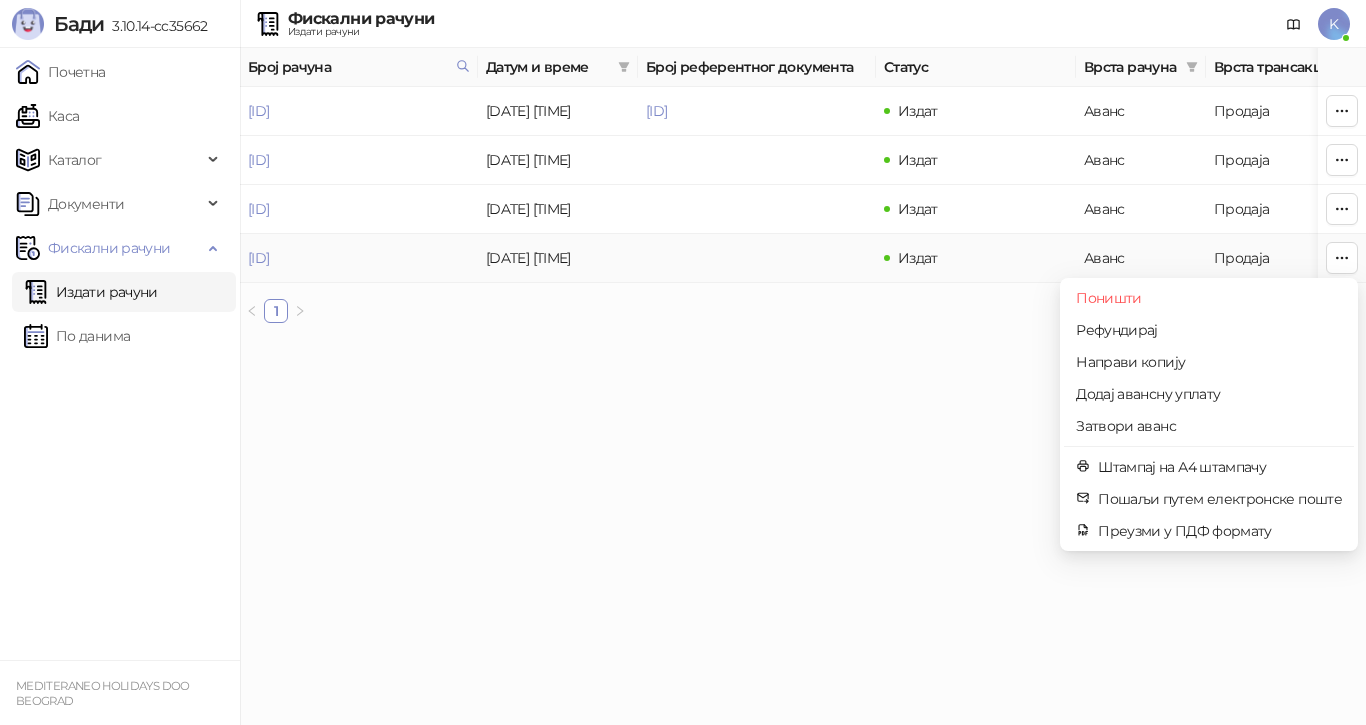 type on "**********" 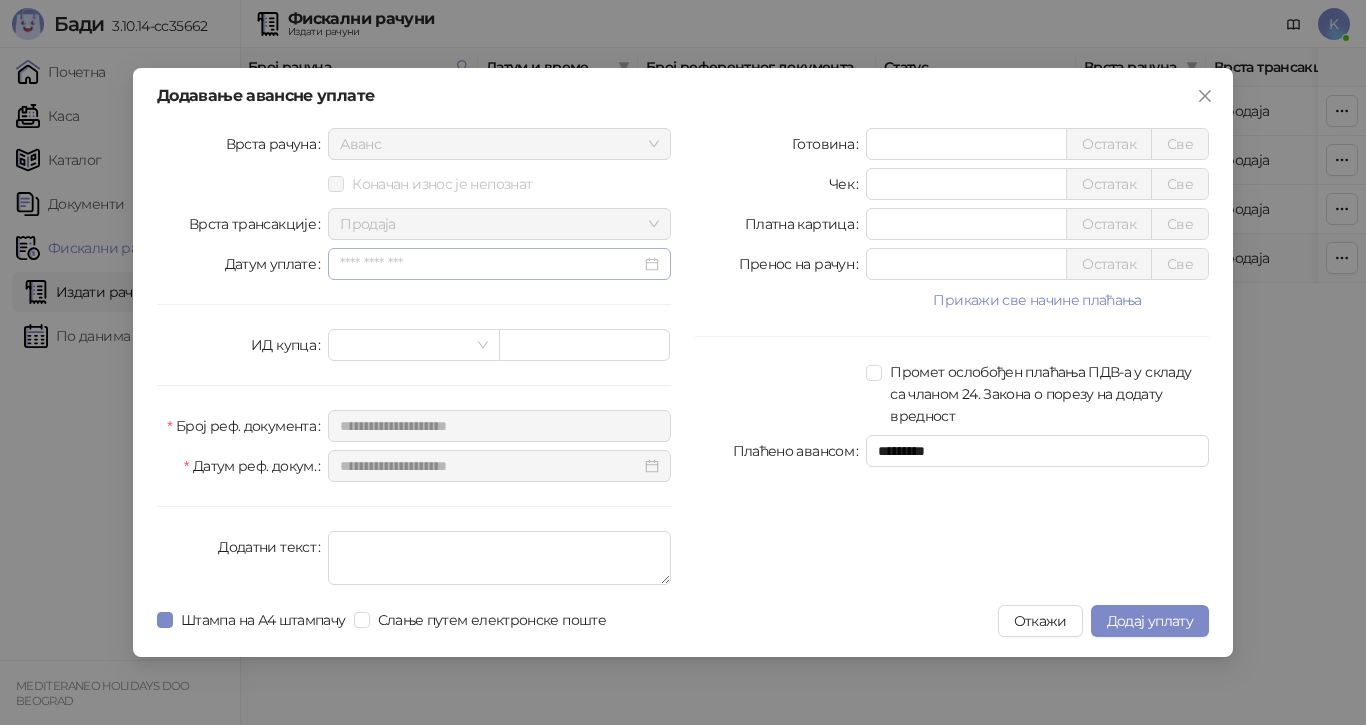click at bounding box center [499, 264] 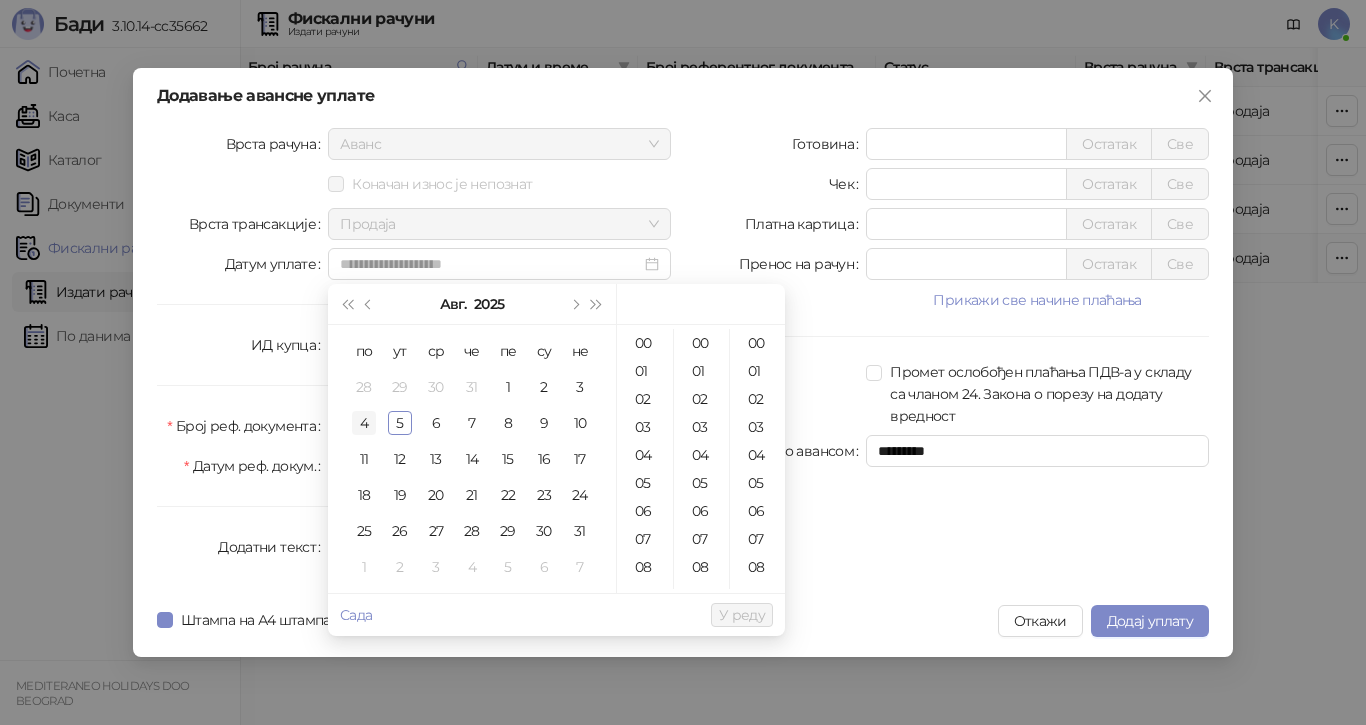 click on "4" at bounding box center [364, 423] 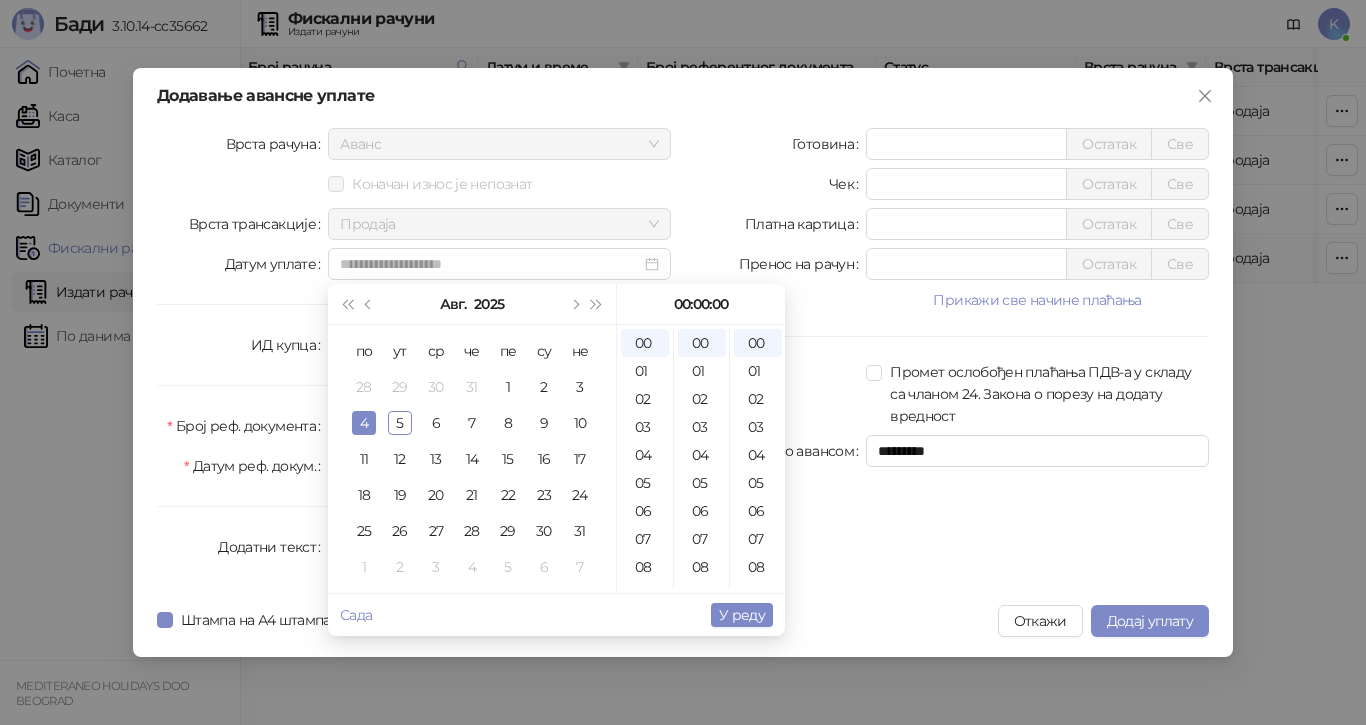 type on "**********" 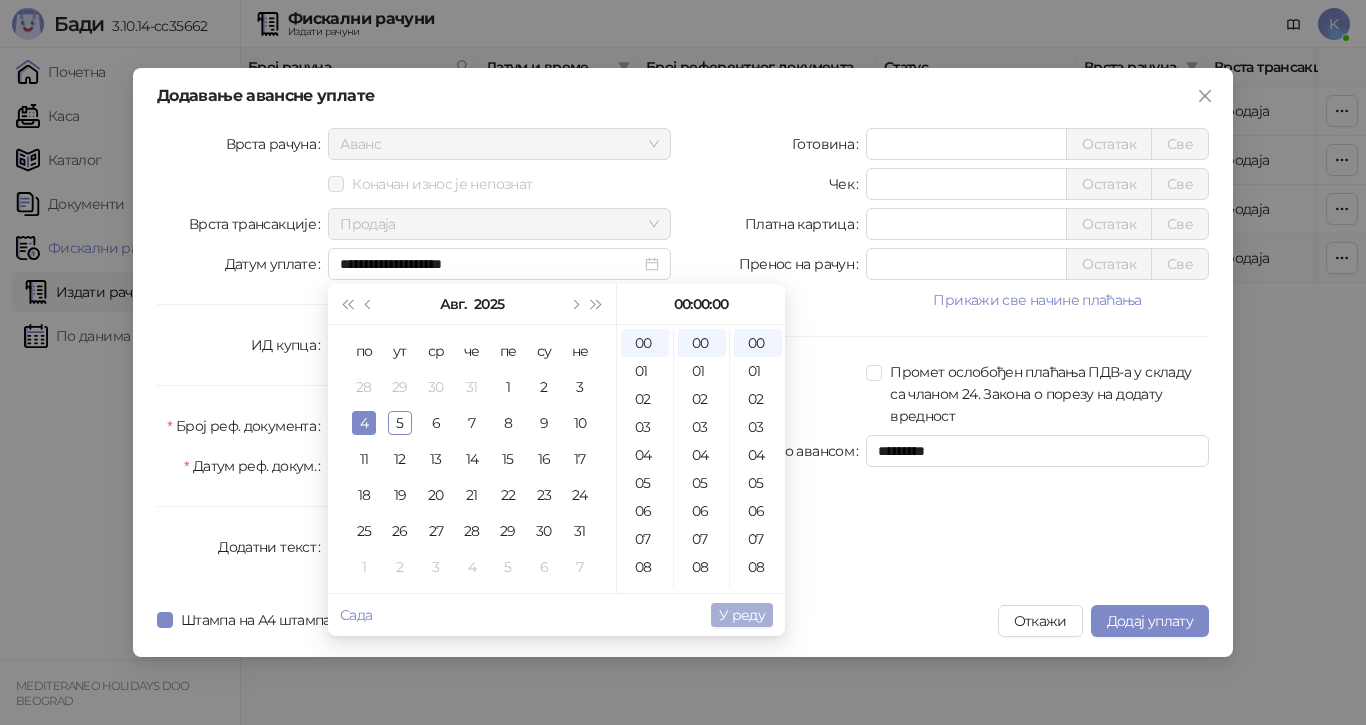 click on "У реду" at bounding box center [742, 615] 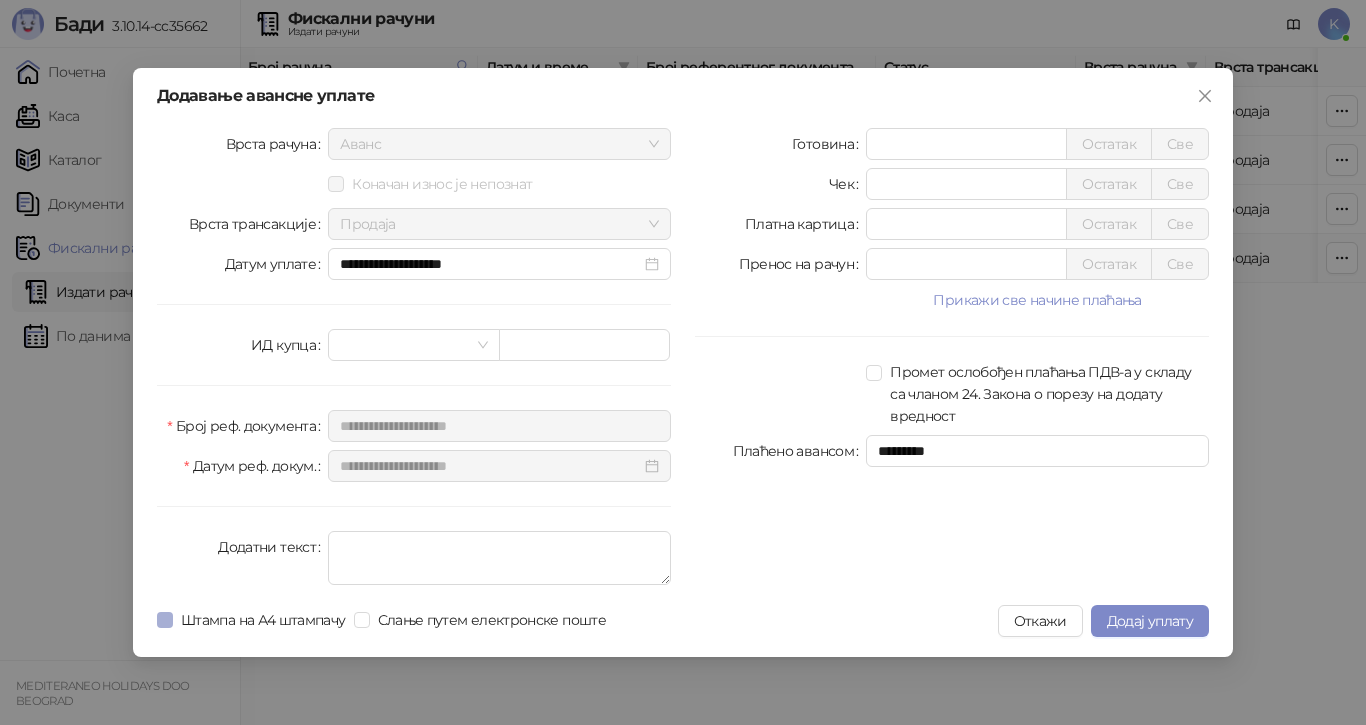 click on "Штампа на А4 штампачу" at bounding box center [263, 620] 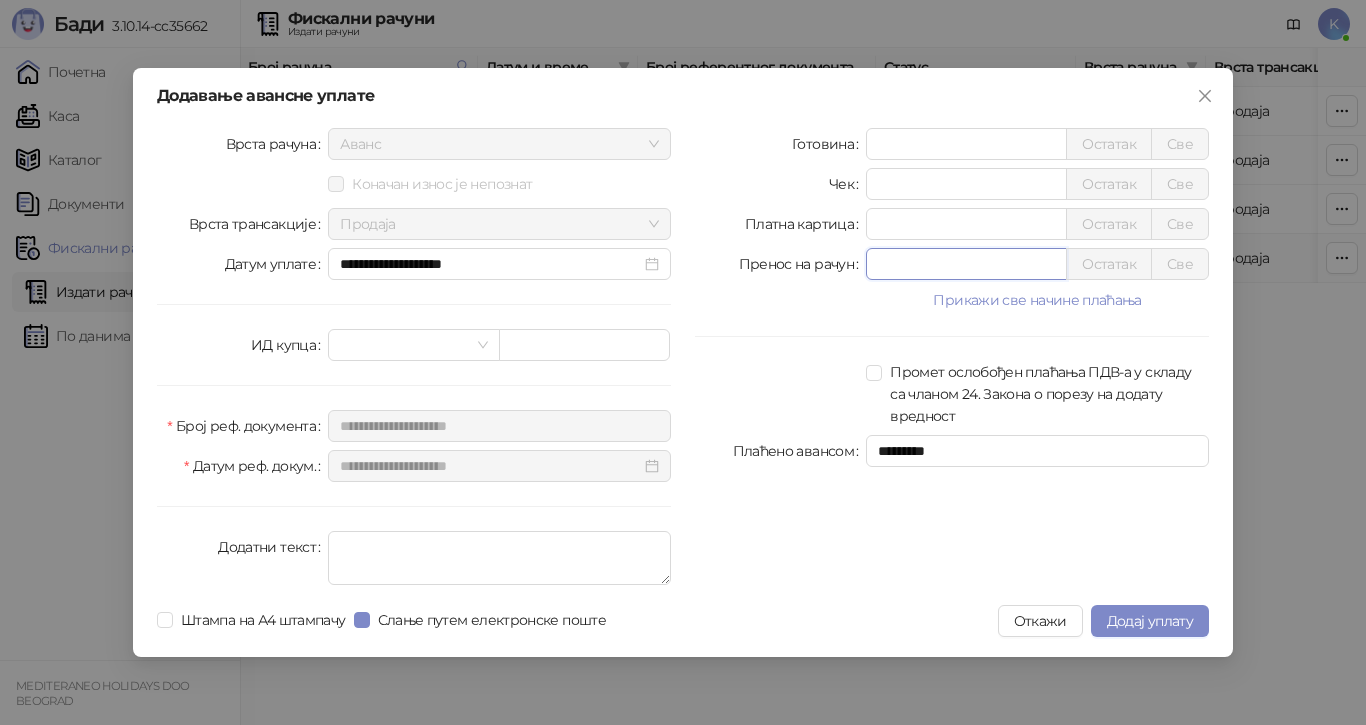 drag, startPoint x: 893, startPoint y: 262, endPoint x: 841, endPoint y: 282, distance: 55.713554 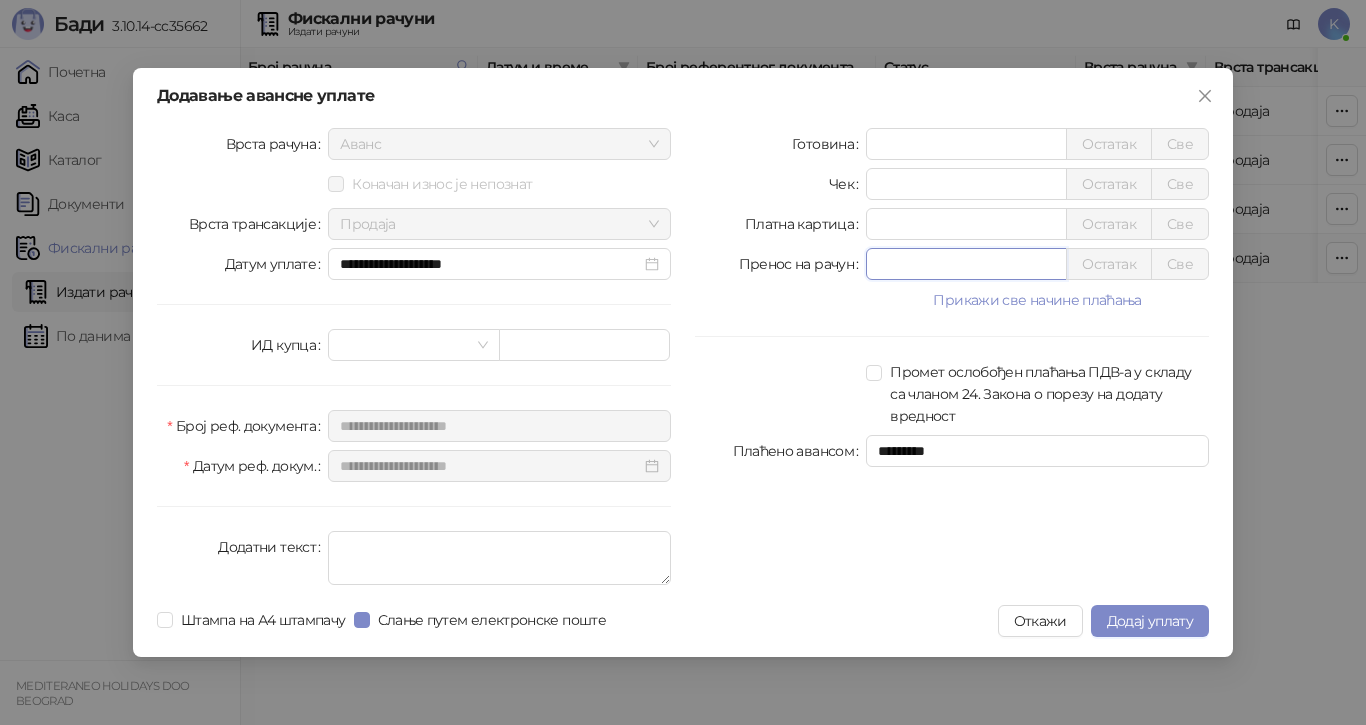 type on "******" 